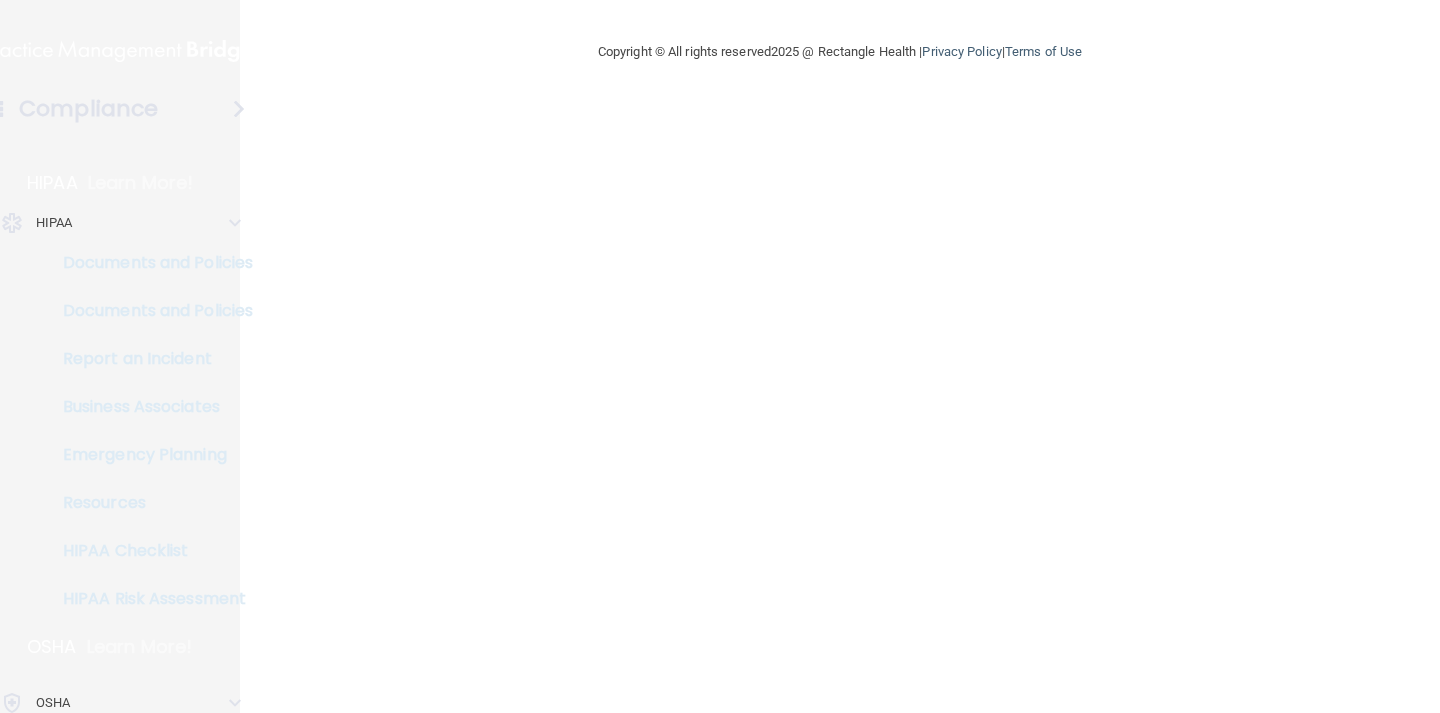 scroll, scrollTop: 0, scrollLeft: 0, axis: both 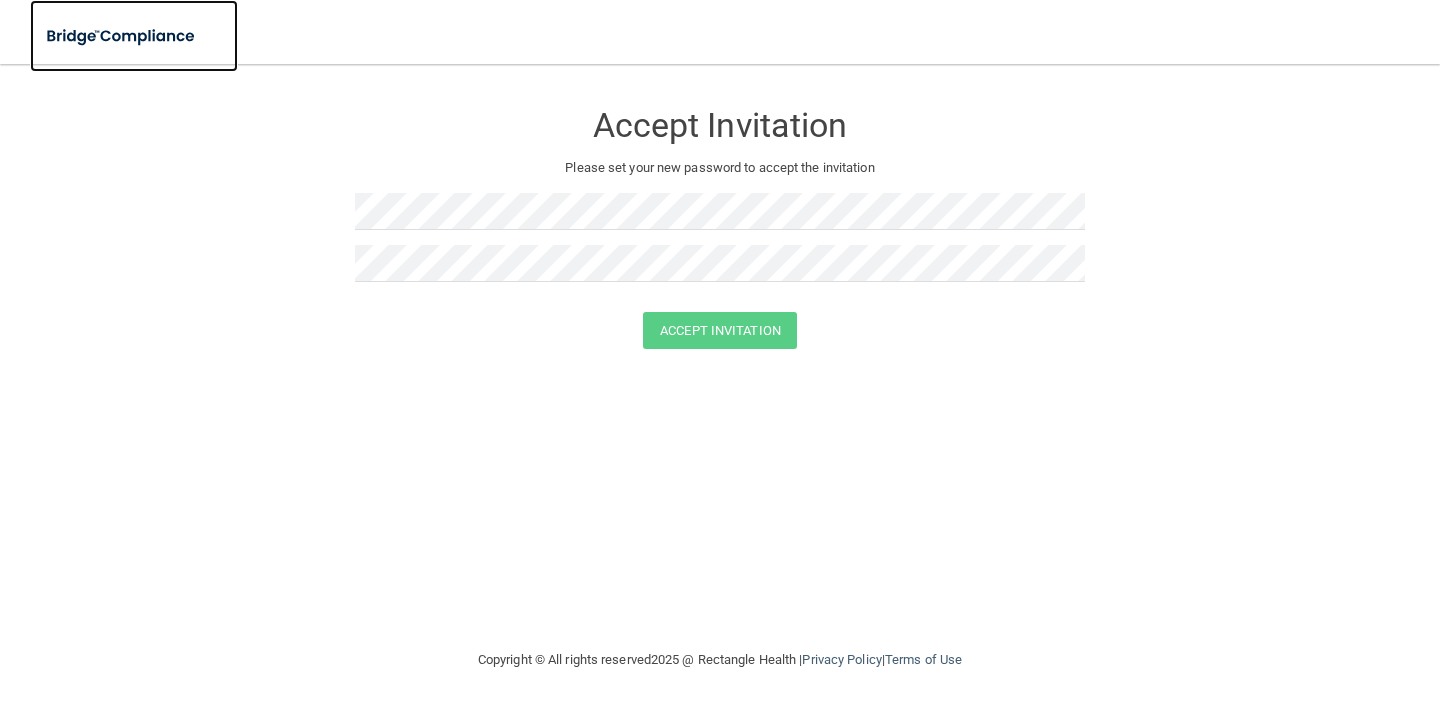click at bounding box center (122, 36) 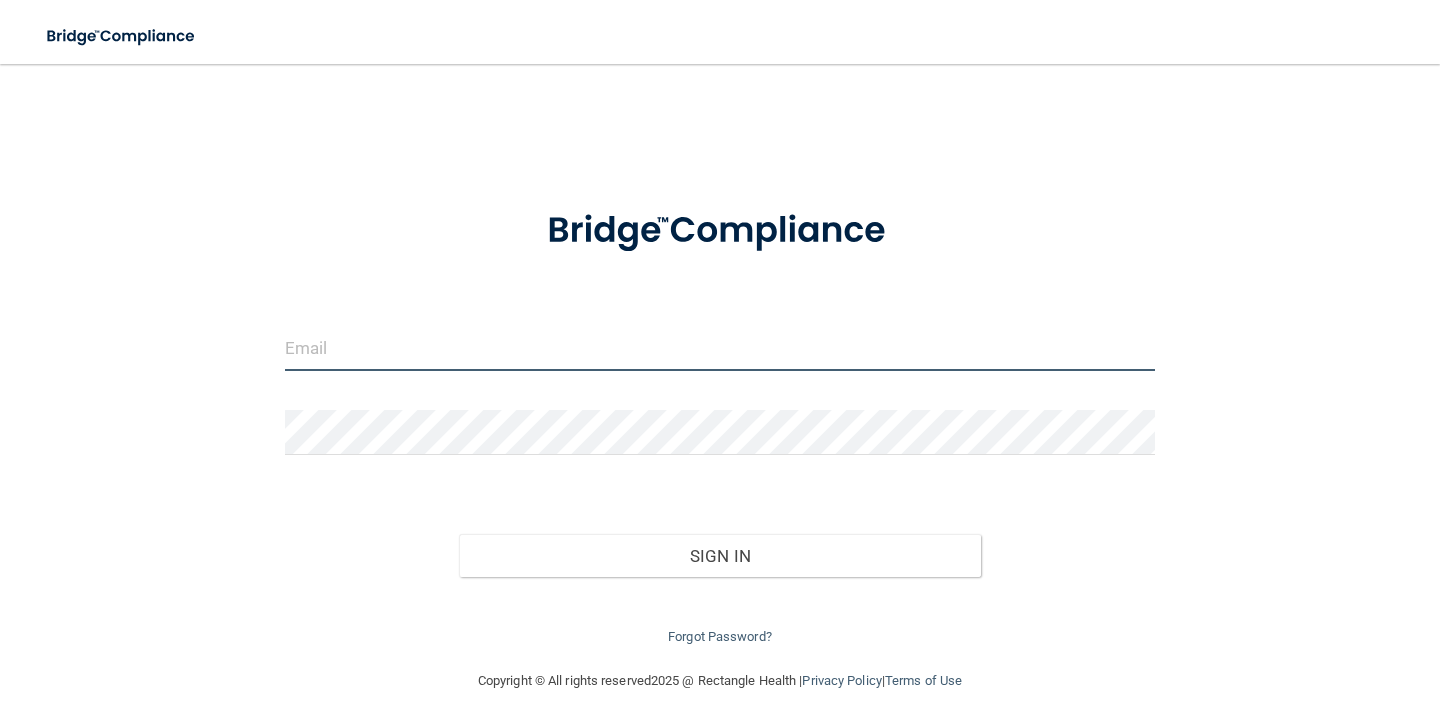 click at bounding box center (720, 348) 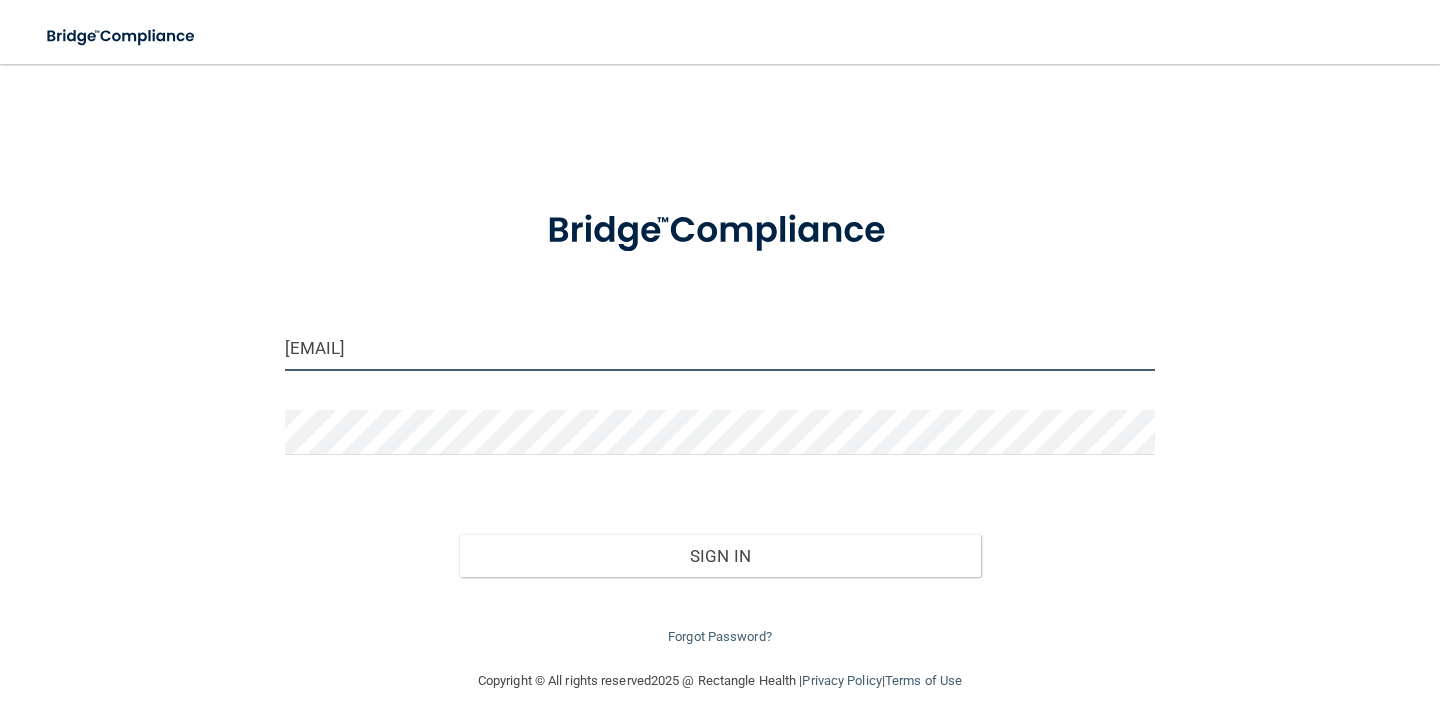 drag, startPoint x: 421, startPoint y: 345, endPoint x: 813, endPoint y: 377, distance: 393.30396 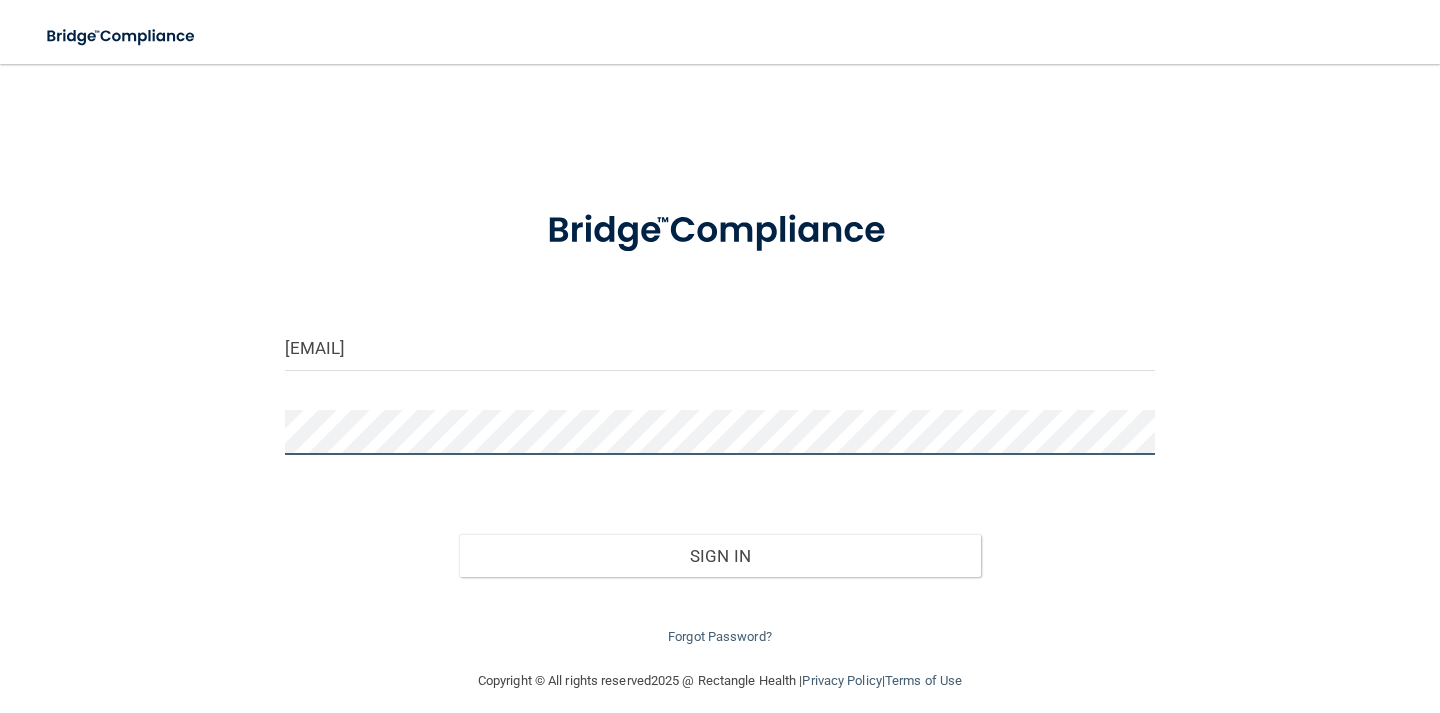 click on "Sign In" at bounding box center (720, 556) 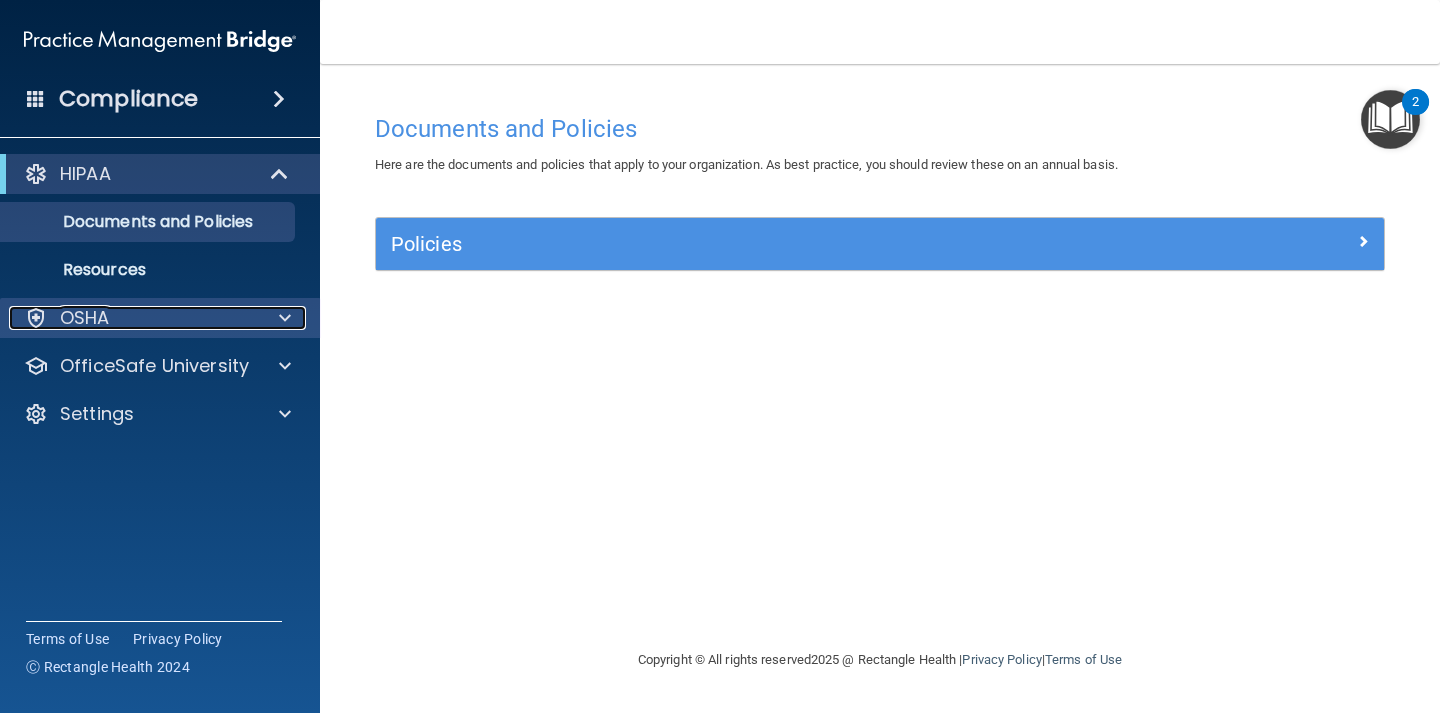 click on "OSHA" at bounding box center [133, 318] 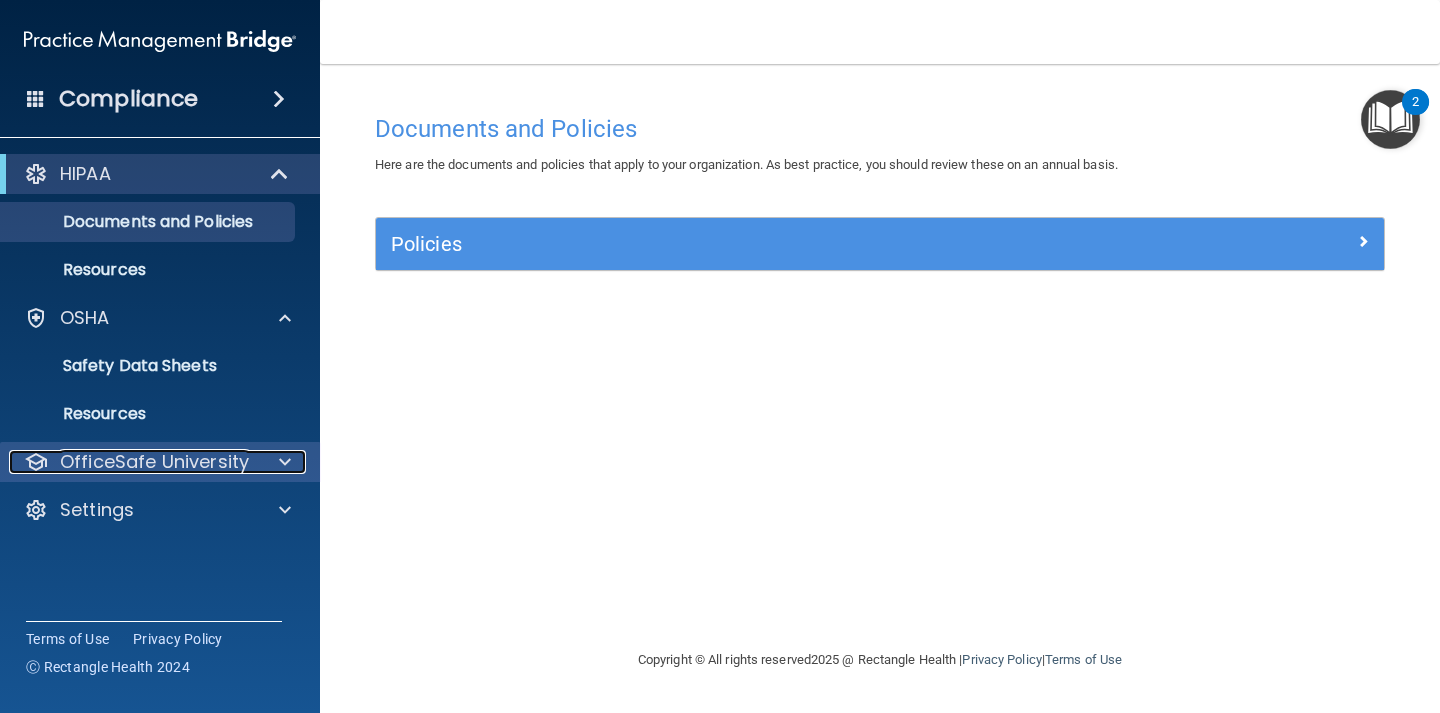 click on "OfficeSafe University" at bounding box center [154, 462] 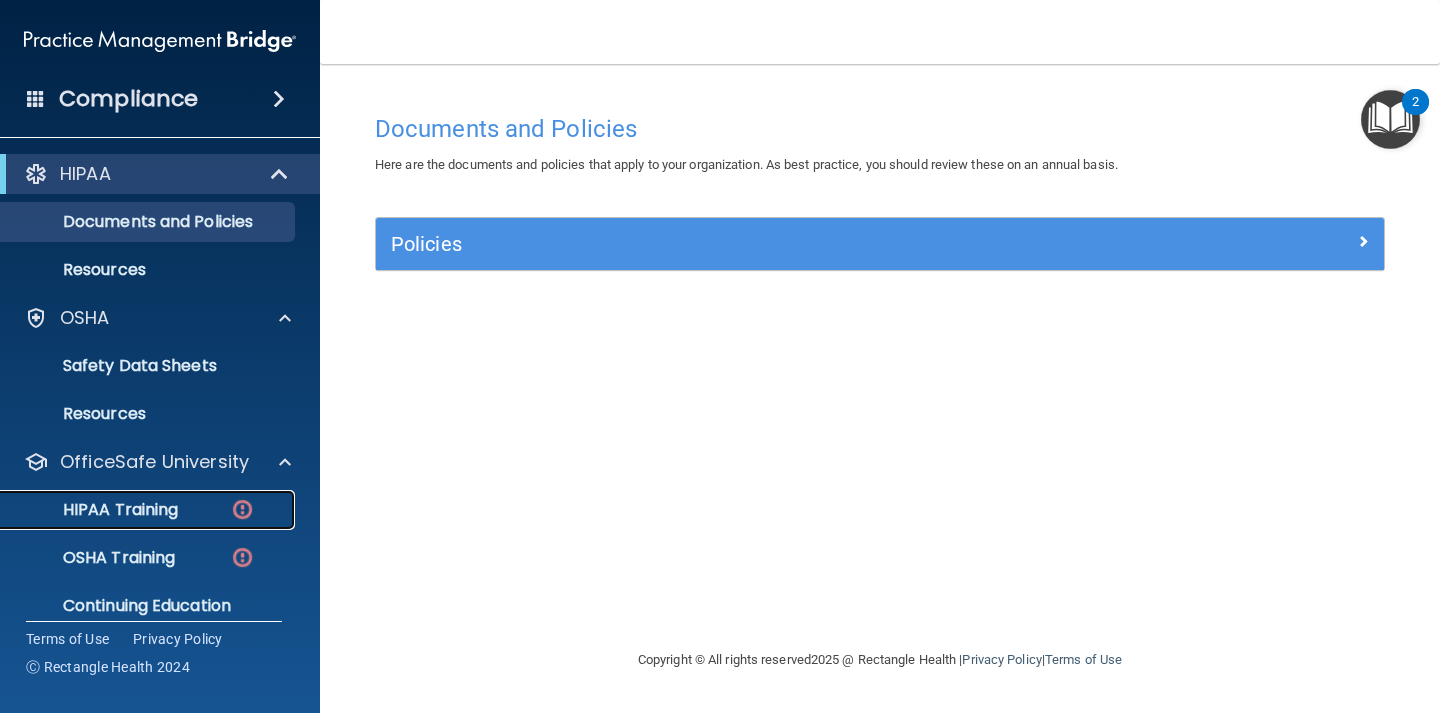 click on "HIPAA Training" at bounding box center (137, 510) 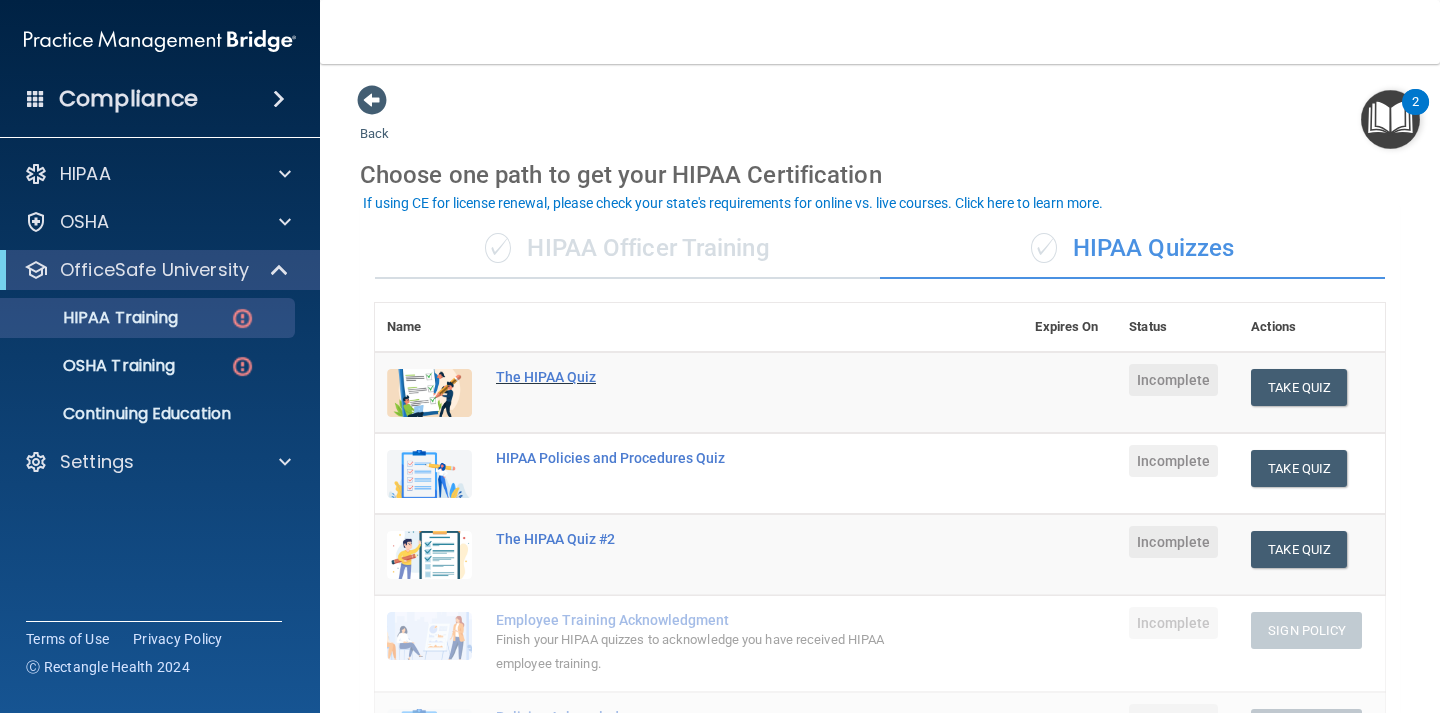 click on "The HIPAA Quiz" at bounding box center (709, 377) 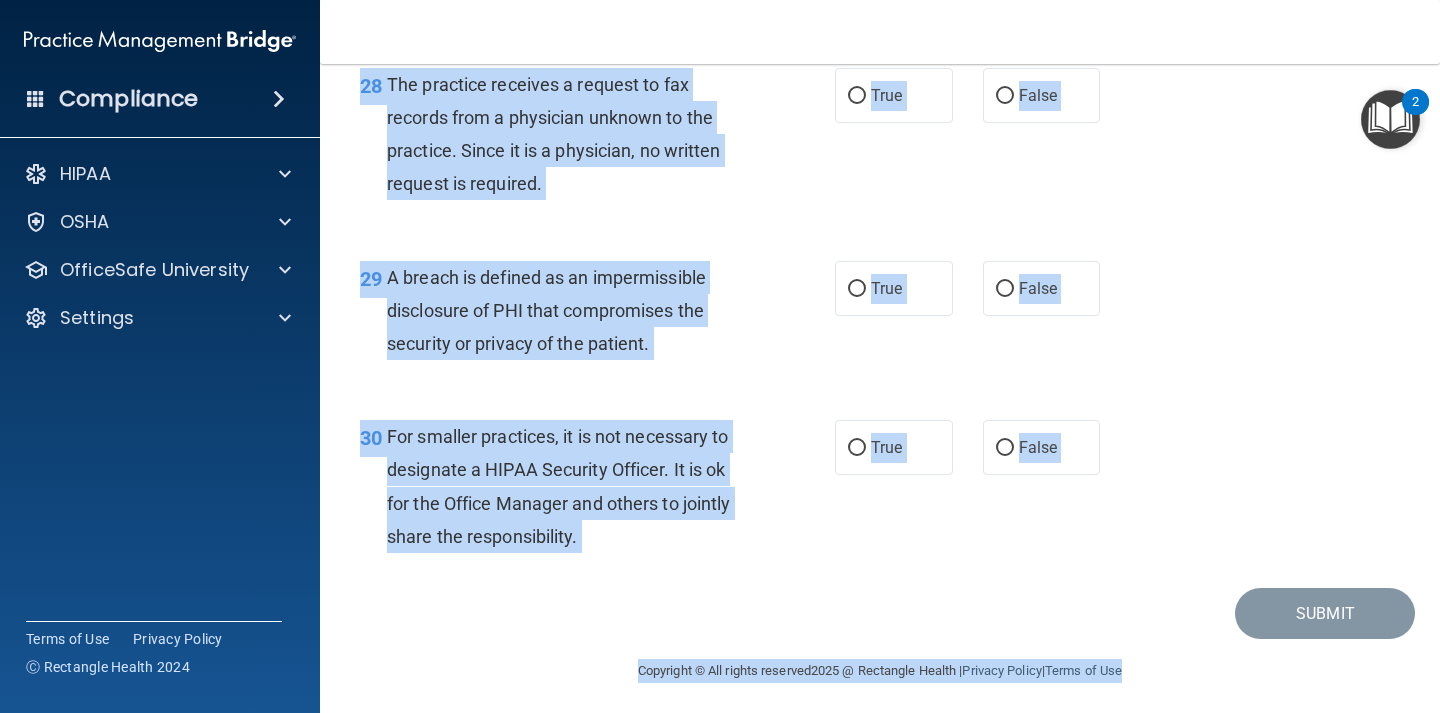 scroll, scrollTop: 5139, scrollLeft: 0, axis: vertical 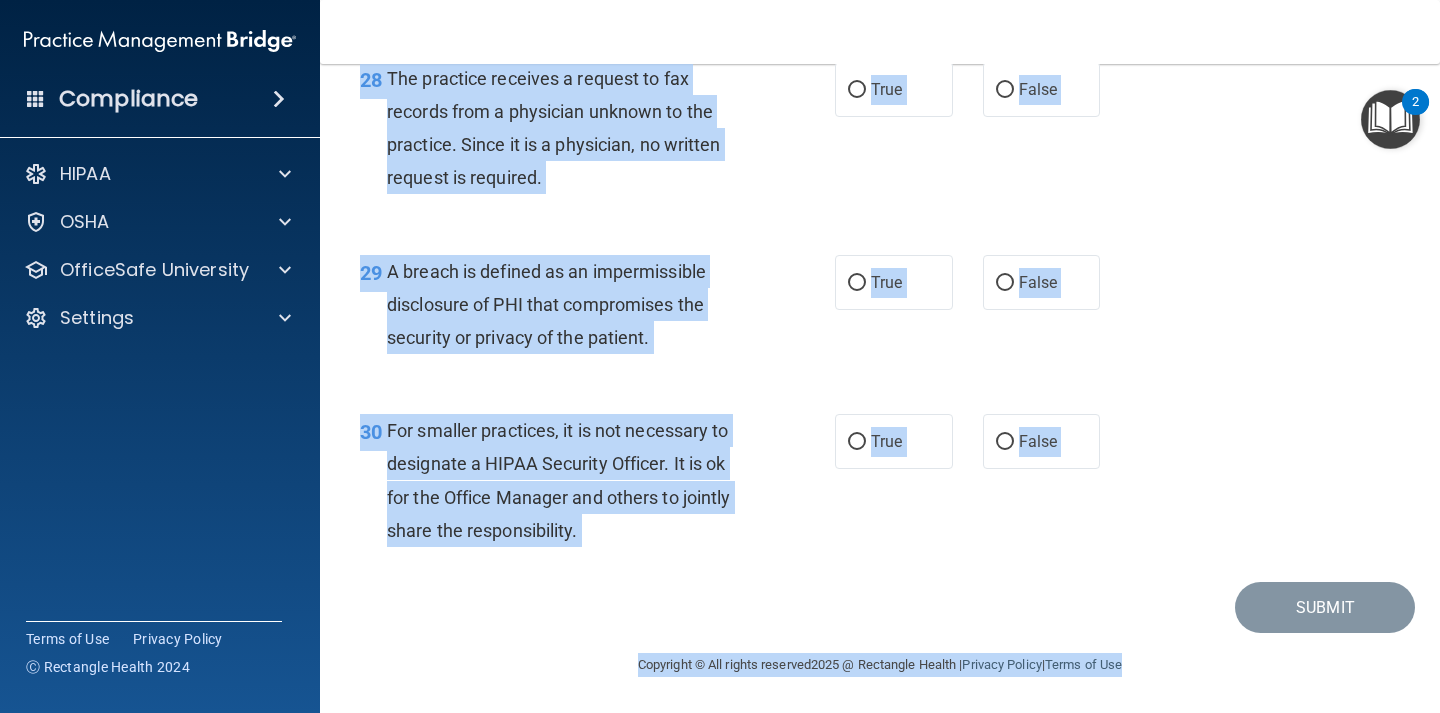 drag, startPoint x: 358, startPoint y: 88, endPoint x: 432, endPoint y: 782, distance: 697.9341 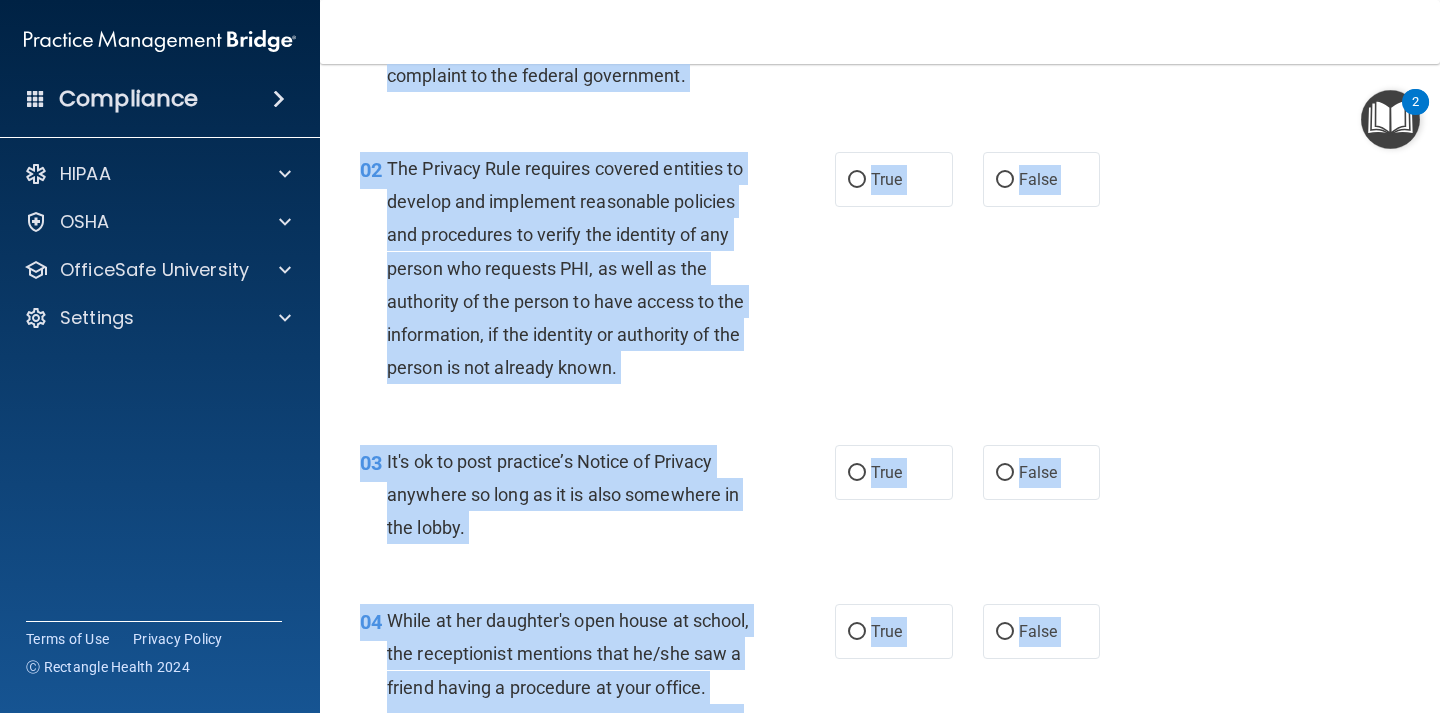 scroll, scrollTop: 0, scrollLeft: 0, axis: both 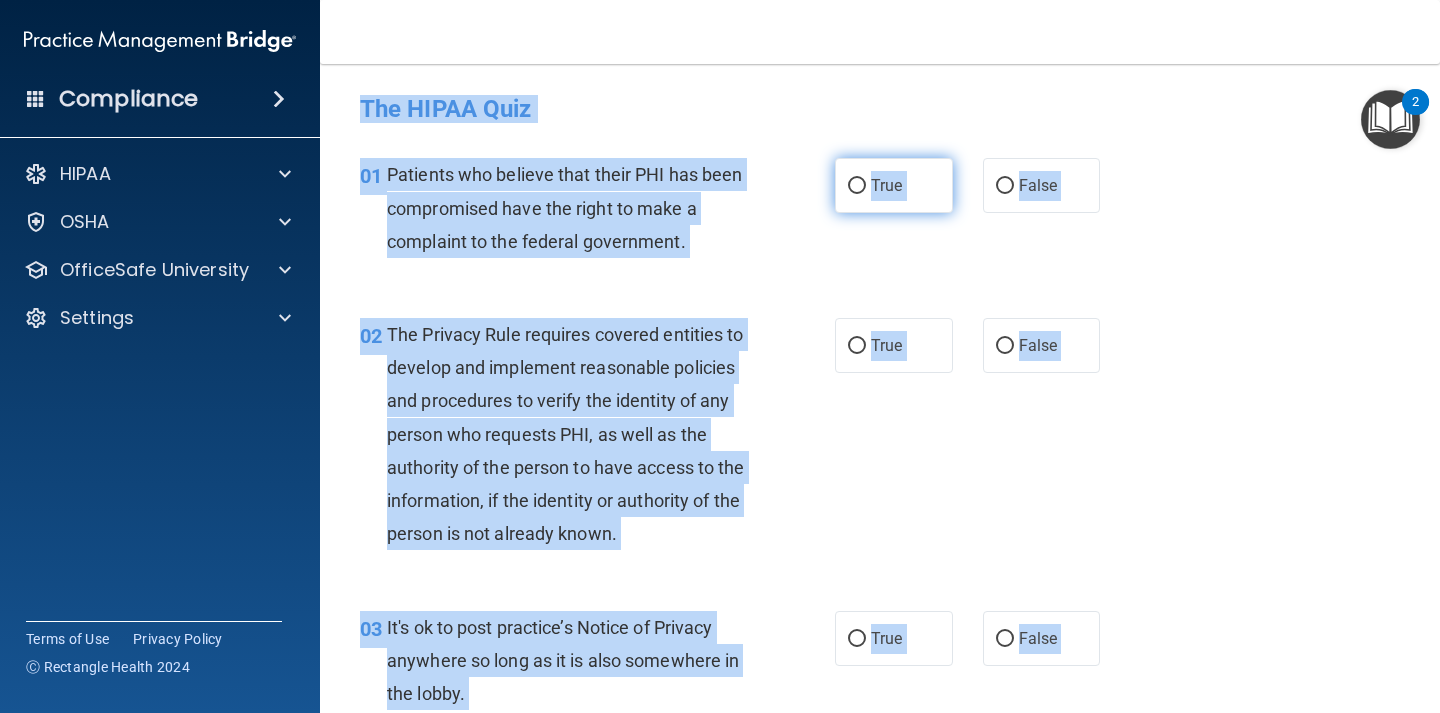 click on "True" at bounding box center (857, 186) 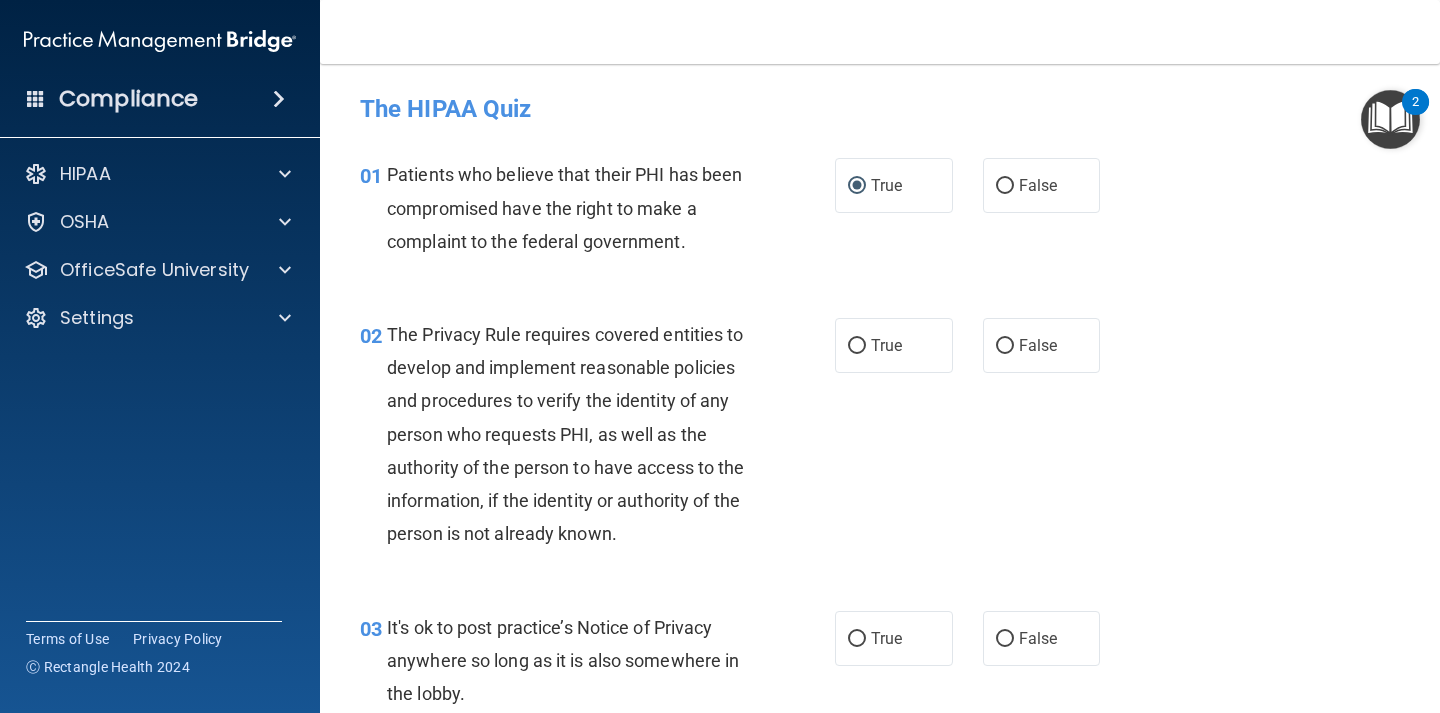 click on "01       Patients who believe that their PHI has been compromised have the right to make a complaint to the federal government." at bounding box center (597, 213) 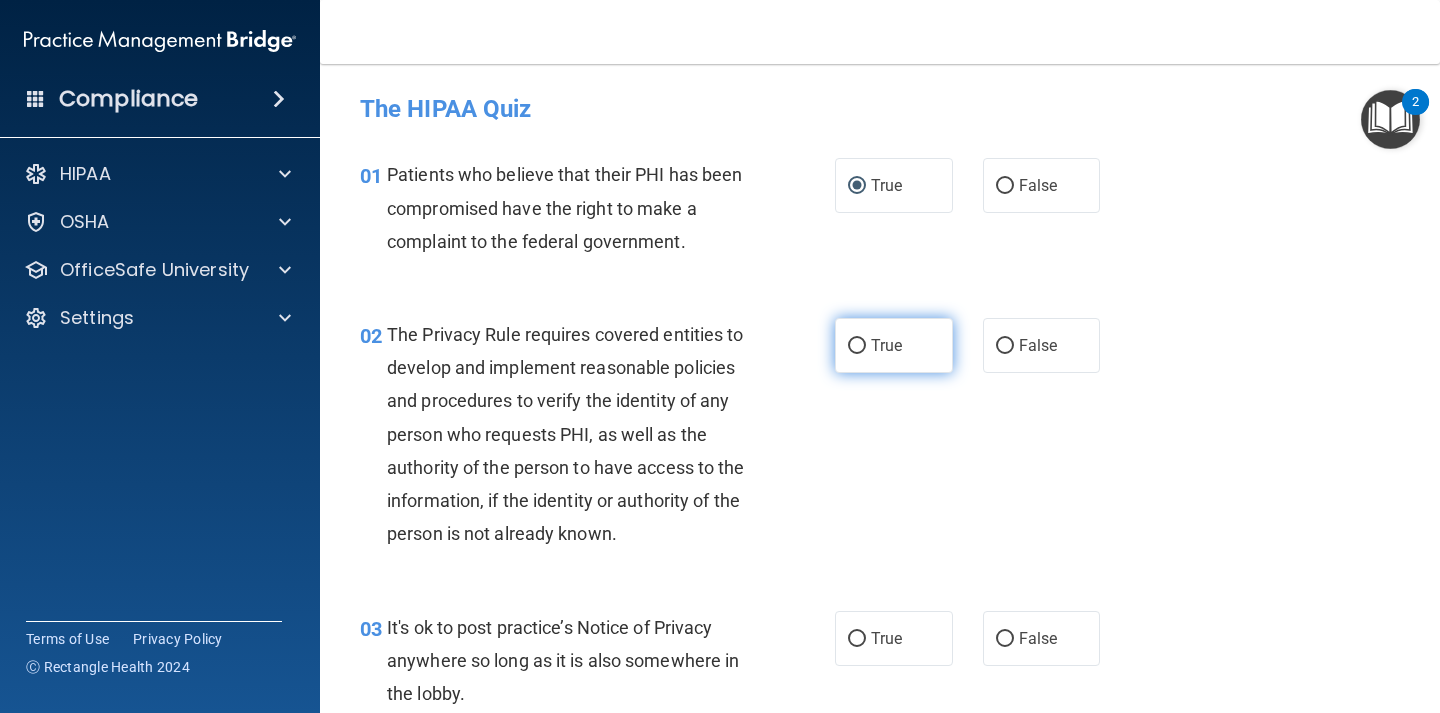 click on "True" at bounding box center [894, 345] 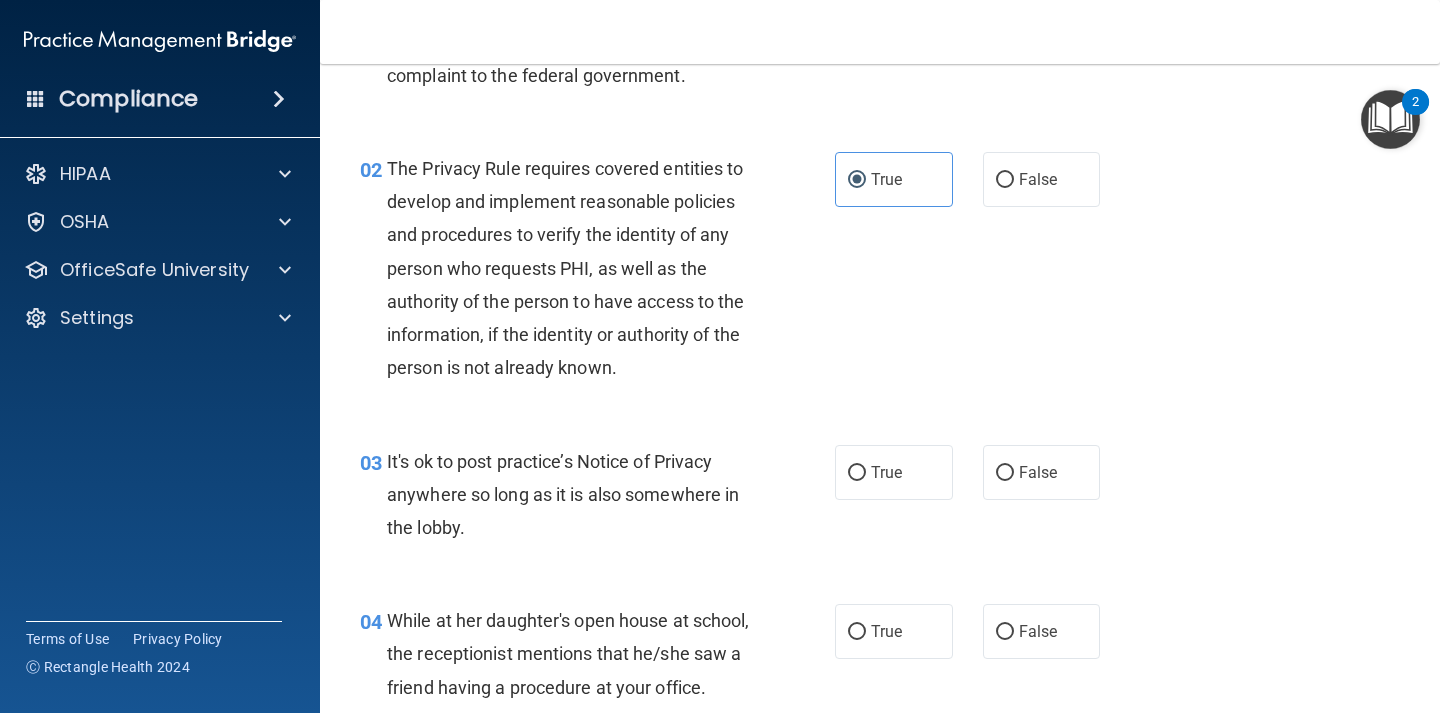 scroll, scrollTop: 168, scrollLeft: 0, axis: vertical 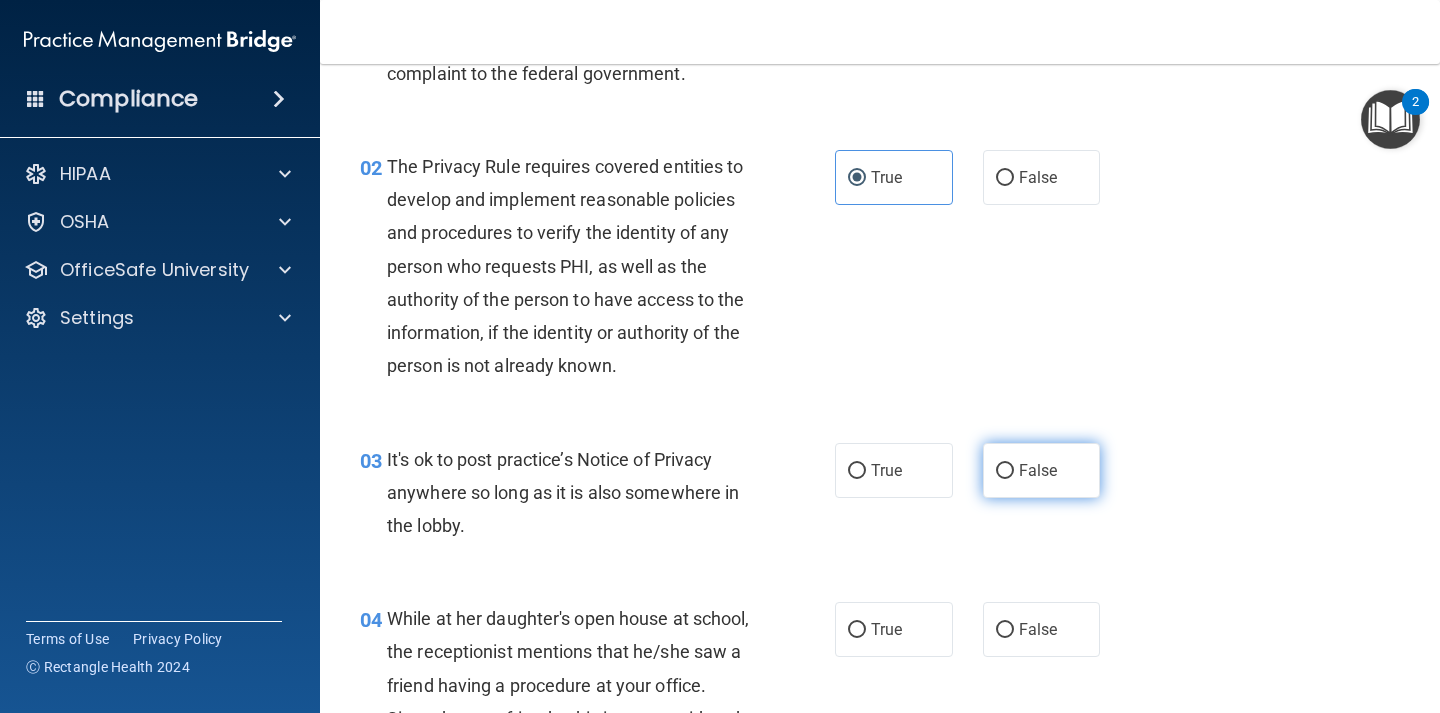 click on "False" at bounding box center [1042, 470] 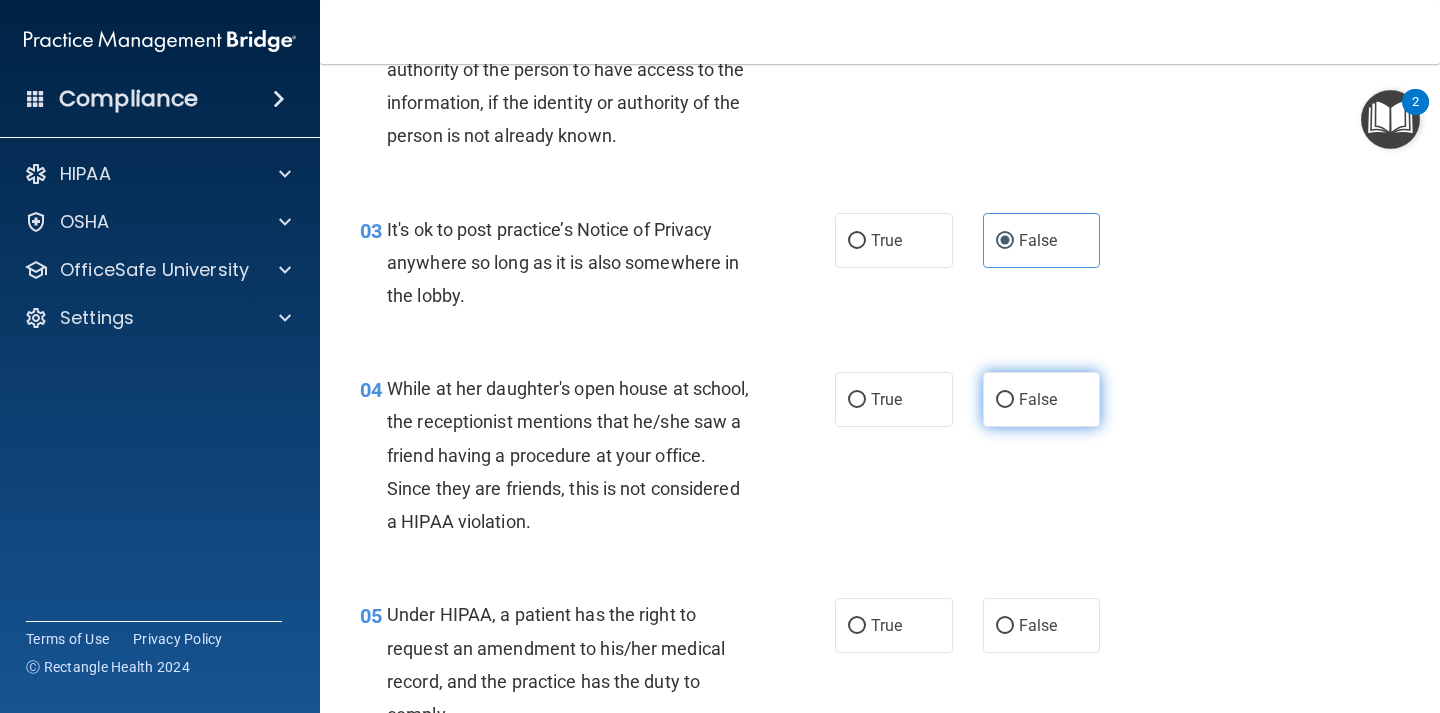 click on "False" at bounding box center (1005, 400) 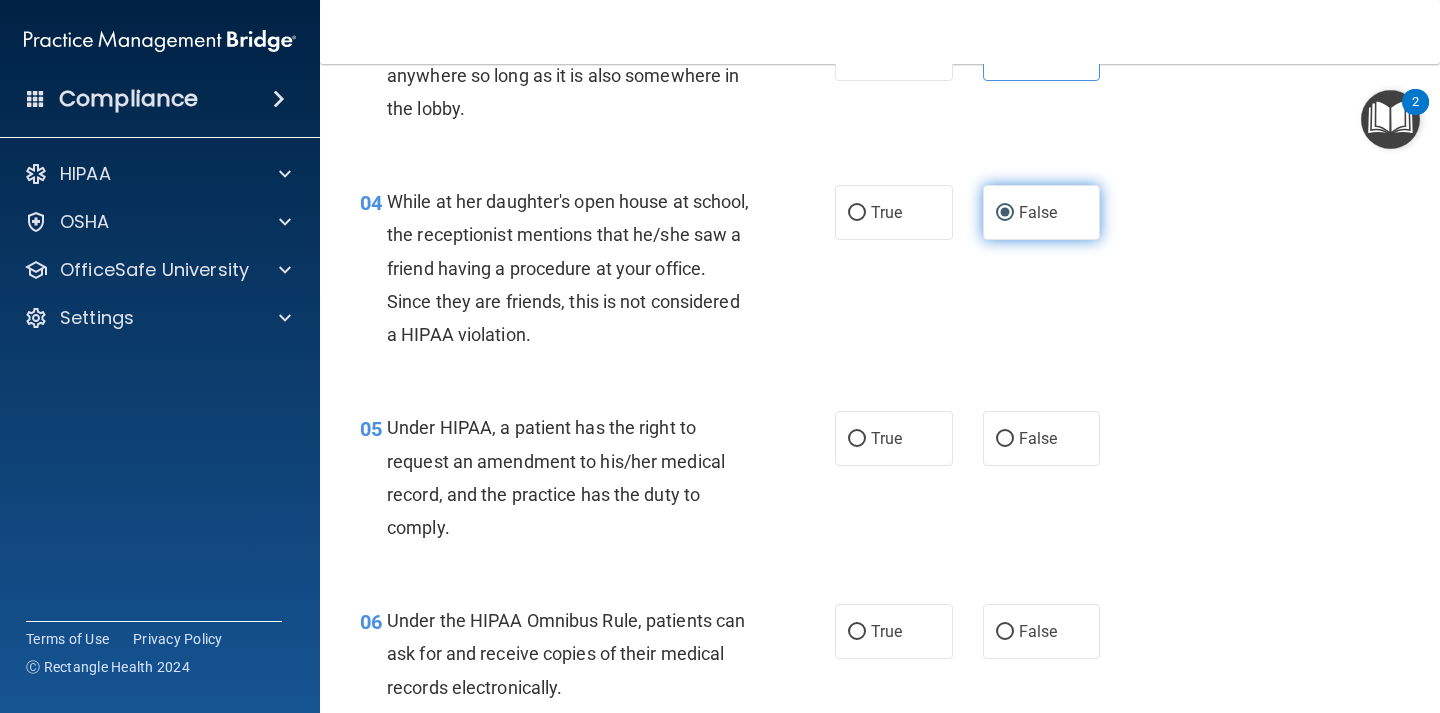 scroll, scrollTop: 711, scrollLeft: 0, axis: vertical 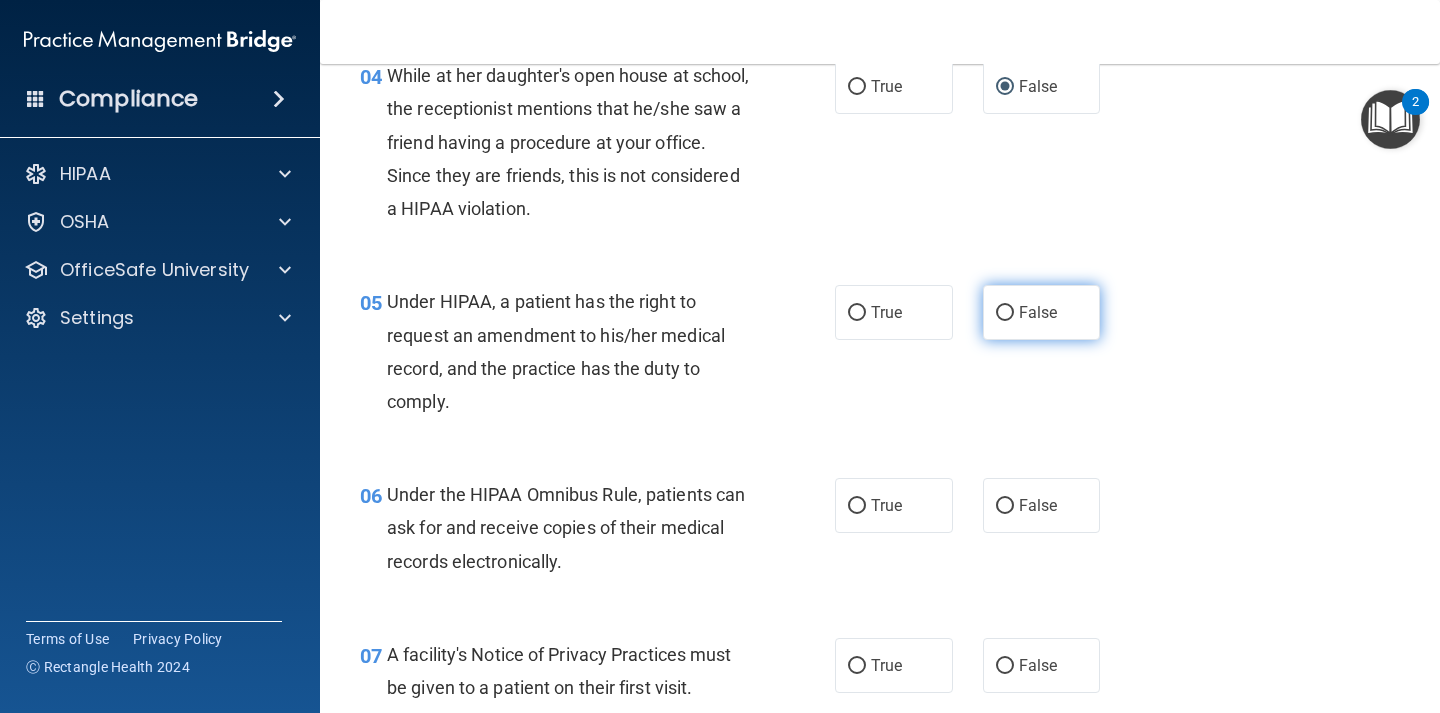 click on "False" at bounding box center [1038, 312] 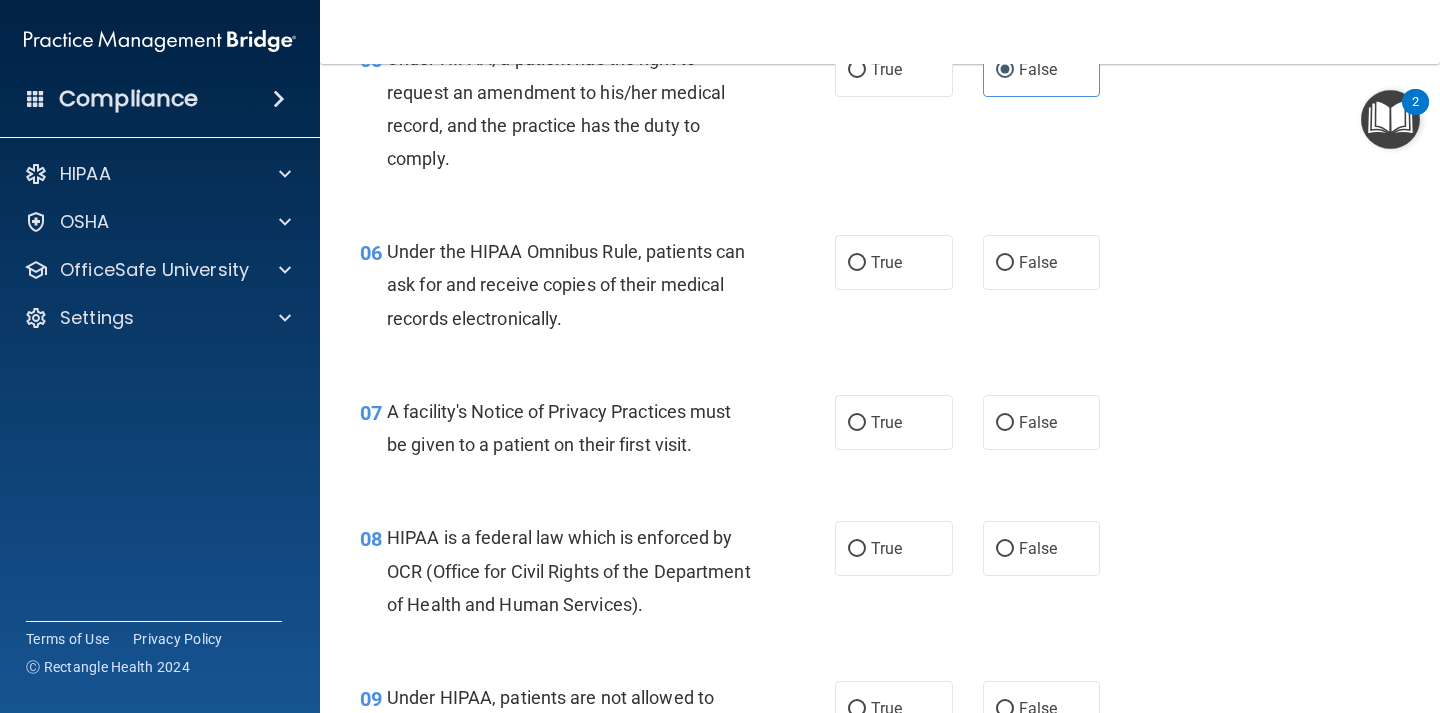 scroll, scrollTop: 1012, scrollLeft: 0, axis: vertical 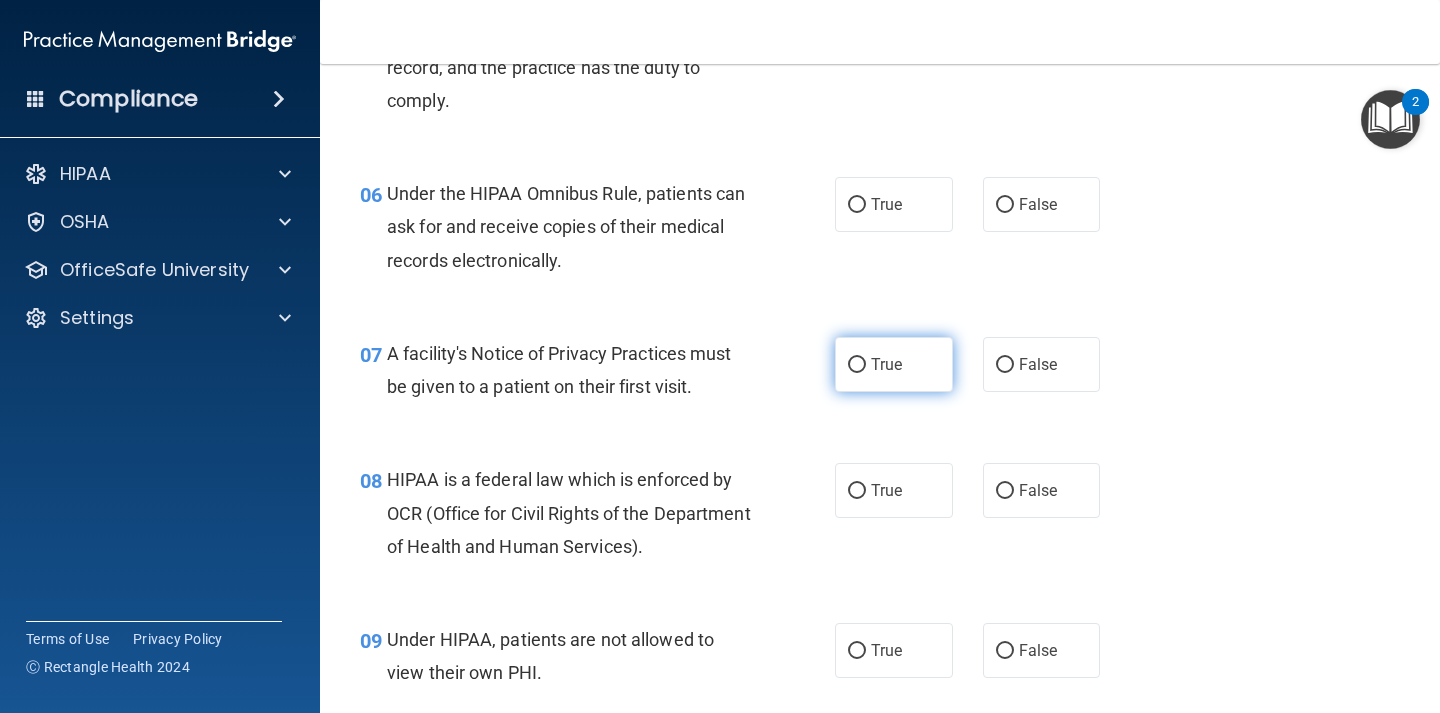 click on "True" at bounding box center [886, 364] 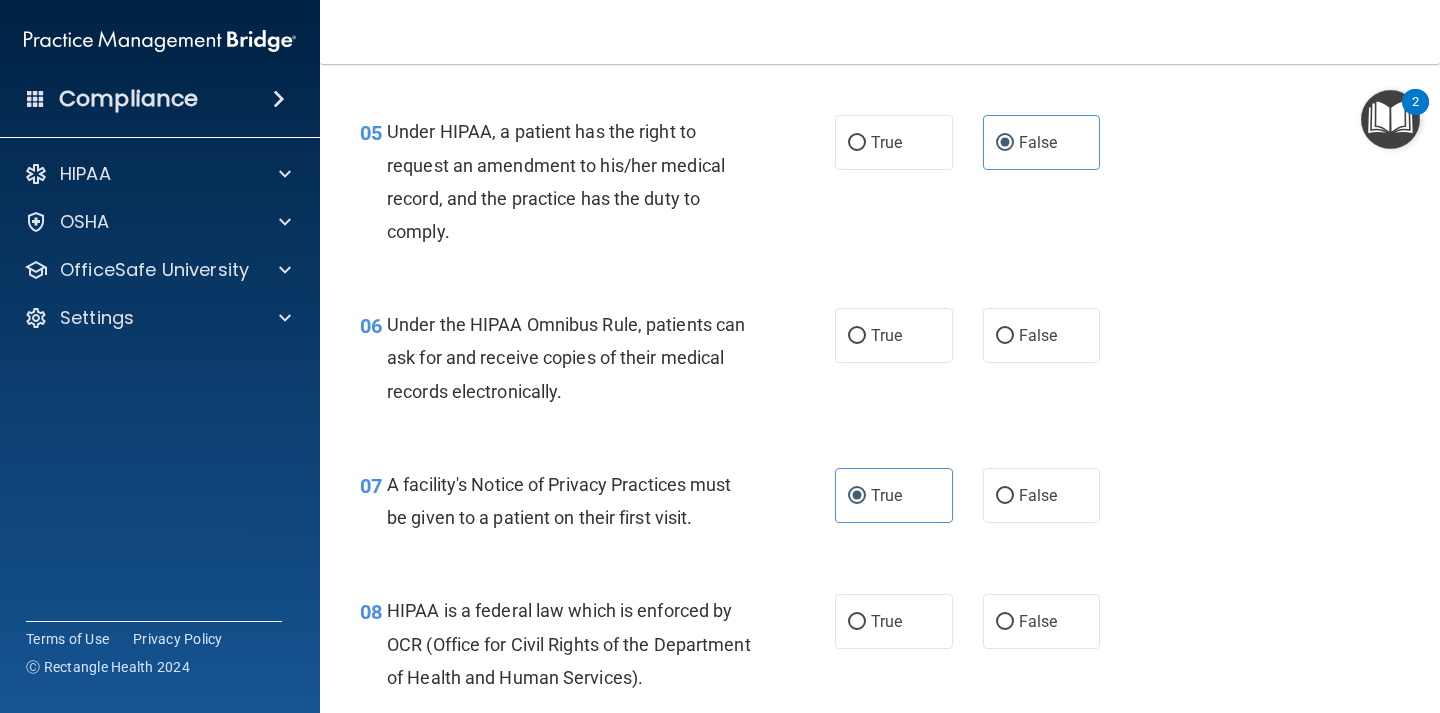 scroll, scrollTop: 876, scrollLeft: 0, axis: vertical 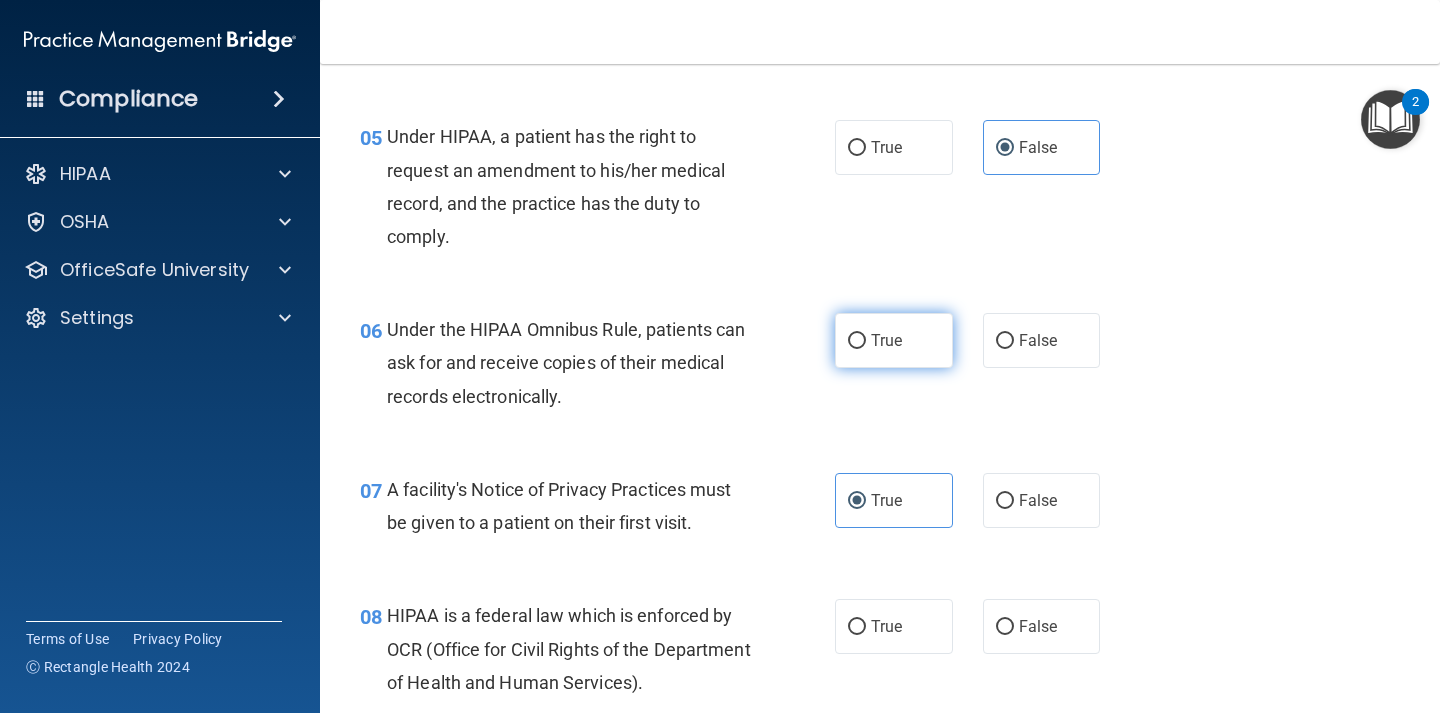 click on "True" at bounding box center [886, 340] 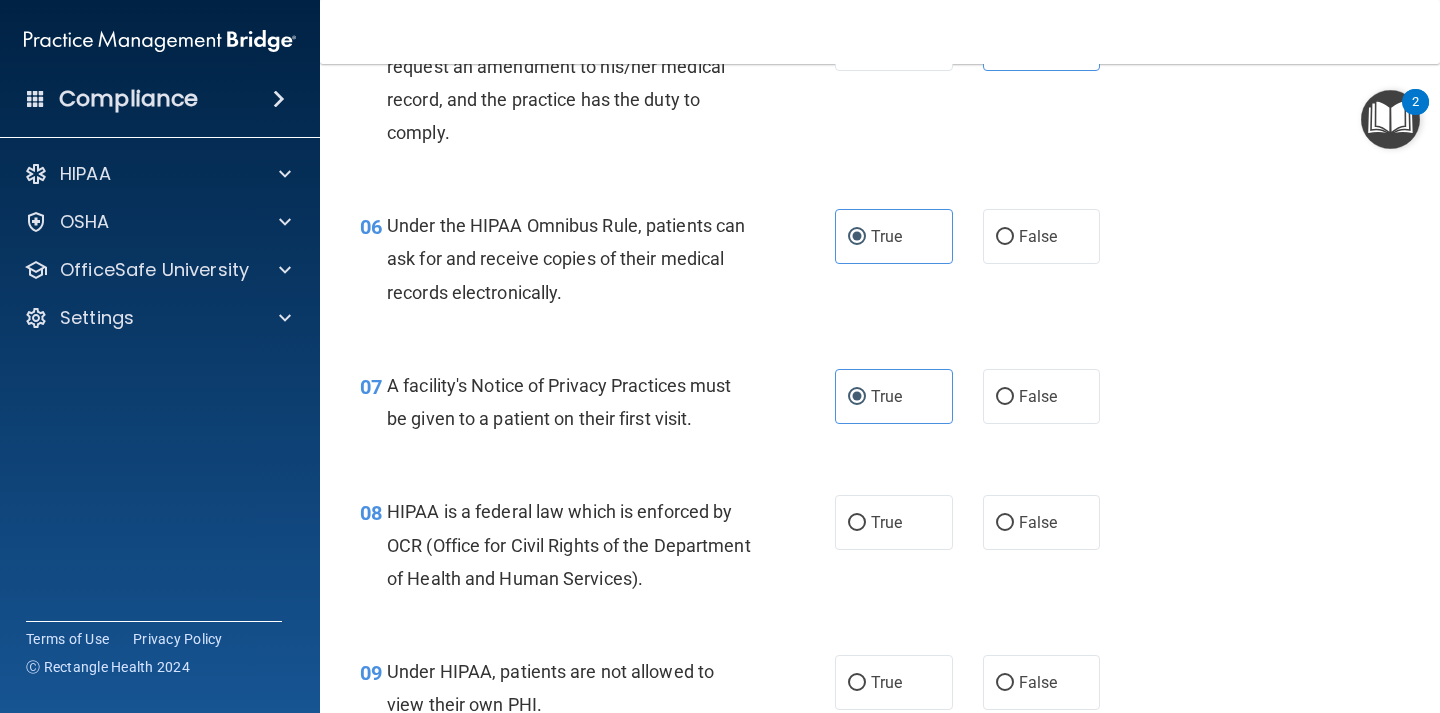 scroll, scrollTop: 1049, scrollLeft: 0, axis: vertical 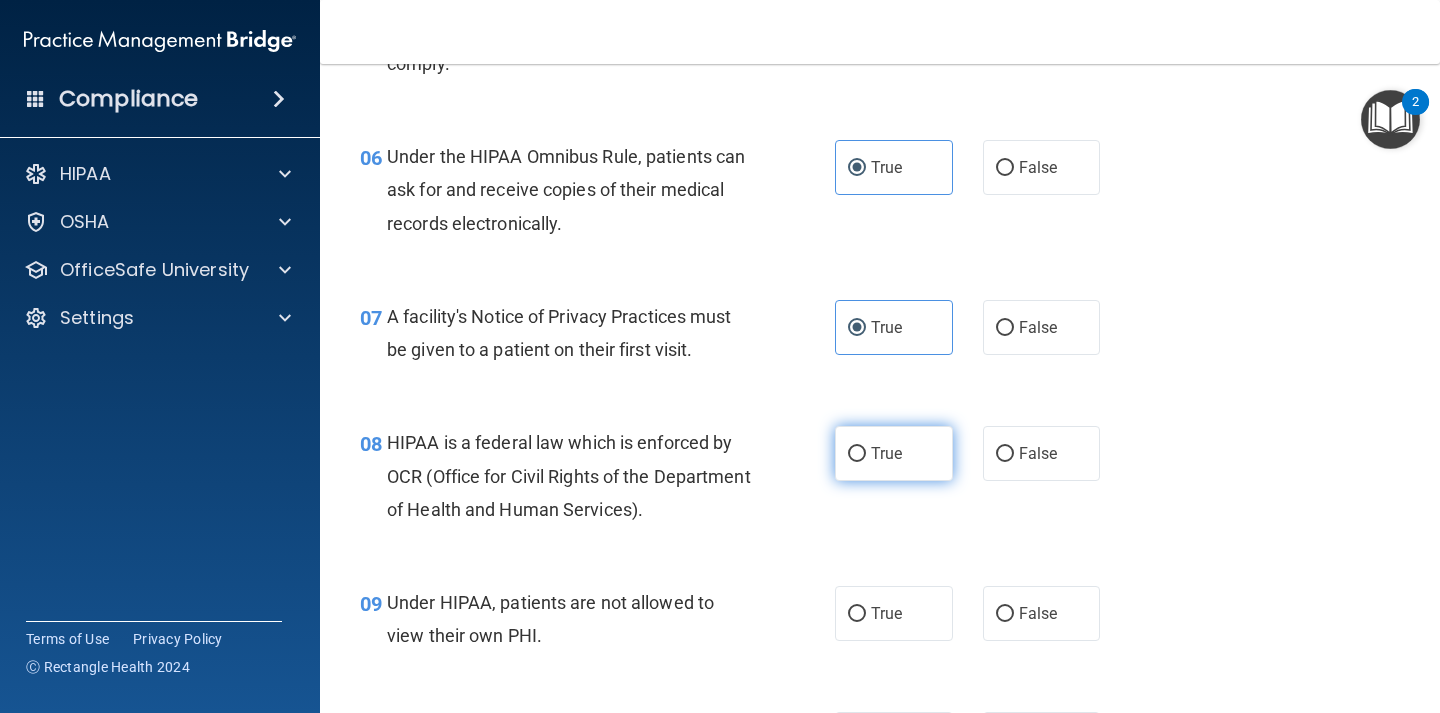 click on "True" at bounding box center (886, 453) 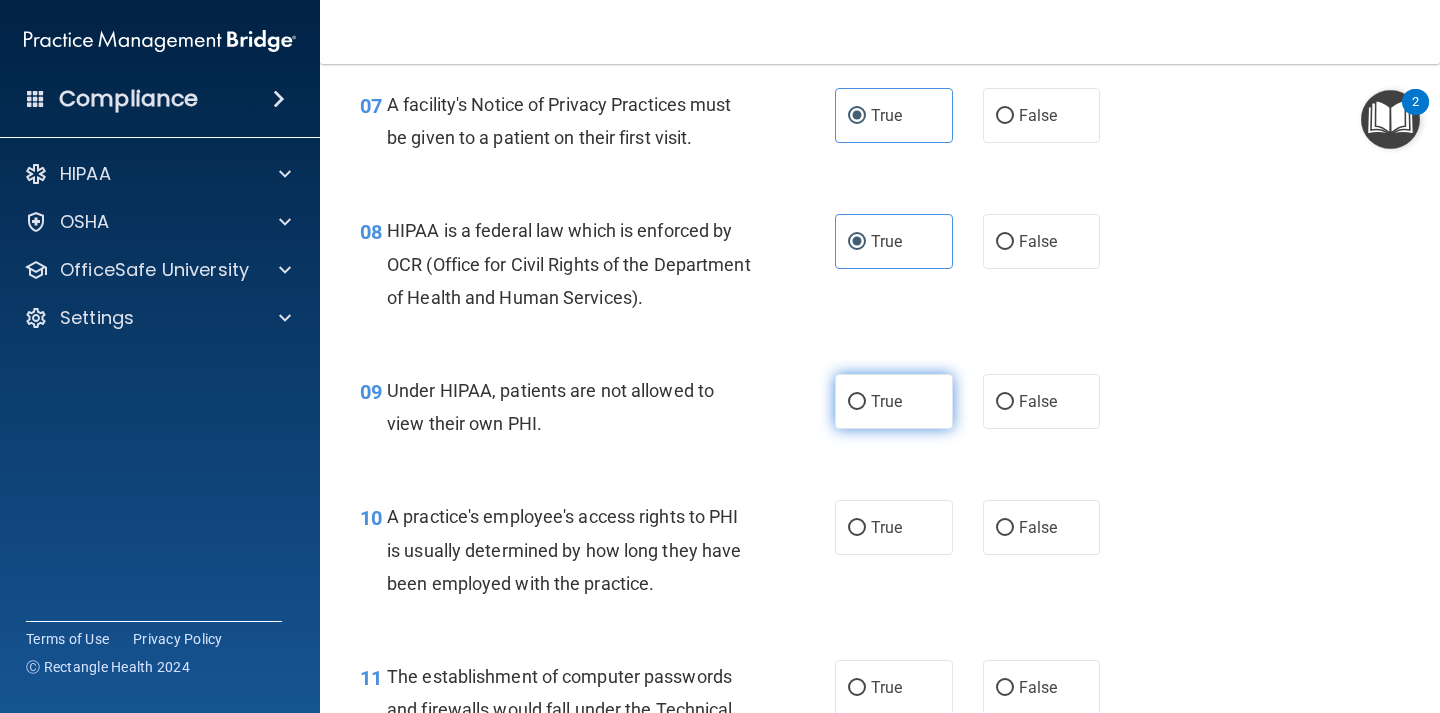 scroll, scrollTop: 1315, scrollLeft: 0, axis: vertical 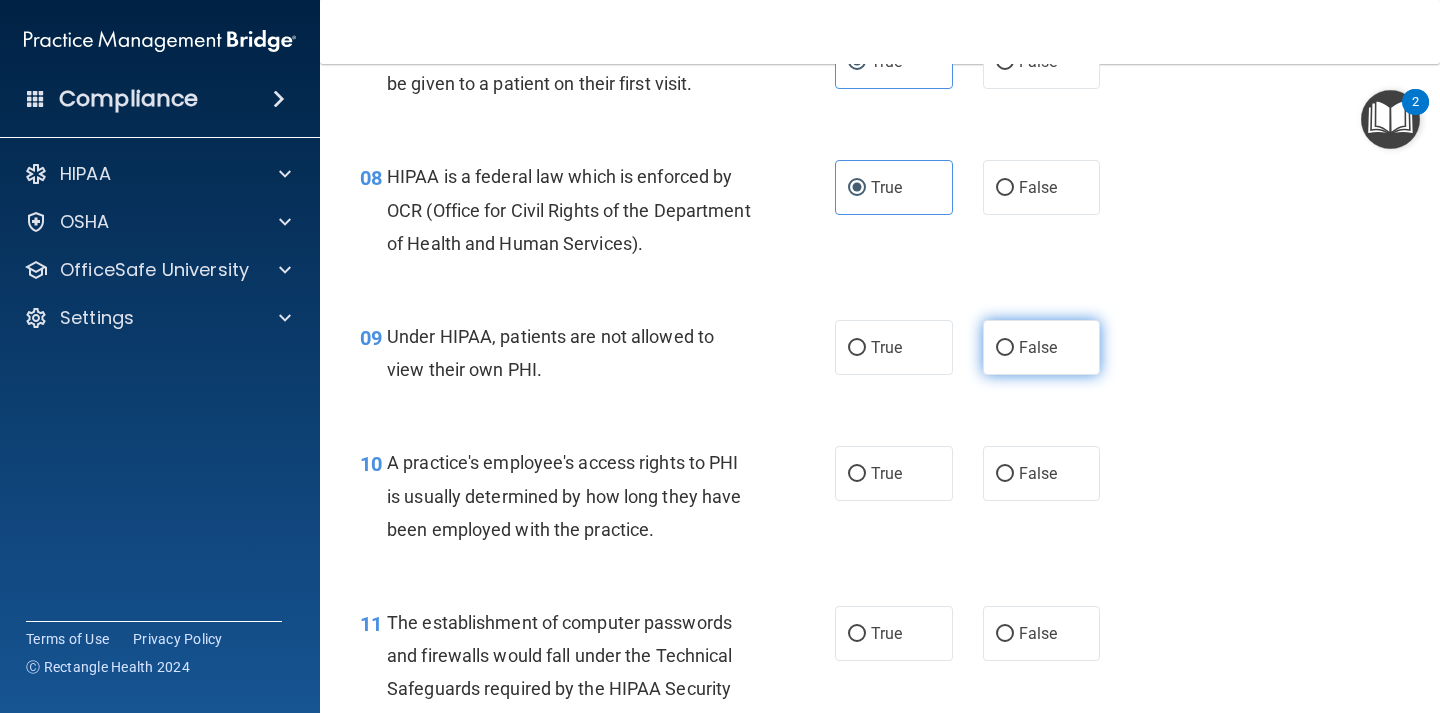 click on "False" at bounding box center (1042, 347) 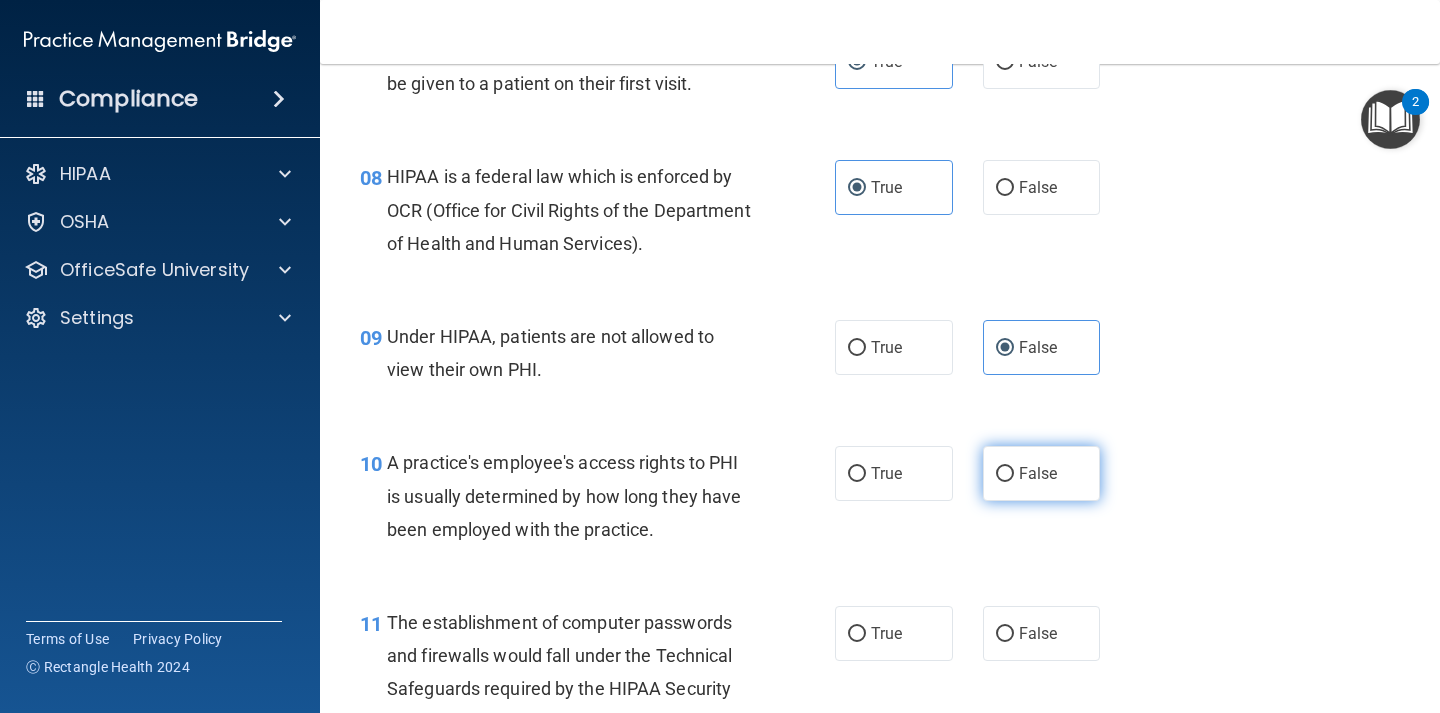 click on "False" at bounding box center (1038, 473) 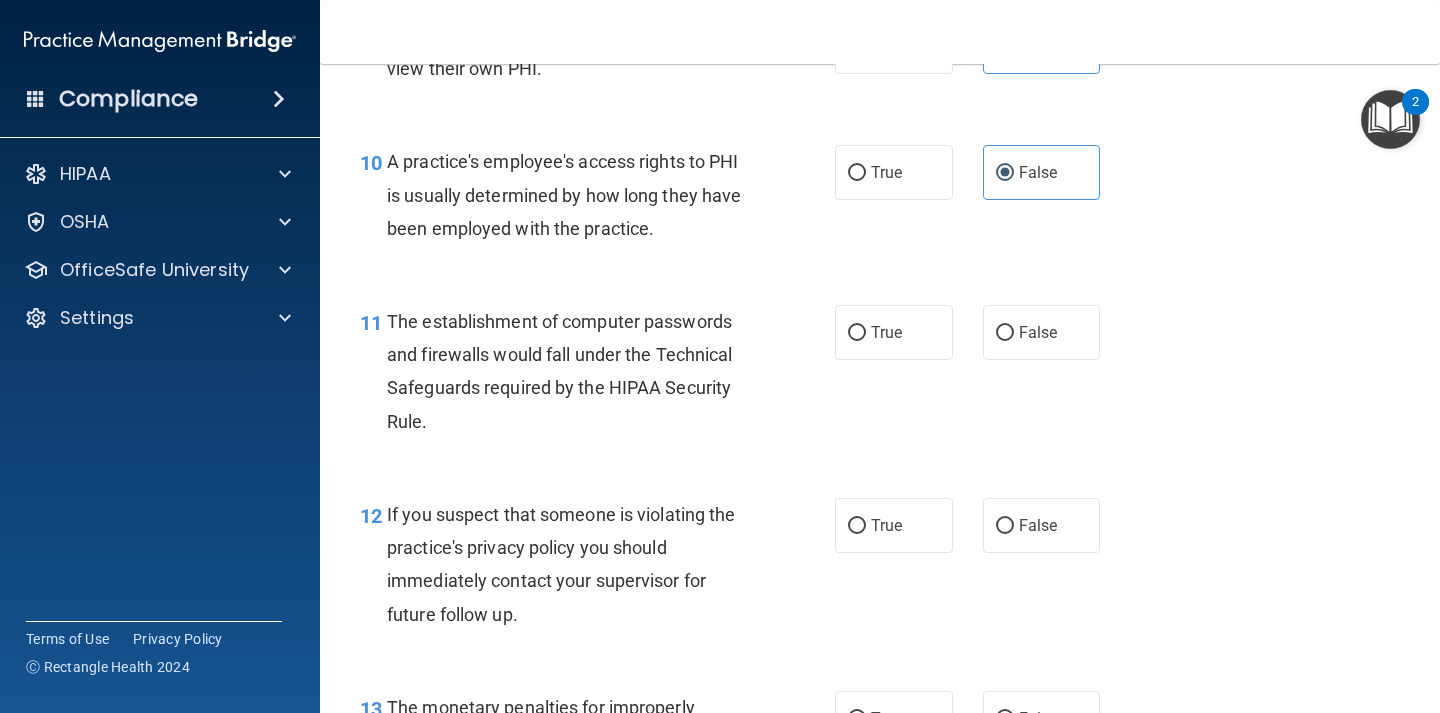 scroll, scrollTop: 1748, scrollLeft: 0, axis: vertical 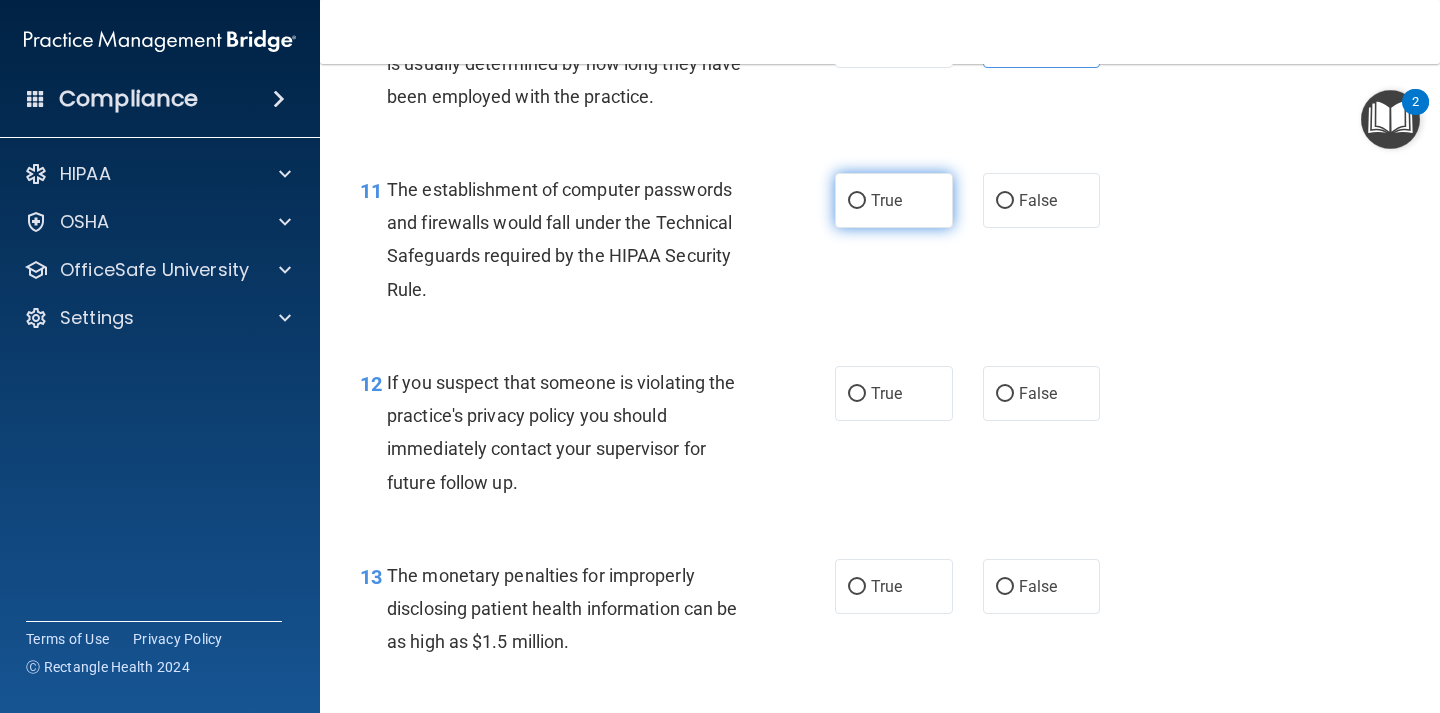 click on "True" at bounding box center [886, 200] 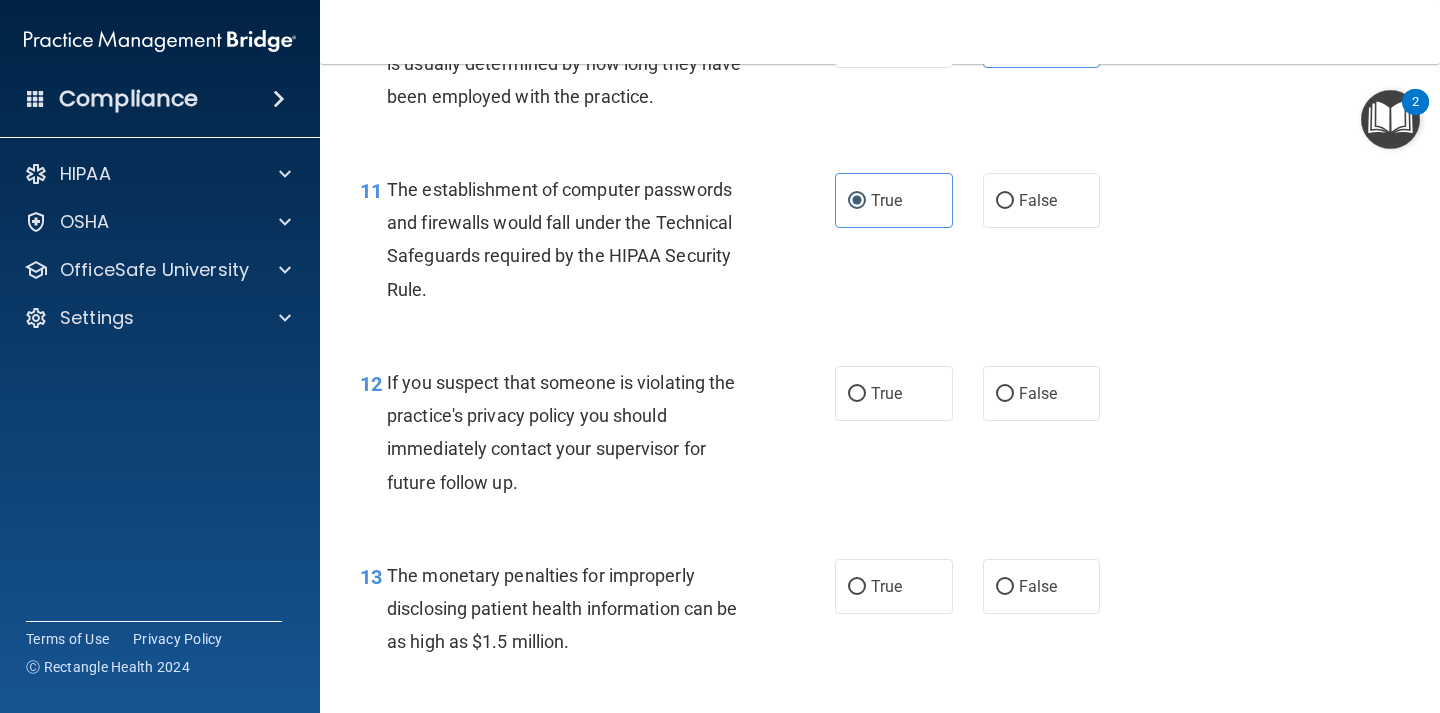 click on "12       If you suspect that someone is violating the practice's privacy policy you should immediately contact your supervisor for future follow up.                 True           False" at bounding box center [880, 437] 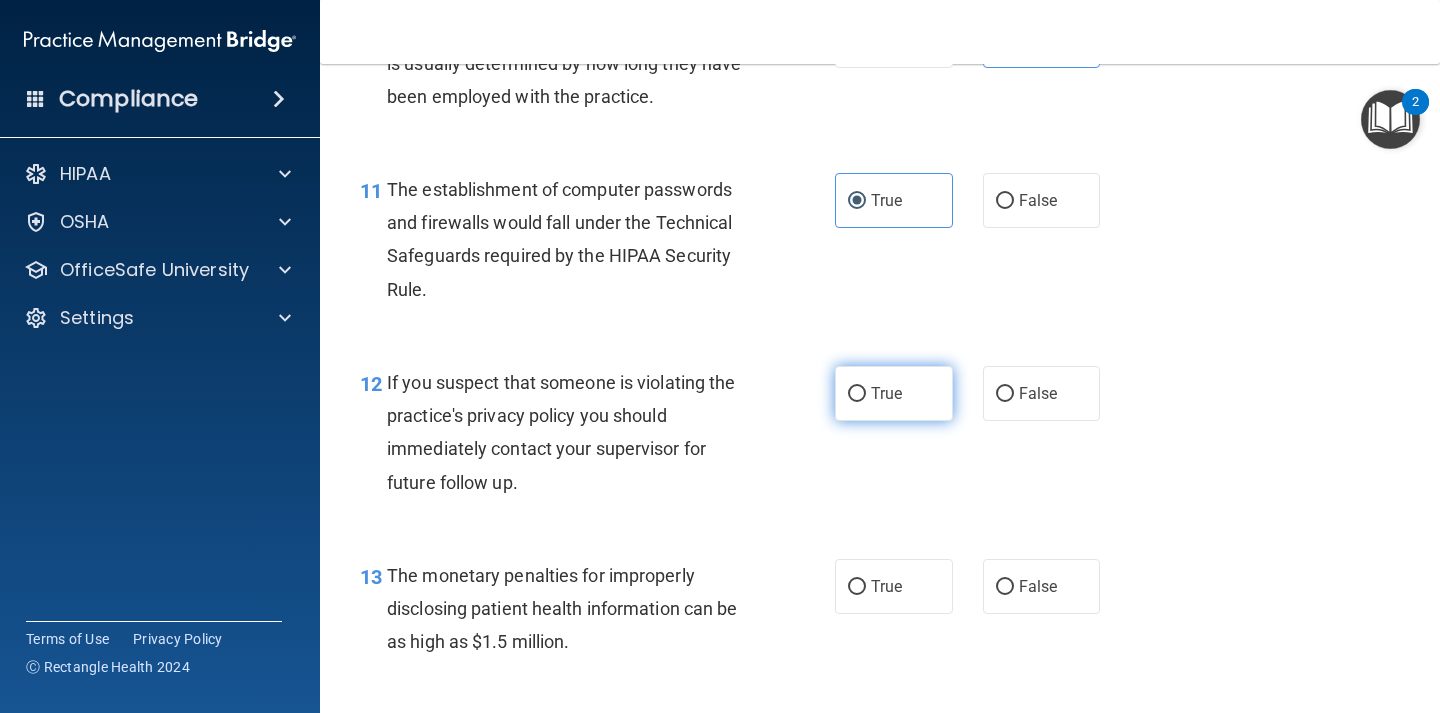 click on "True" at bounding box center (894, 393) 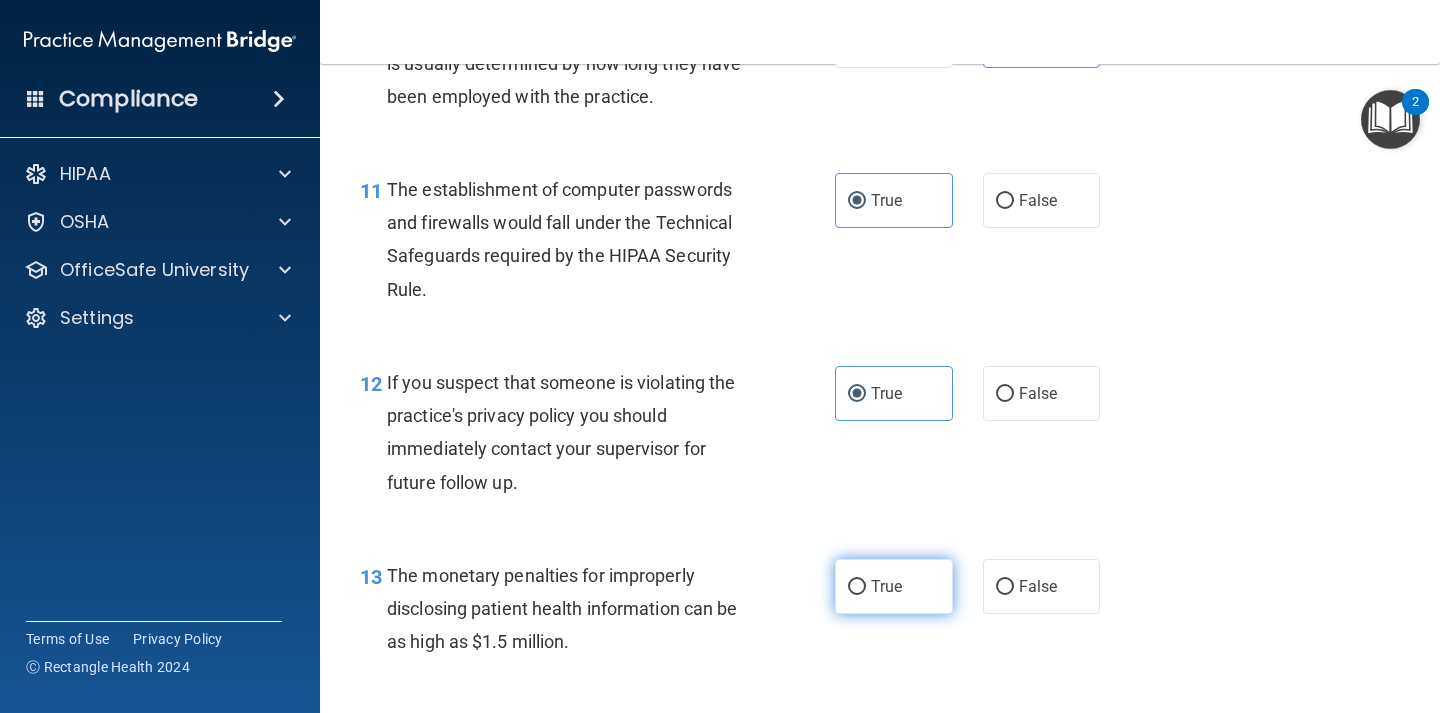click on "True" at bounding box center [894, 586] 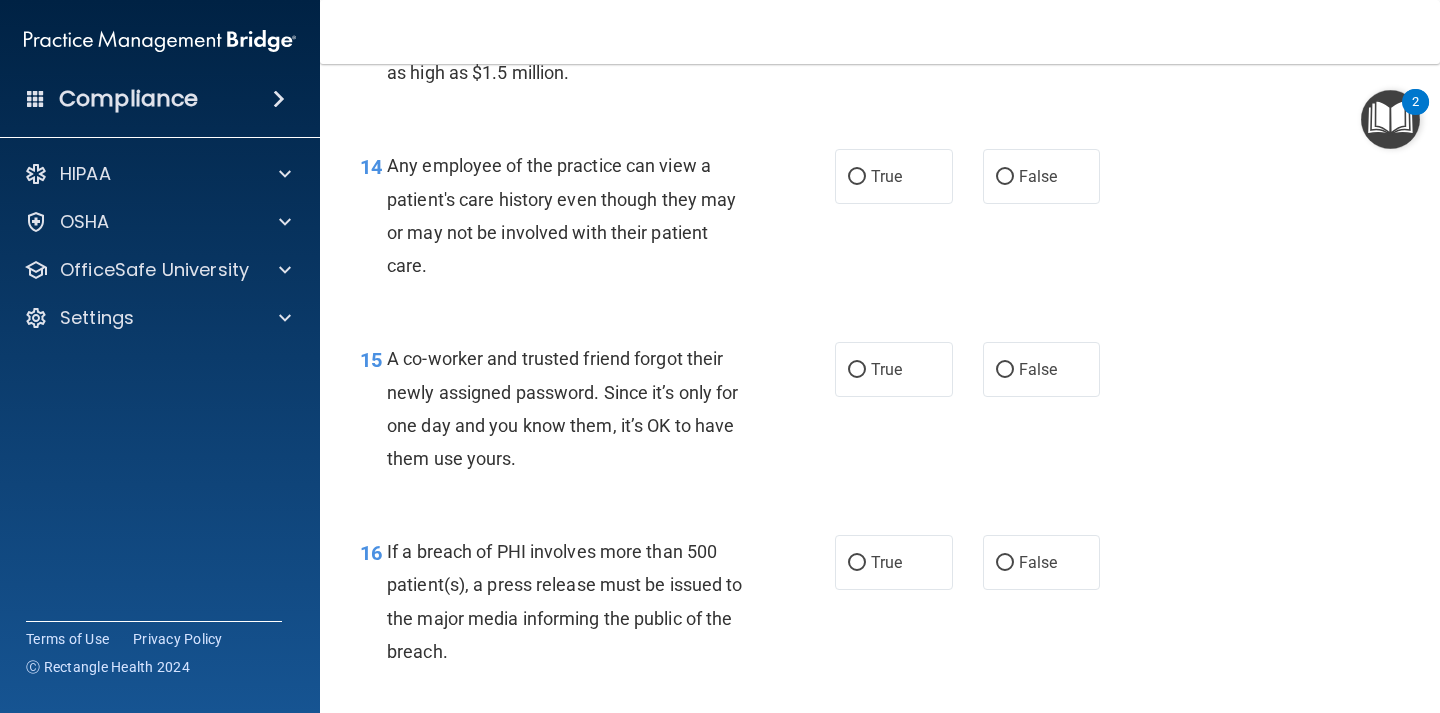 scroll, scrollTop: 2318, scrollLeft: 0, axis: vertical 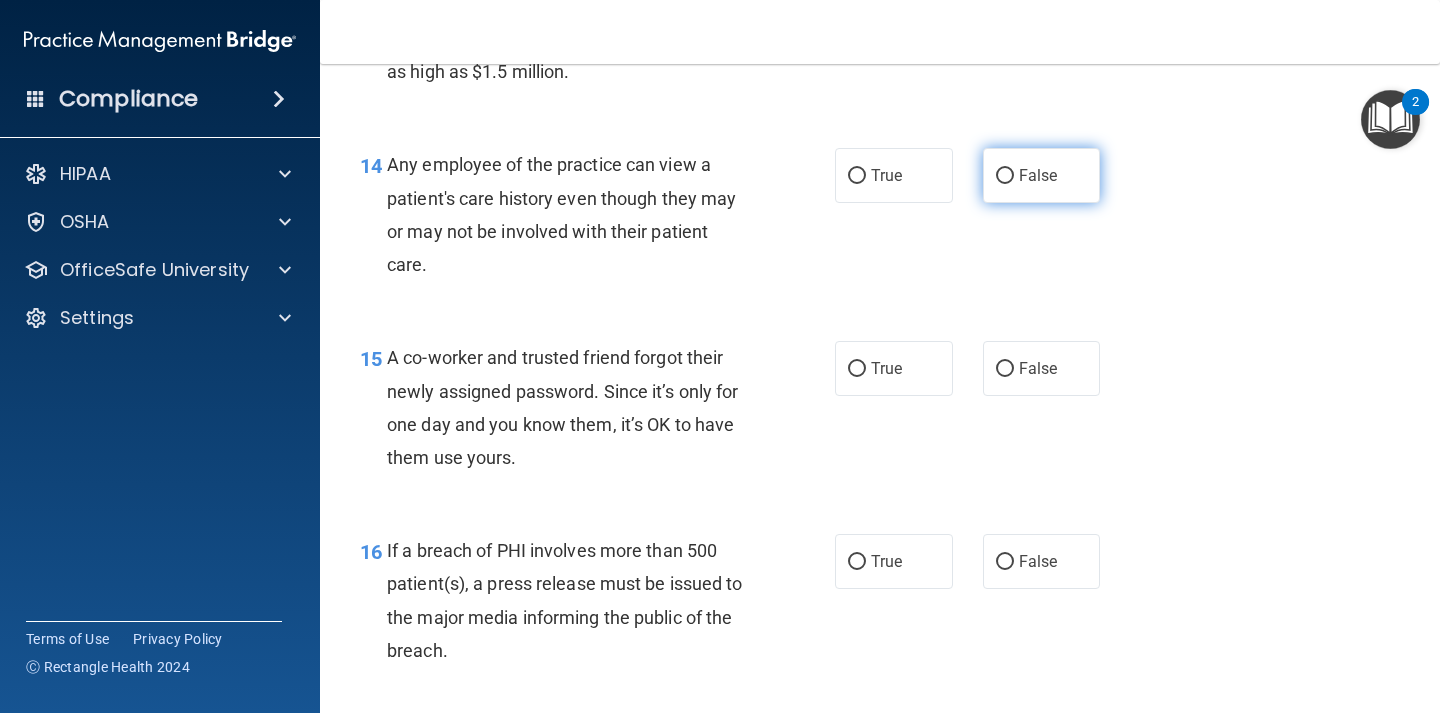 click on "False" at bounding box center [1042, 175] 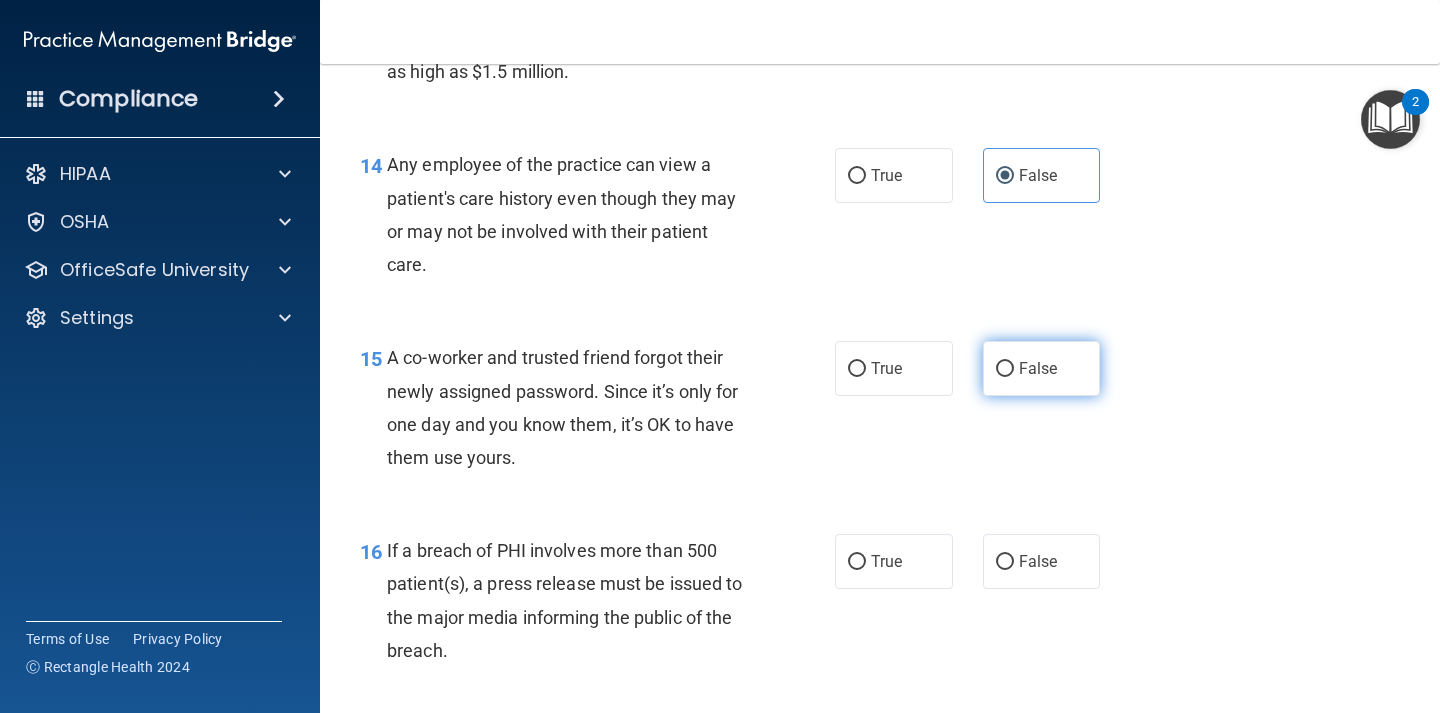 click on "False" at bounding box center [1038, 368] 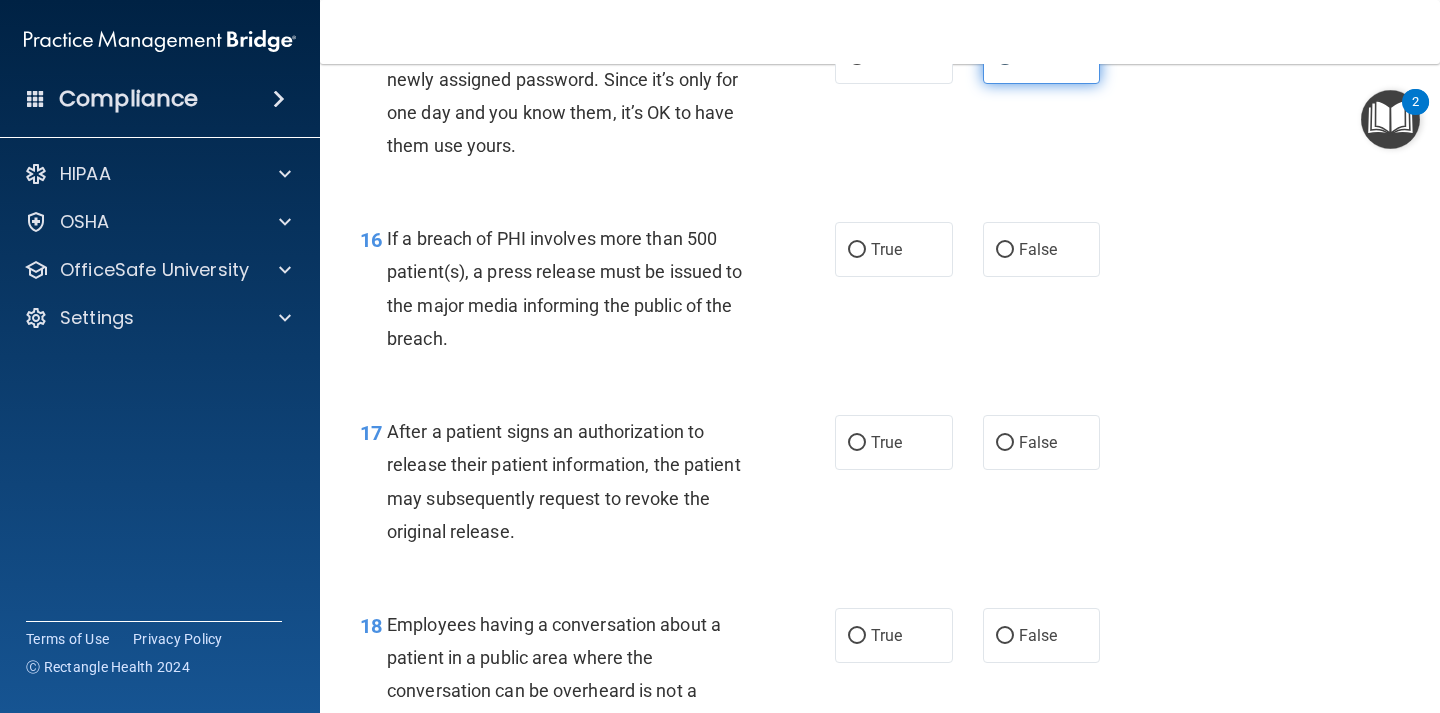 scroll, scrollTop: 2667, scrollLeft: 0, axis: vertical 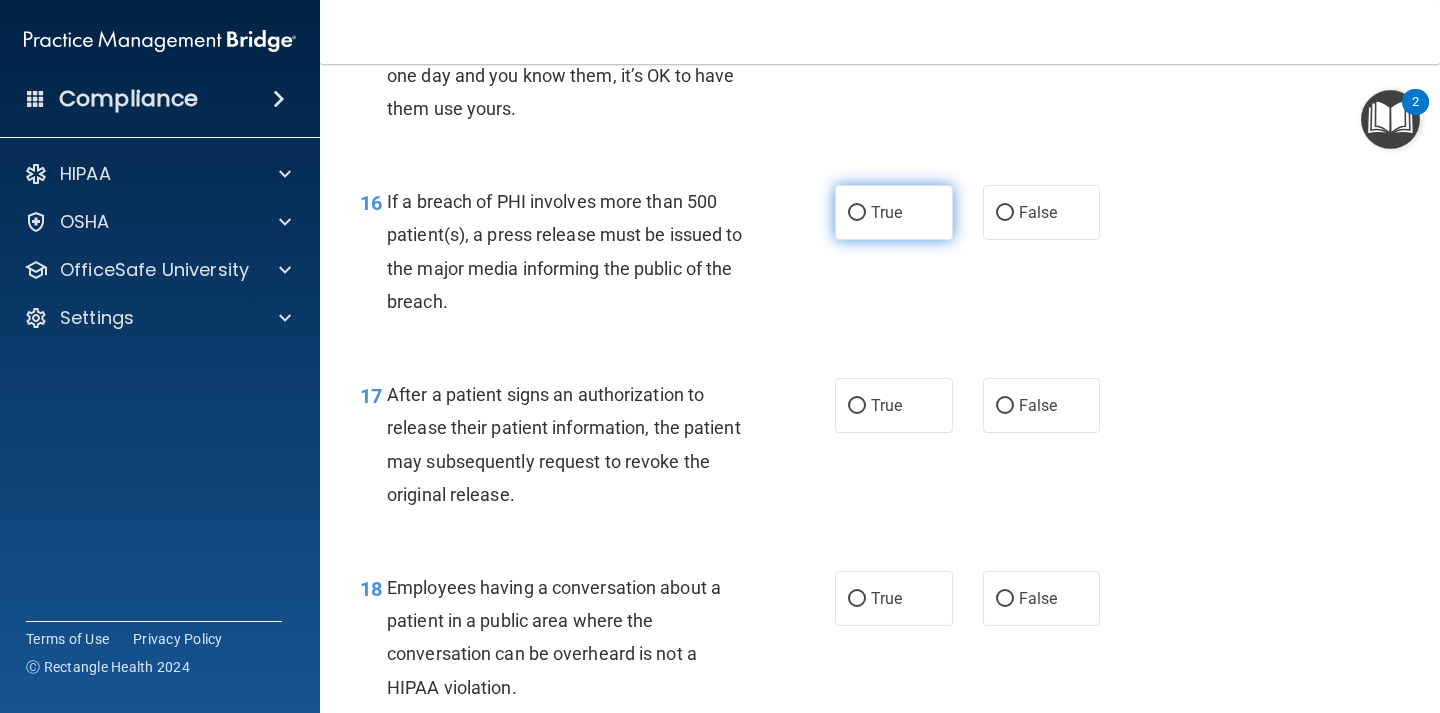 click on "True" at bounding box center (886, 212) 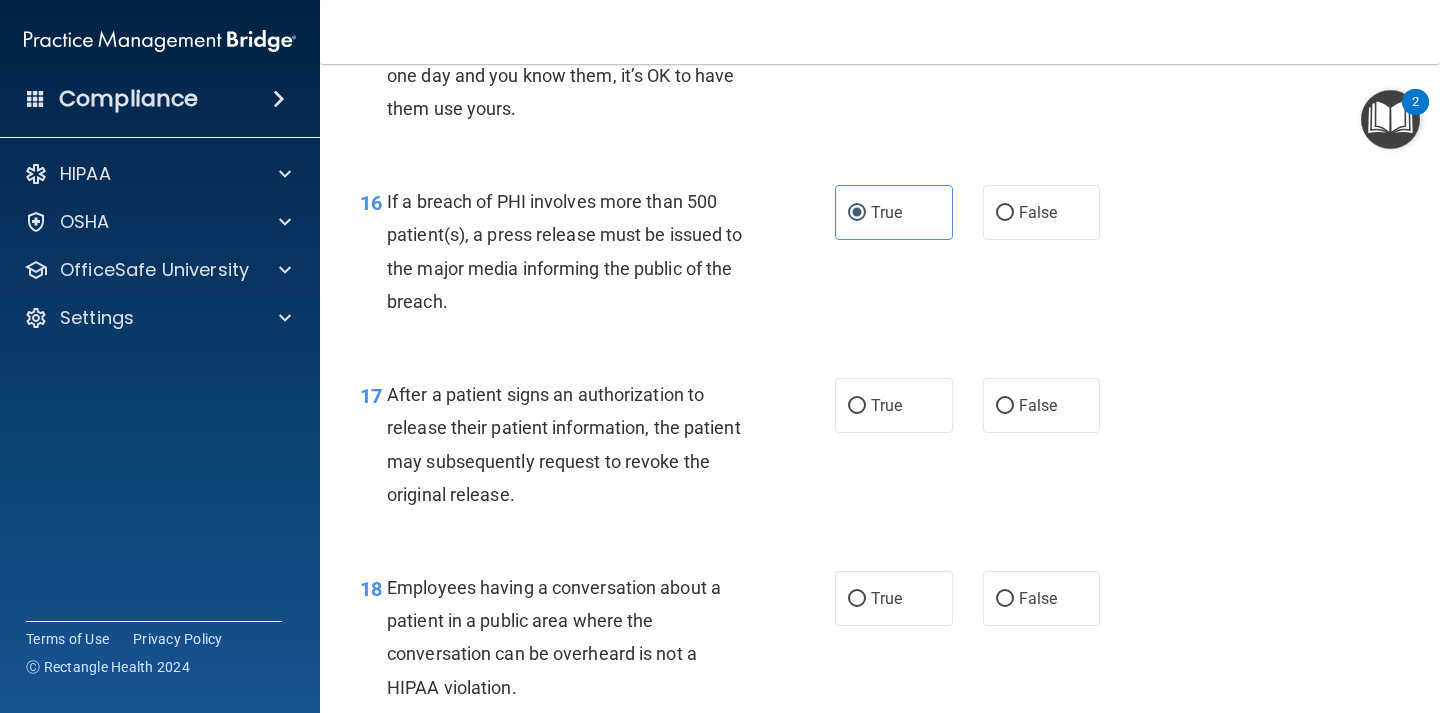 click on "17       After a patient signs an authorization to release their patient information, the patient may subsequently request to revoke the original release.                 True           False" at bounding box center [880, 449] 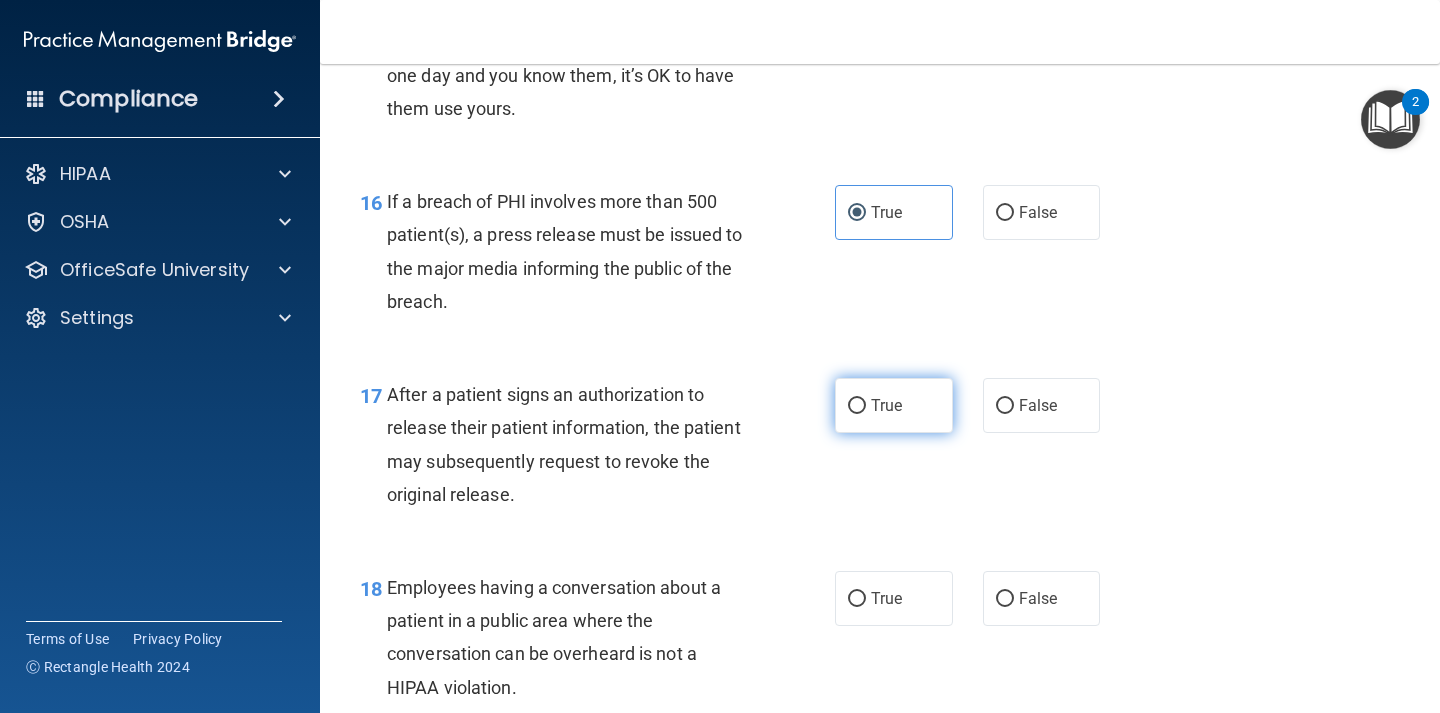 click on "True" at bounding box center [886, 405] 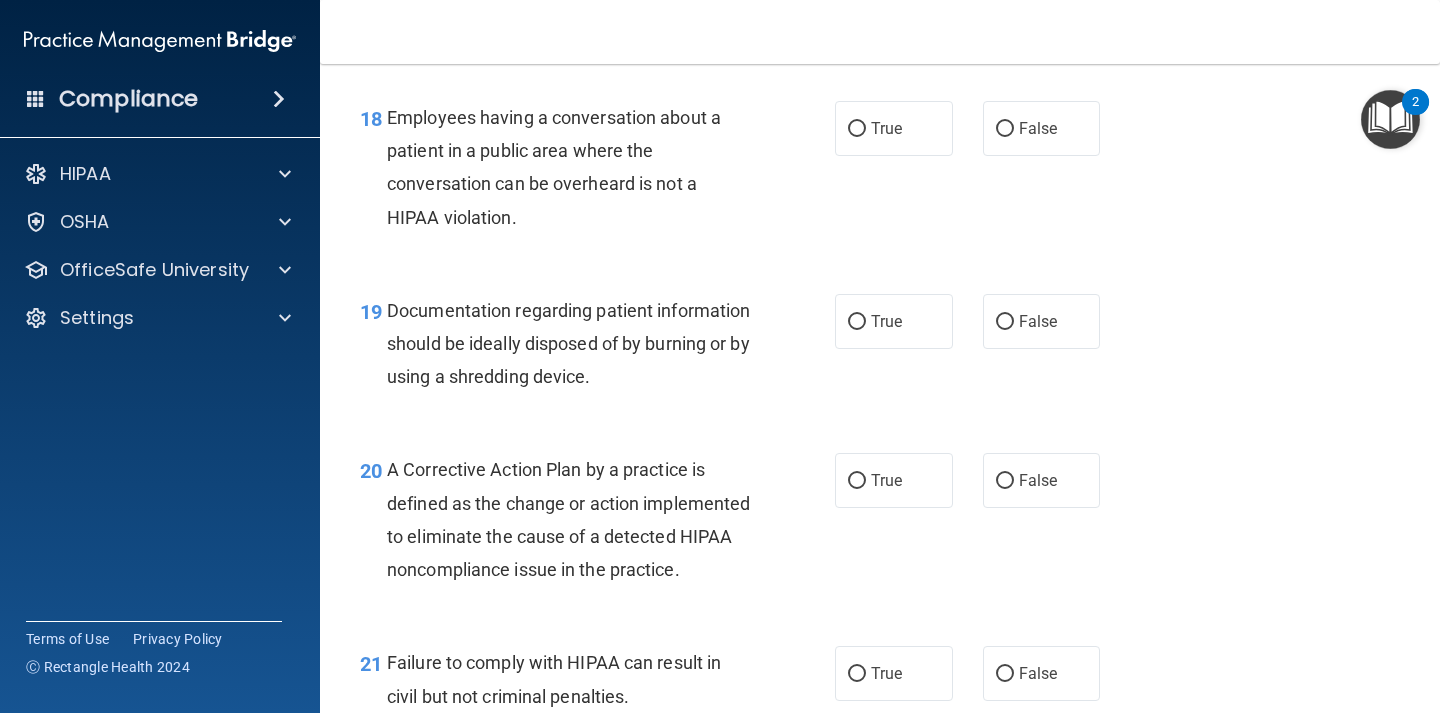 scroll, scrollTop: 3151, scrollLeft: 0, axis: vertical 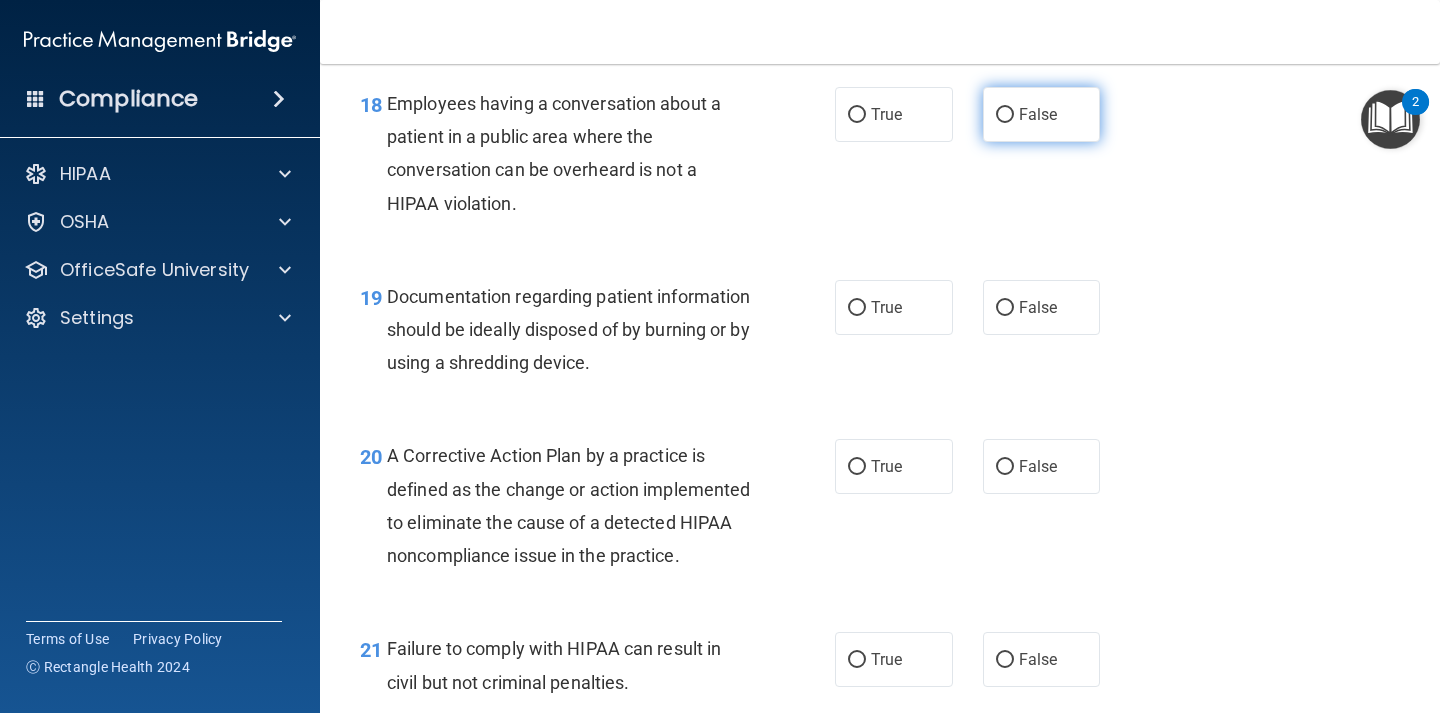 click on "False" at bounding box center [1042, 114] 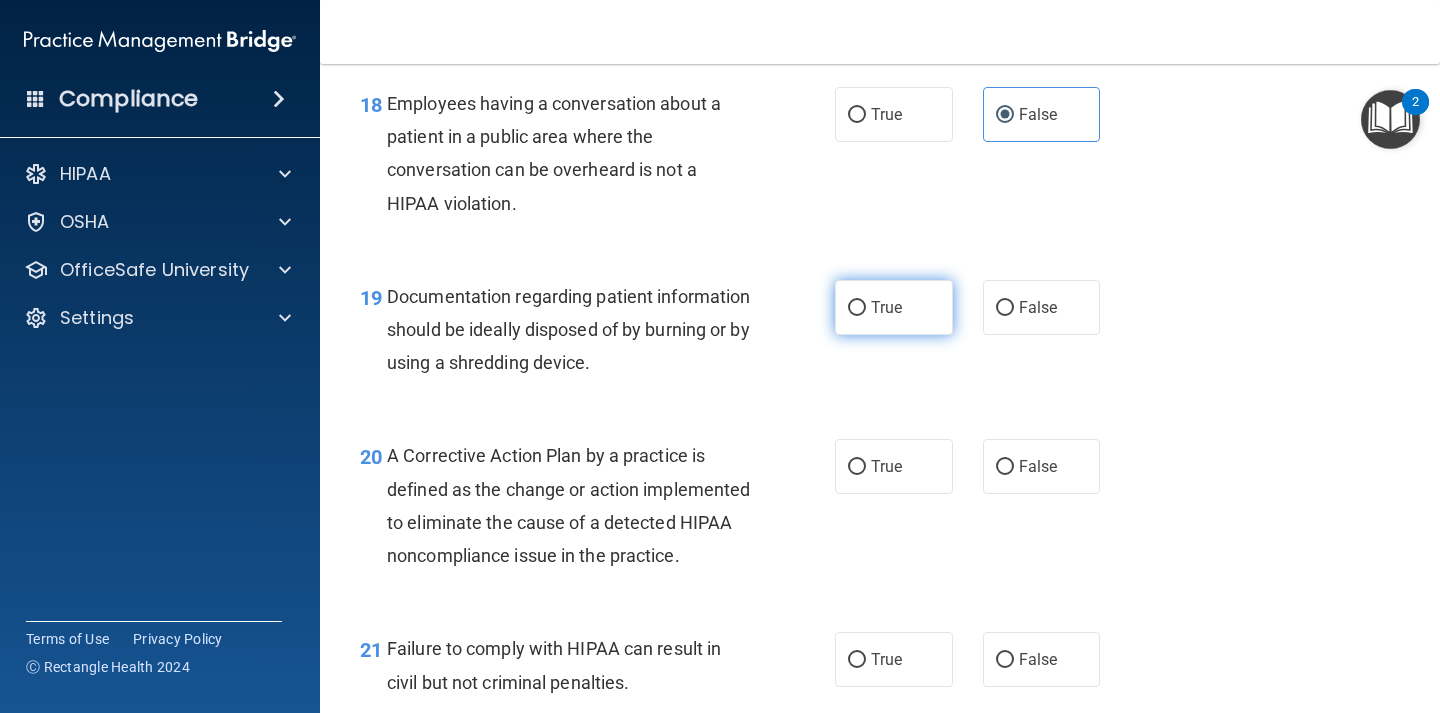 click on "True" at bounding box center (894, 307) 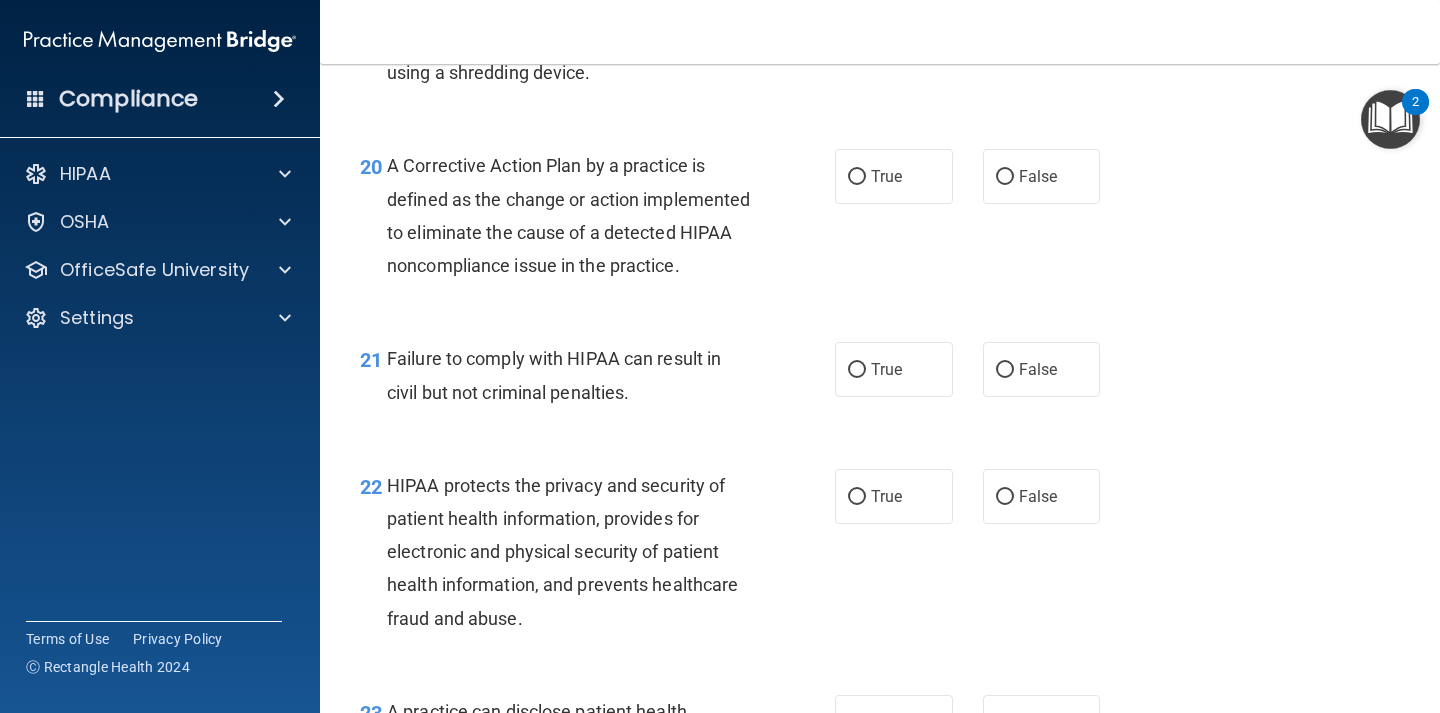 scroll, scrollTop: 3456, scrollLeft: 0, axis: vertical 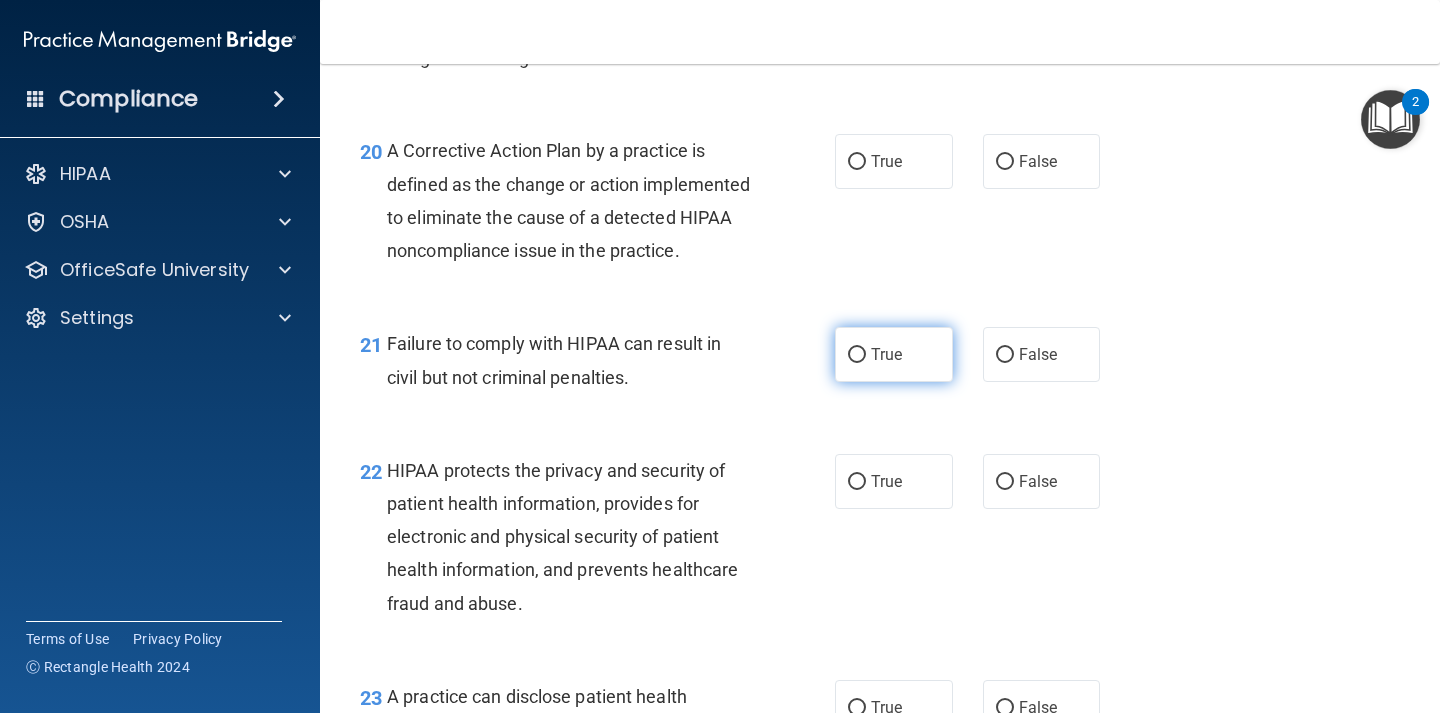 click on "True" at bounding box center [894, 354] 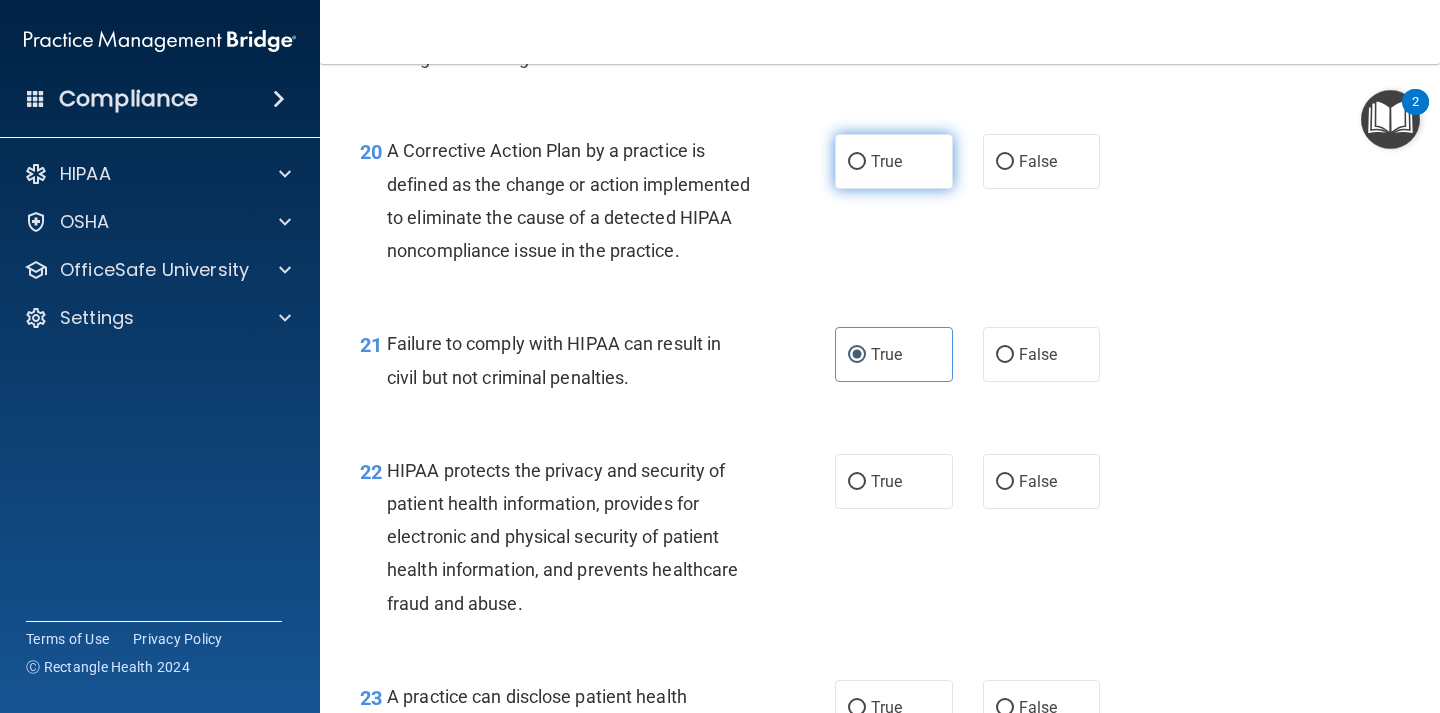 click on "True" at bounding box center (894, 161) 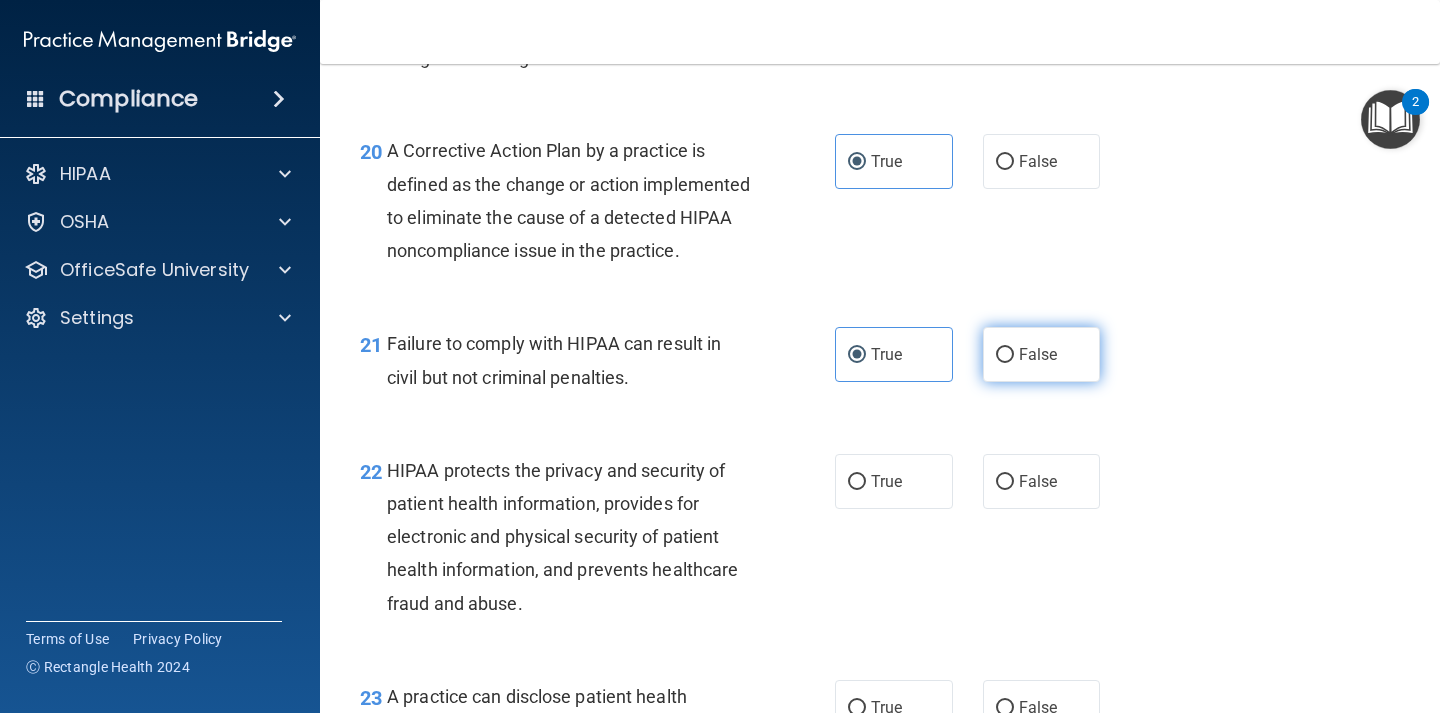 click on "False" at bounding box center [1038, 354] 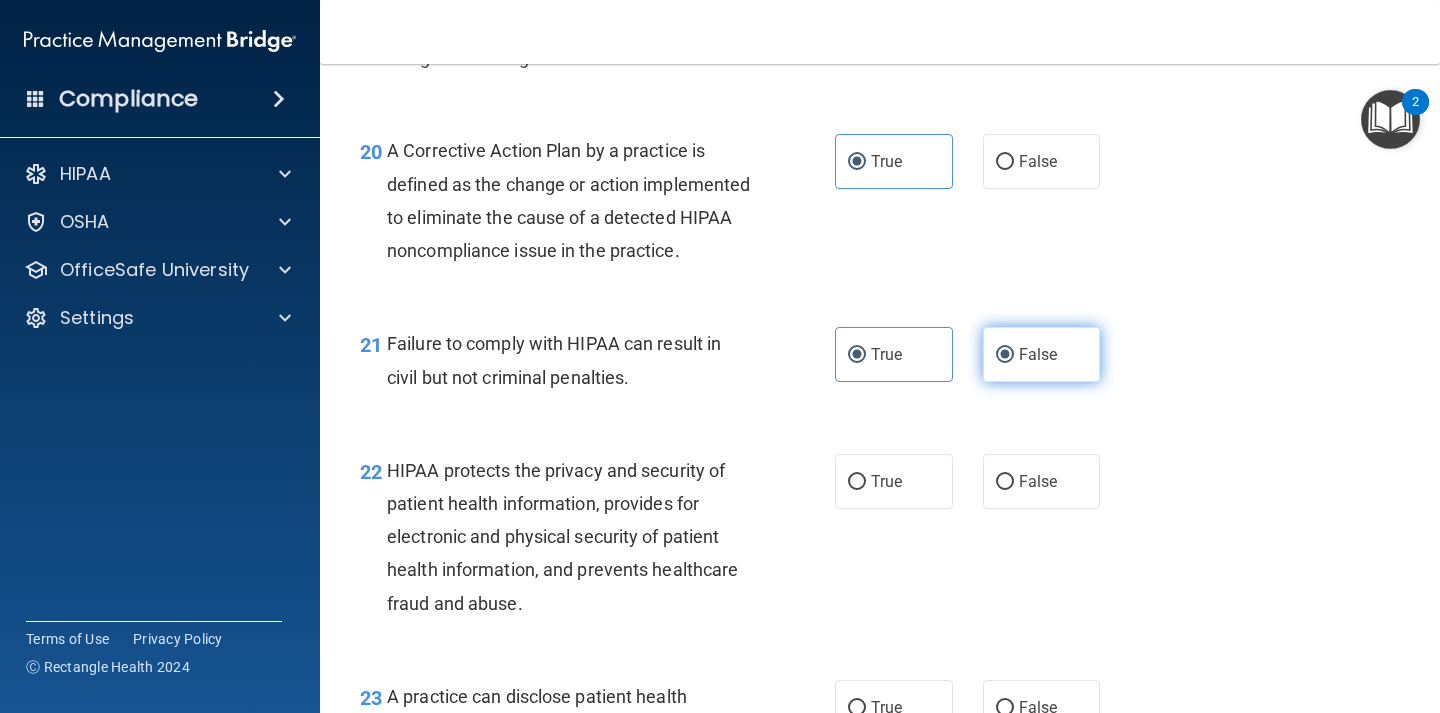 radio on "false" 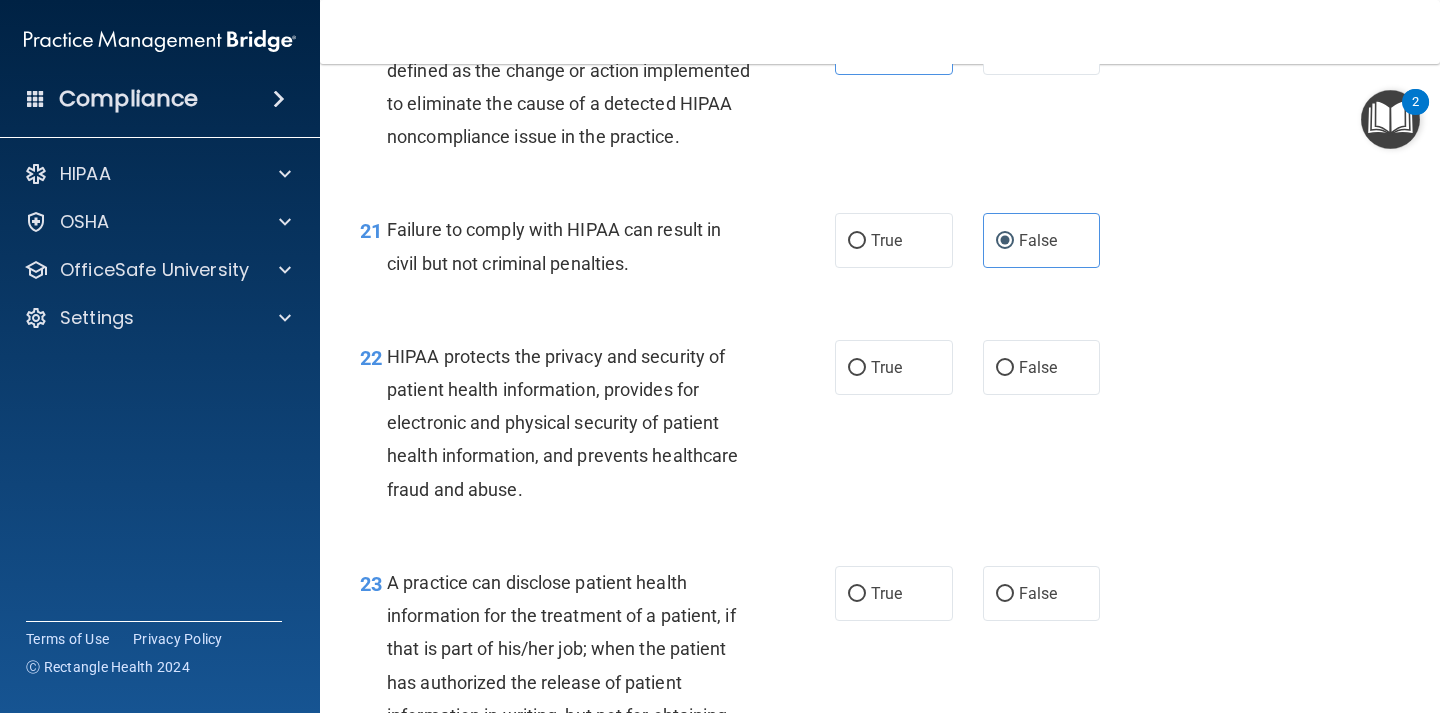 scroll, scrollTop: 3602, scrollLeft: 0, axis: vertical 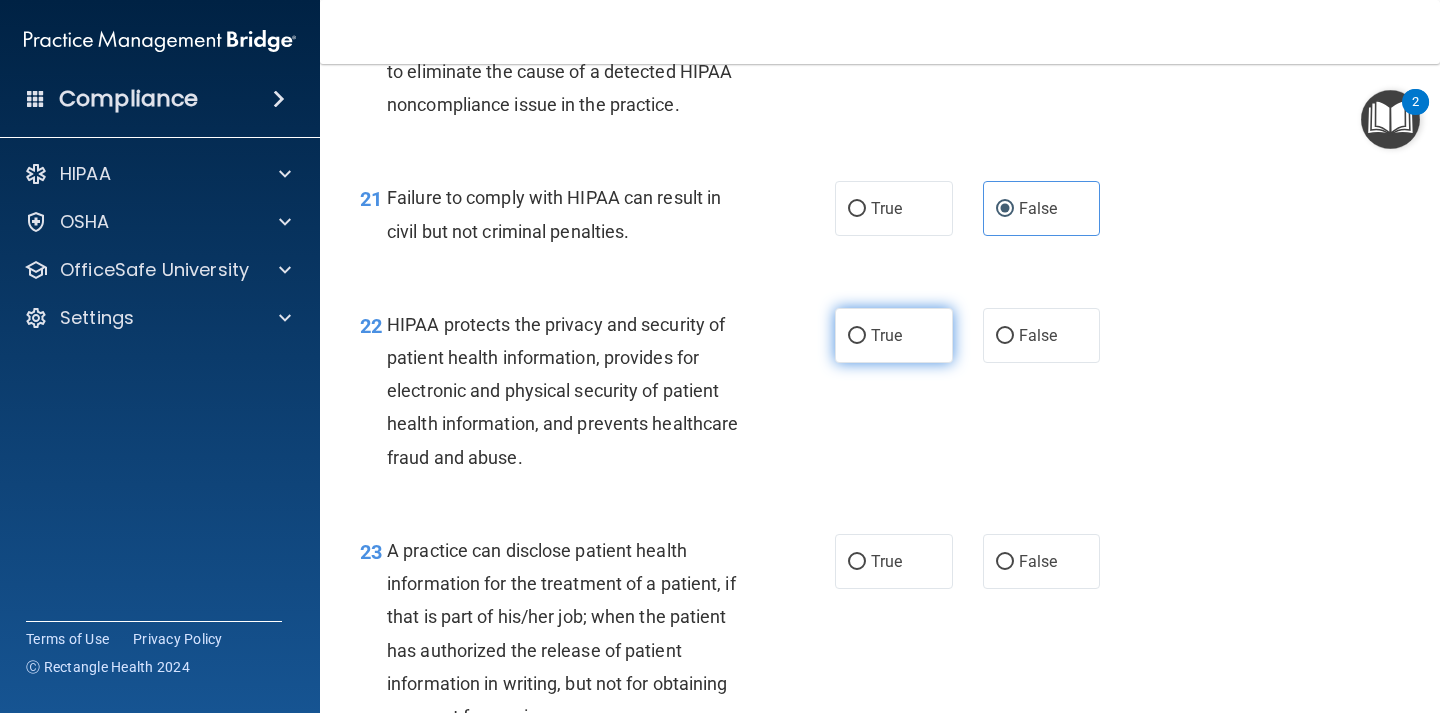 click on "True" at bounding box center [894, 335] 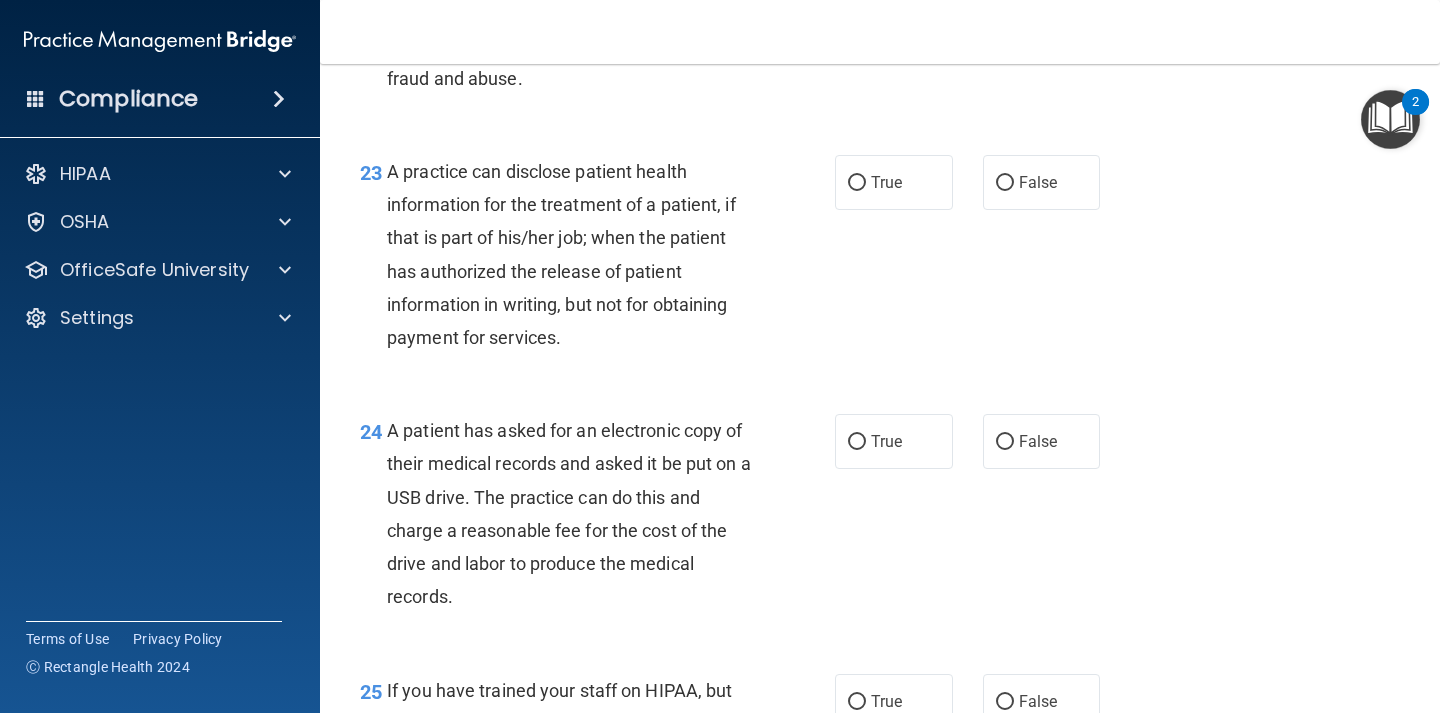 scroll, scrollTop: 3987, scrollLeft: 0, axis: vertical 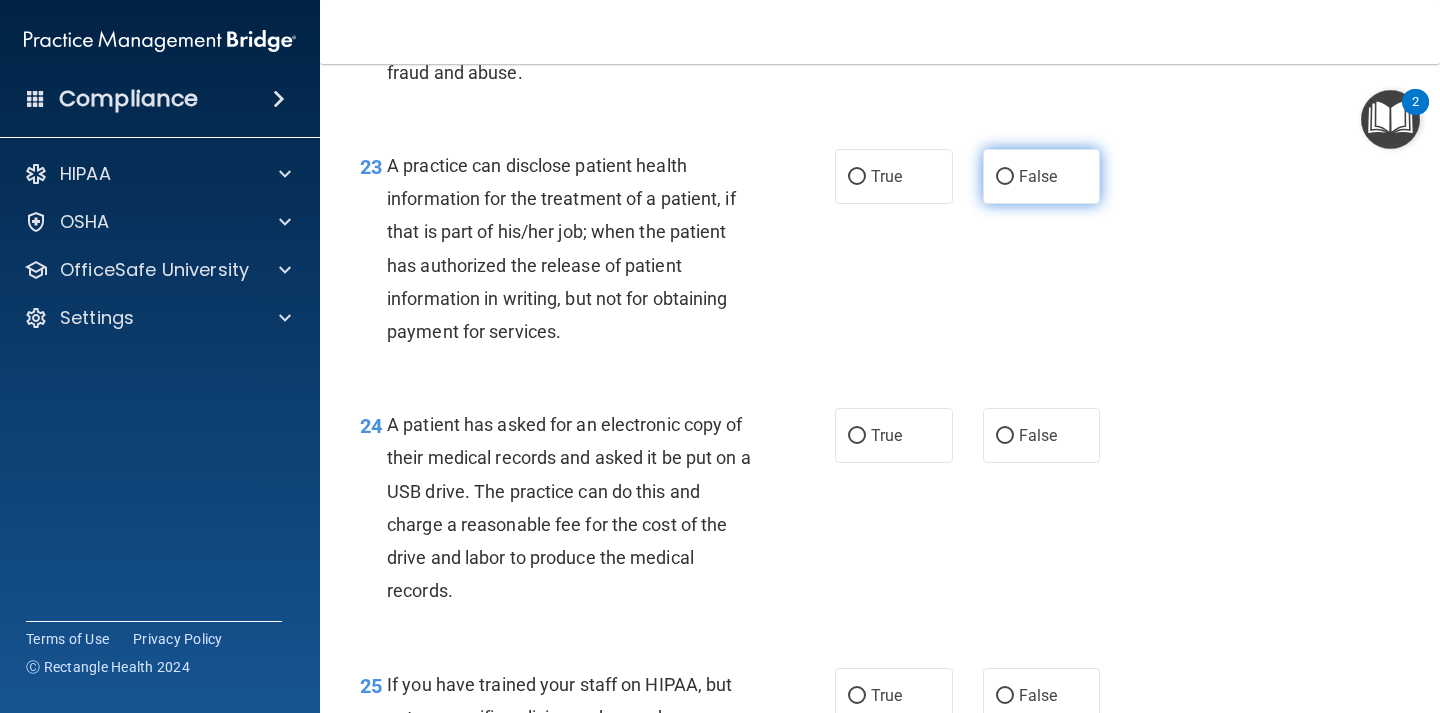 click on "False" at bounding box center (1038, 176) 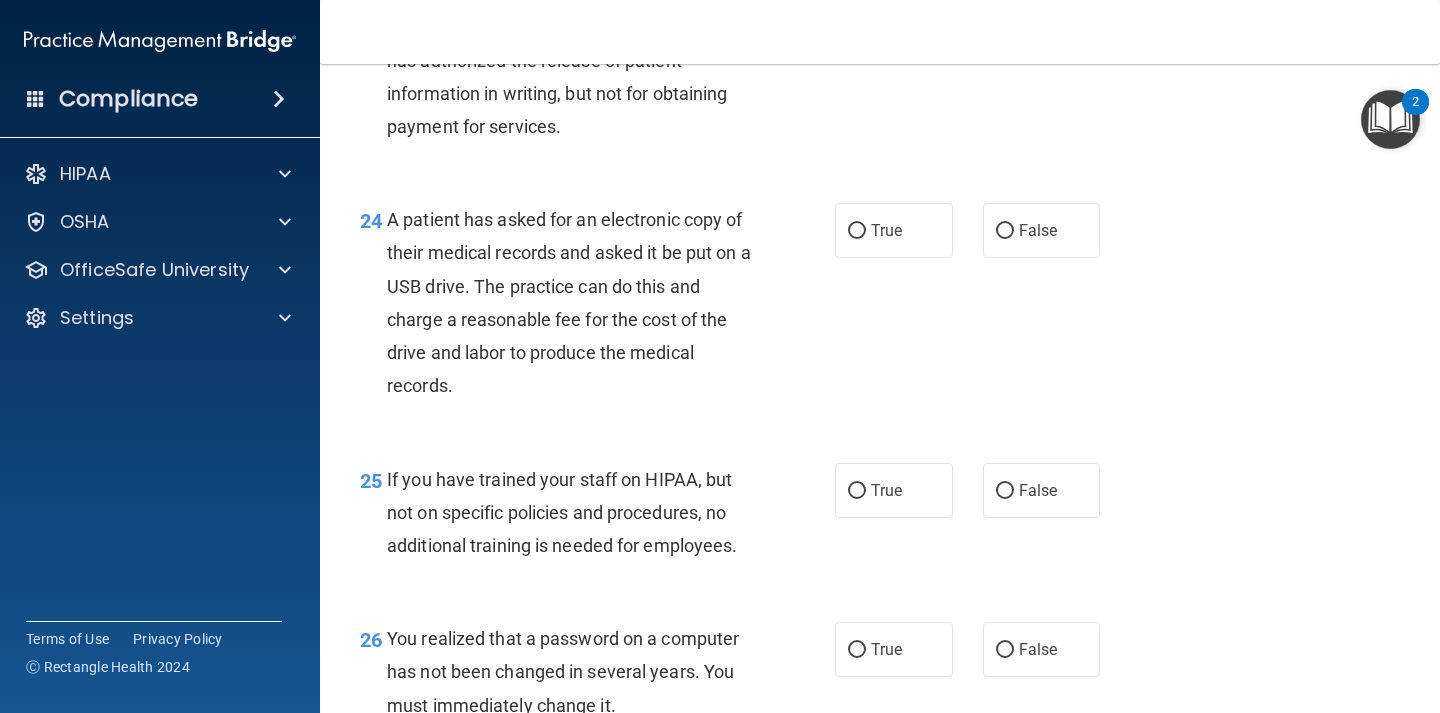 scroll, scrollTop: 4219, scrollLeft: 0, axis: vertical 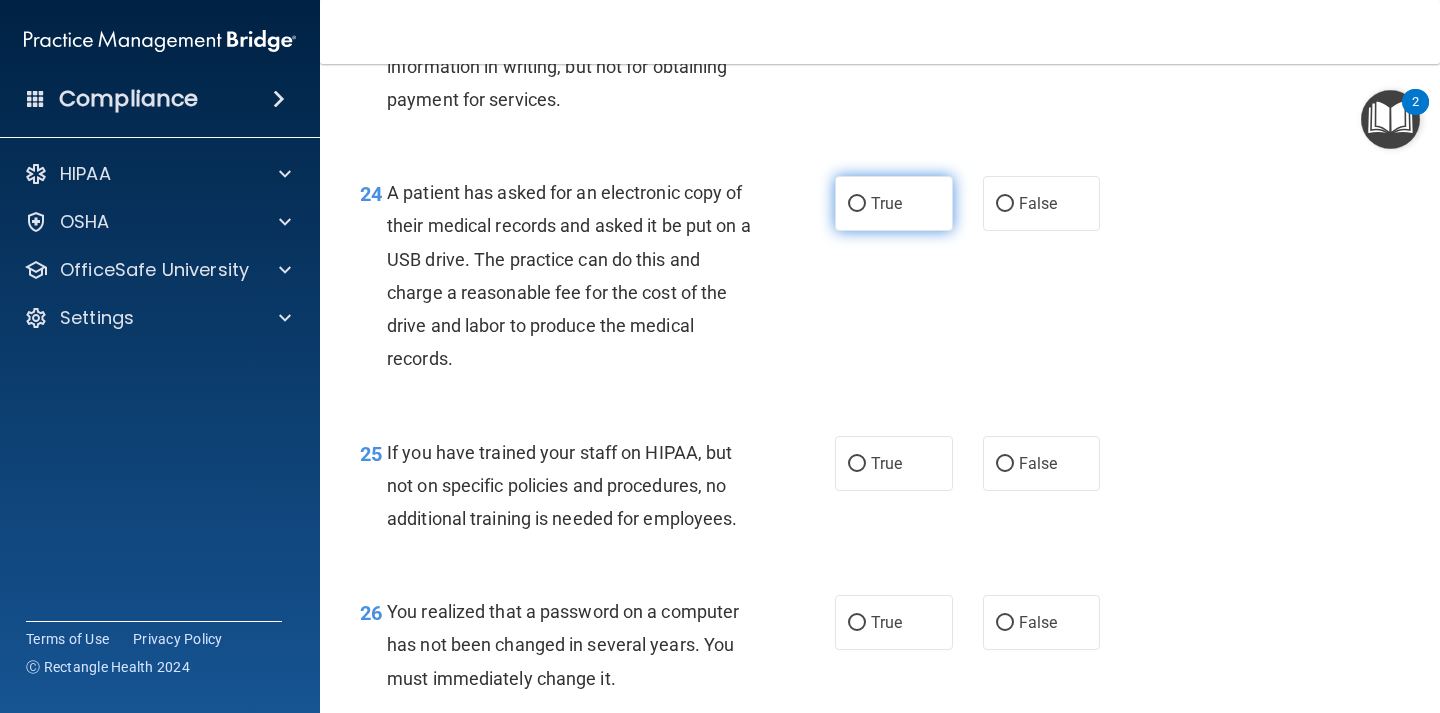 click on "True" at bounding box center [857, 204] 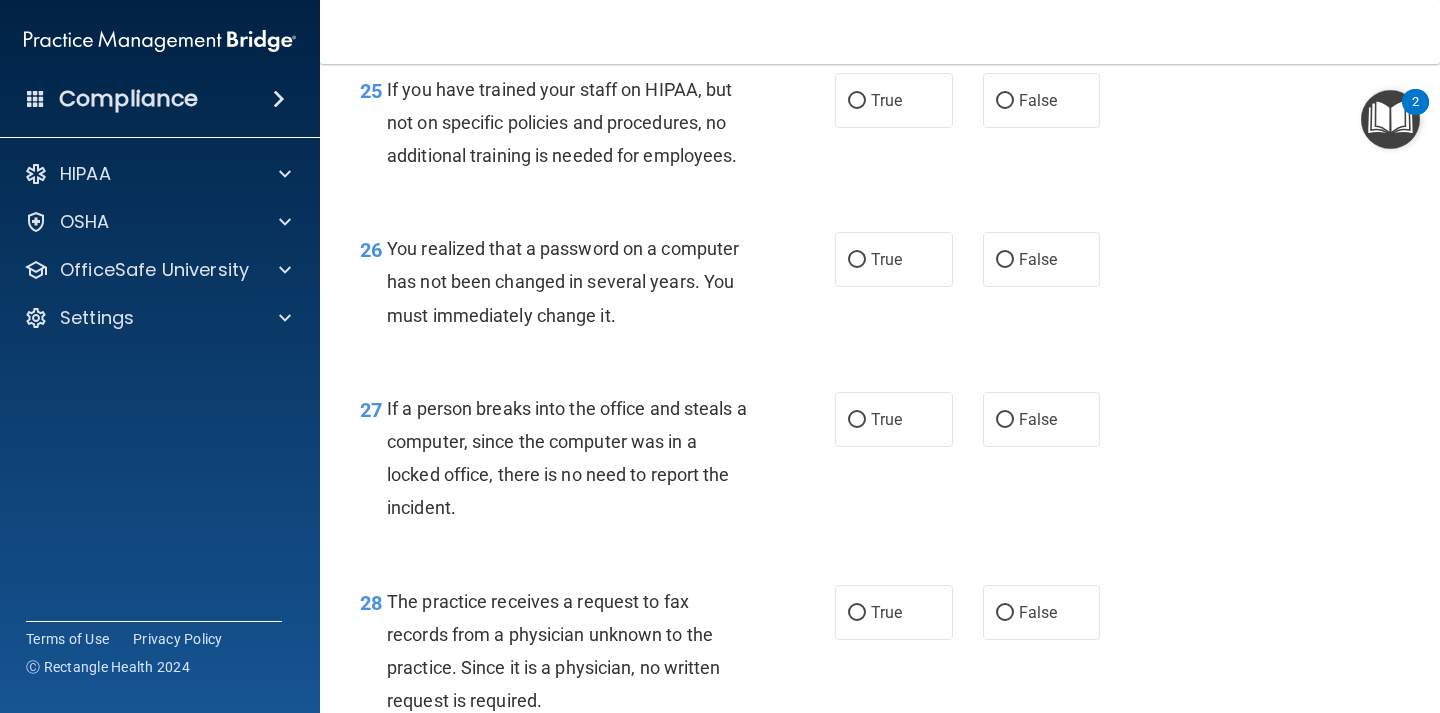 scroll, scrollTop: 4593, scrollLeft: 0, axis: vertical 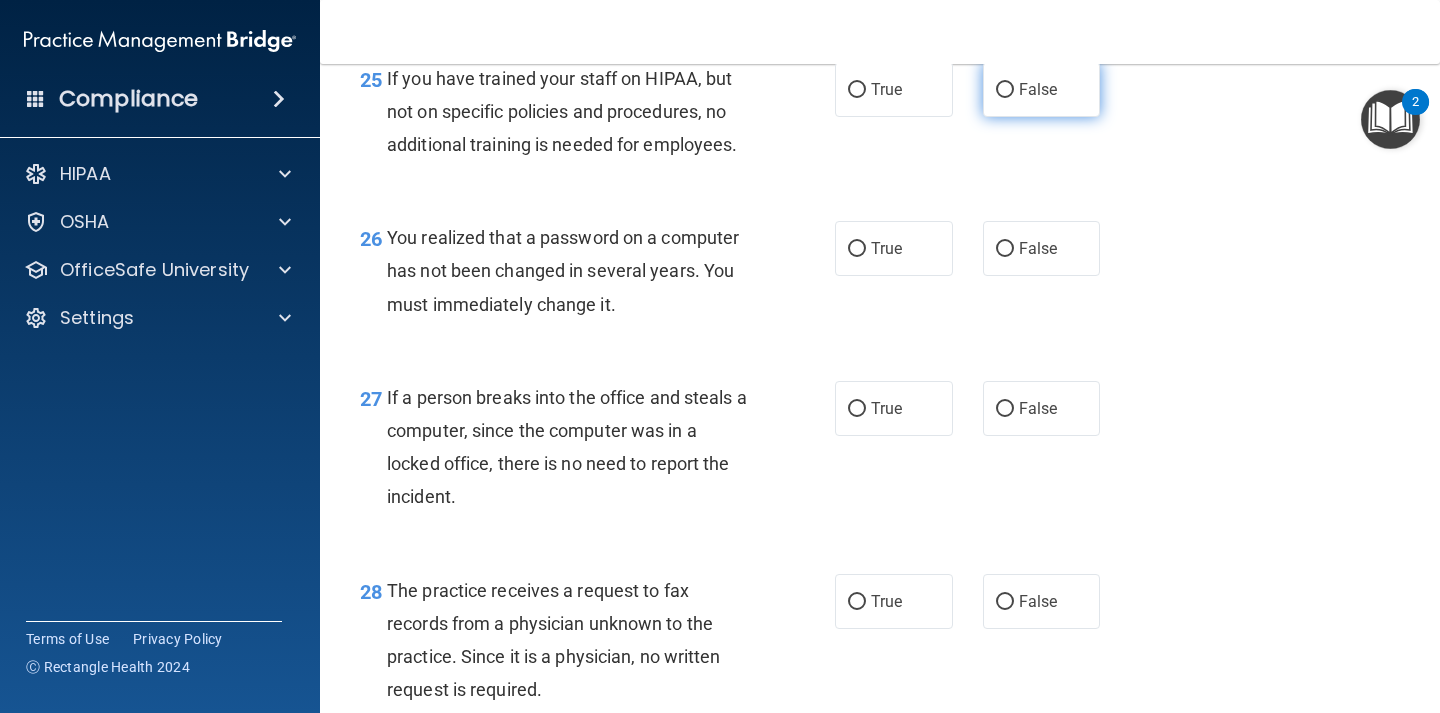 click on "False" at bounding box center (1042, 89) 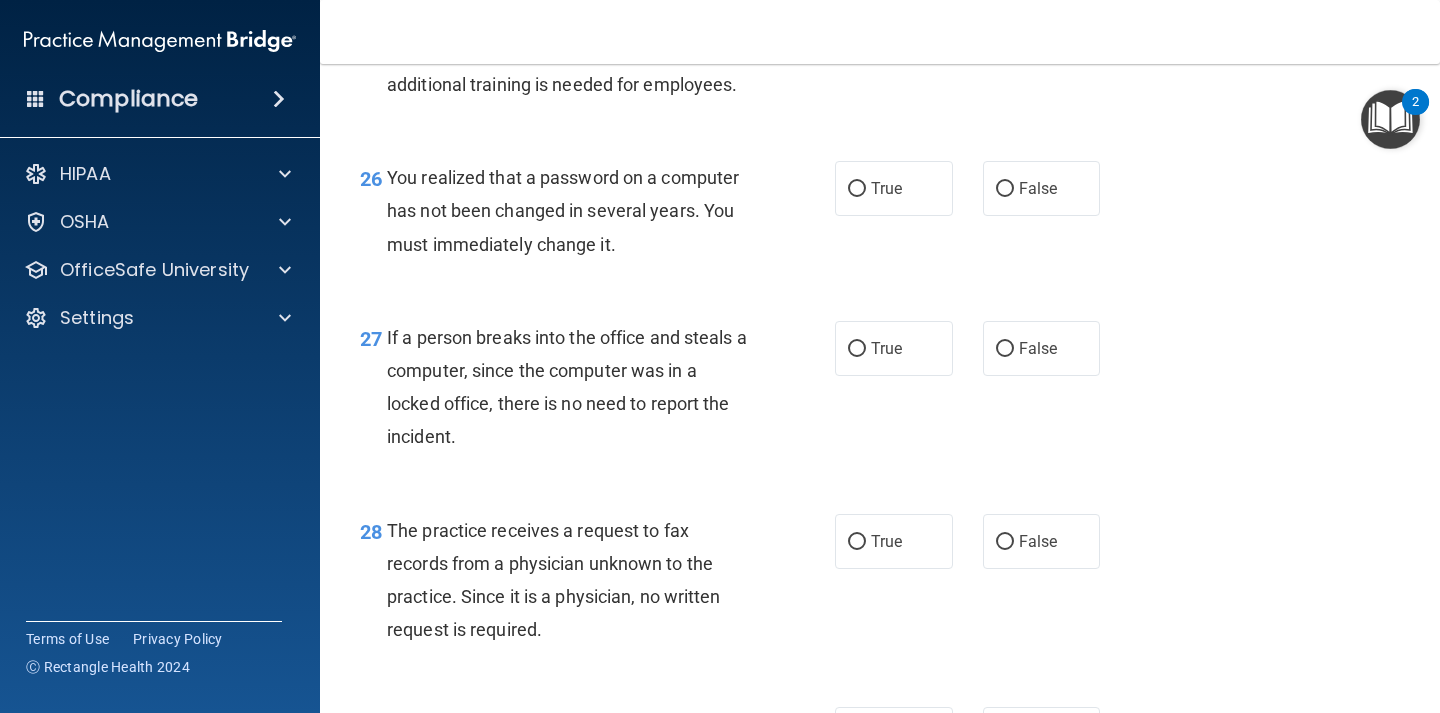 scroll, scrollTop: 4696, scrollLeft: 0, axis: vertical 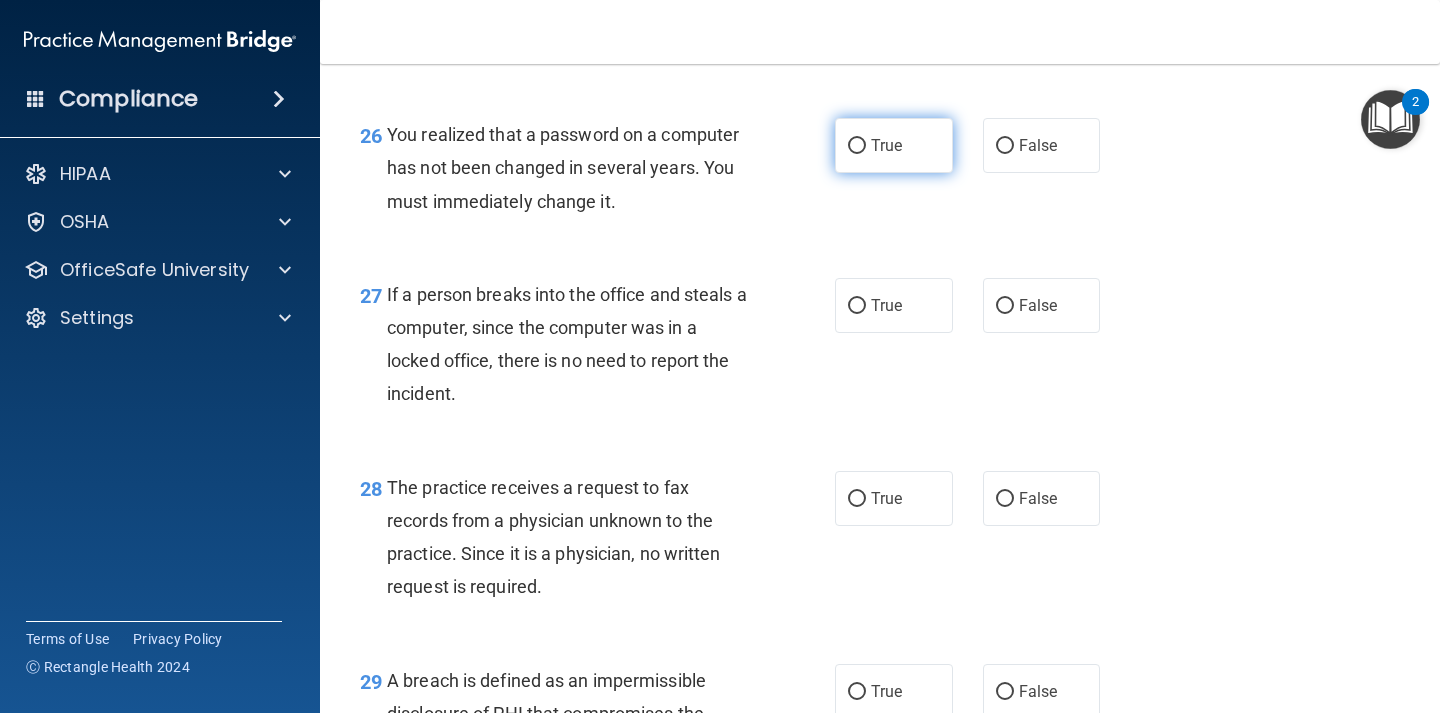 click on "True" at bounding box center (894, 145) 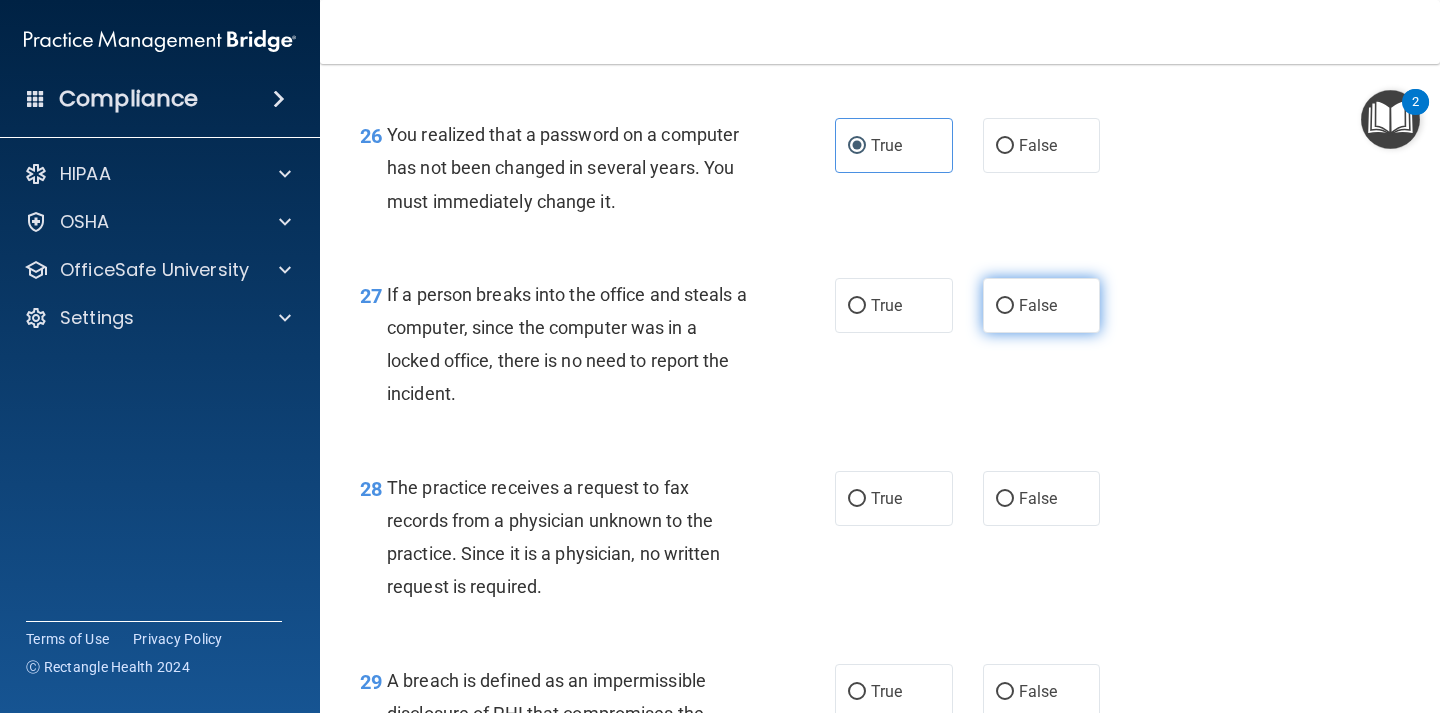 click on "False" at bounding box center [1038, 305] 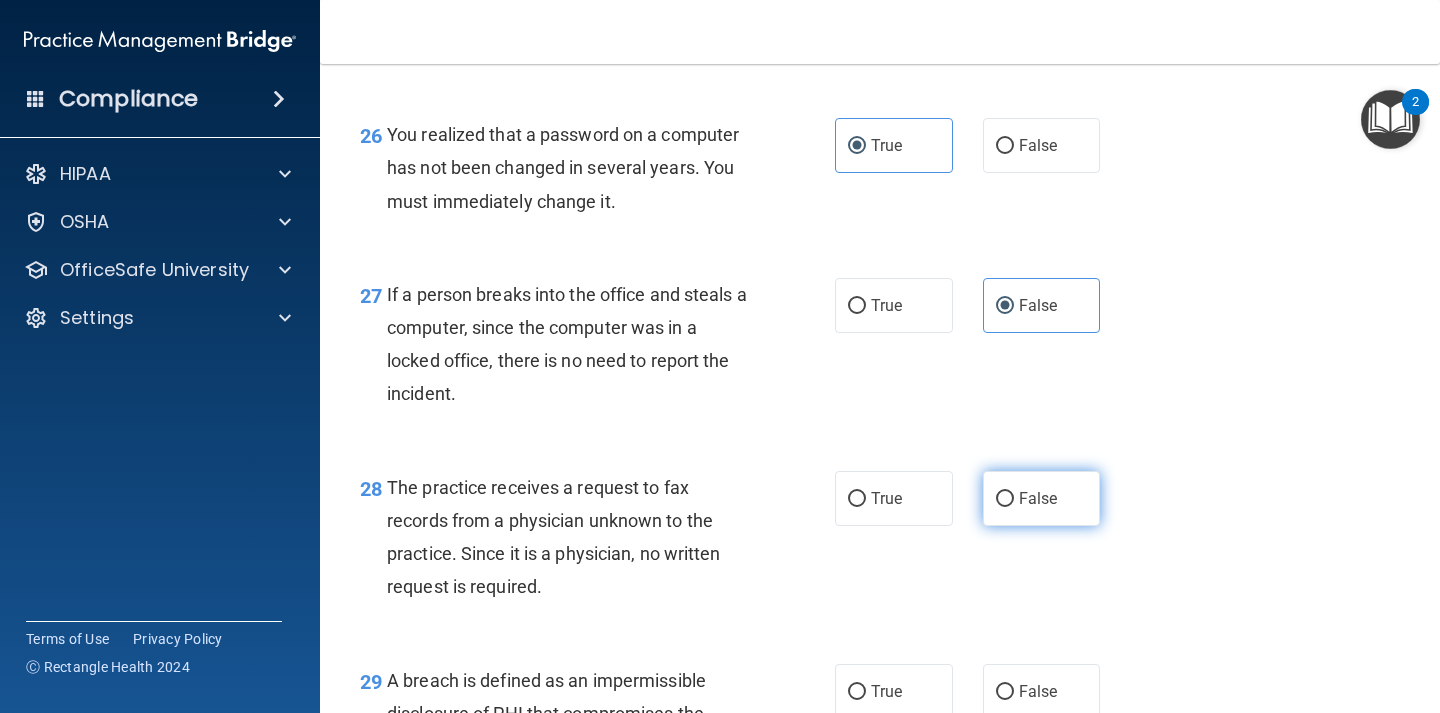 click on "False" at bounding box center (1042, 498) 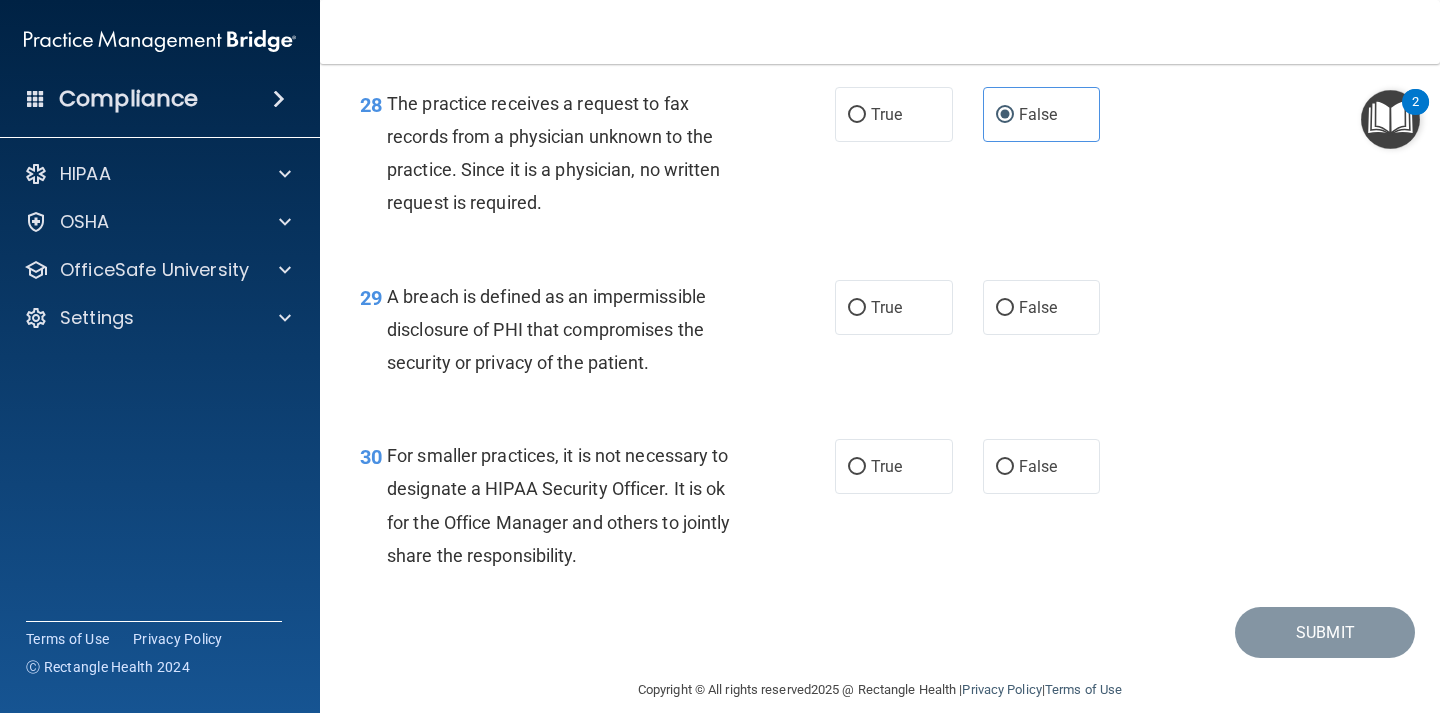 scroll, scrollTop: 5117, scrollLeft: 0, axis: vertical 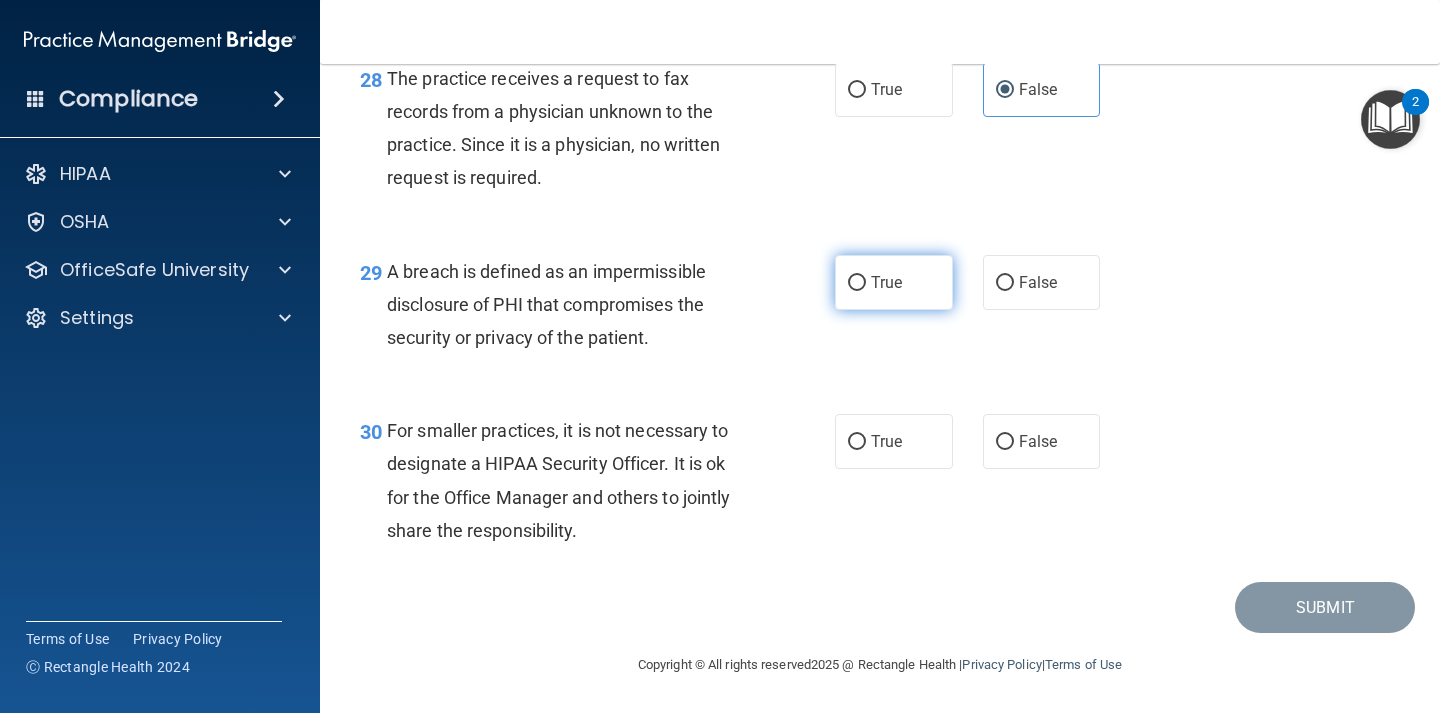 click on "True" at bounding box center [857, 283] 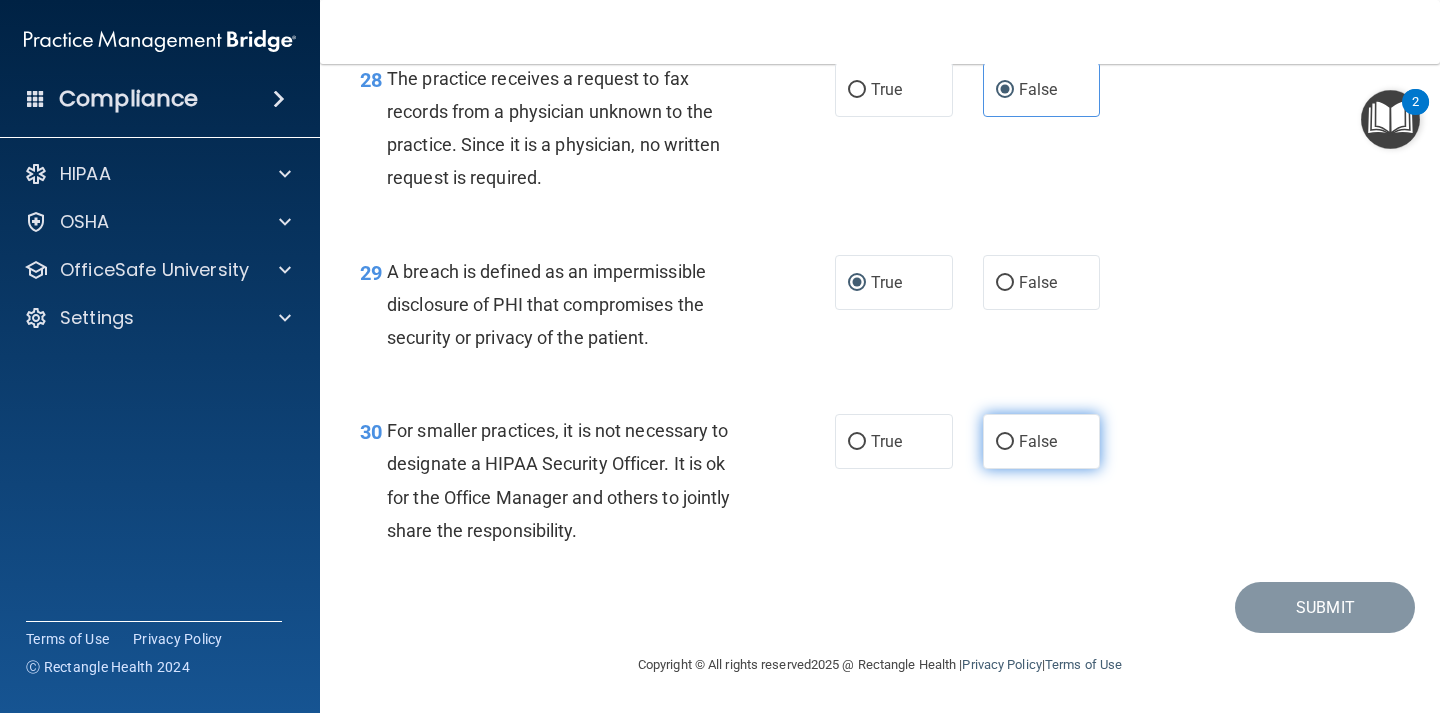 click on "False" at bounding box center [1042, 441] 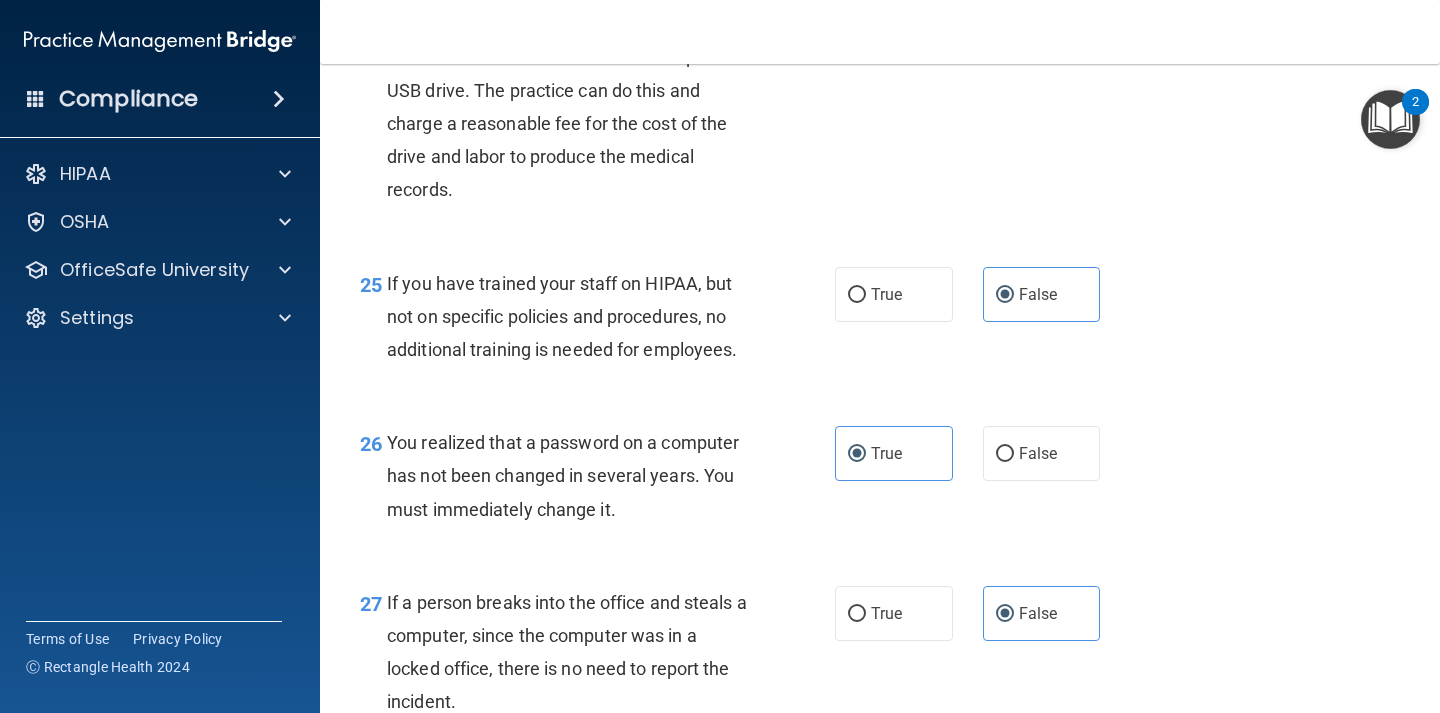 scroll, scrollTop: 5139, scrollLeft: 0, axis: vertical 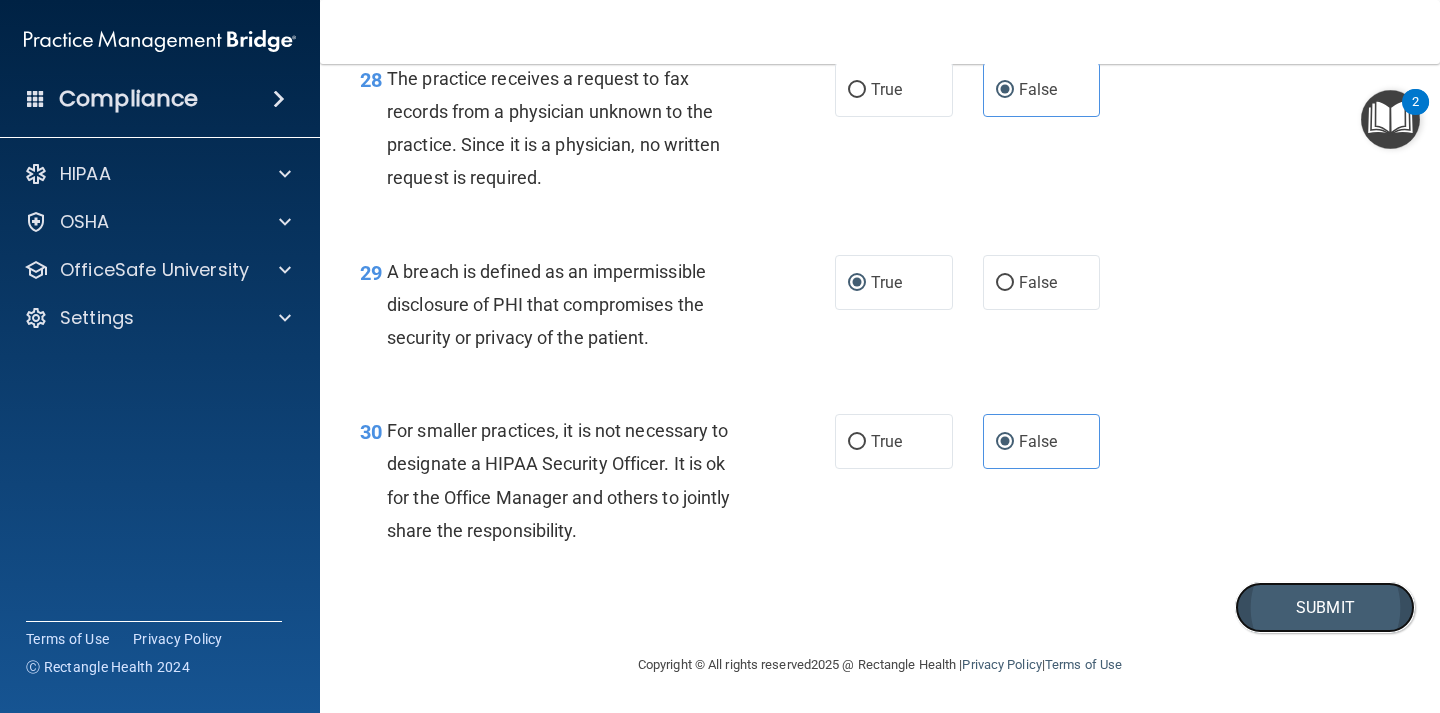 click on "Submit" at bounding box center [1325, 607] 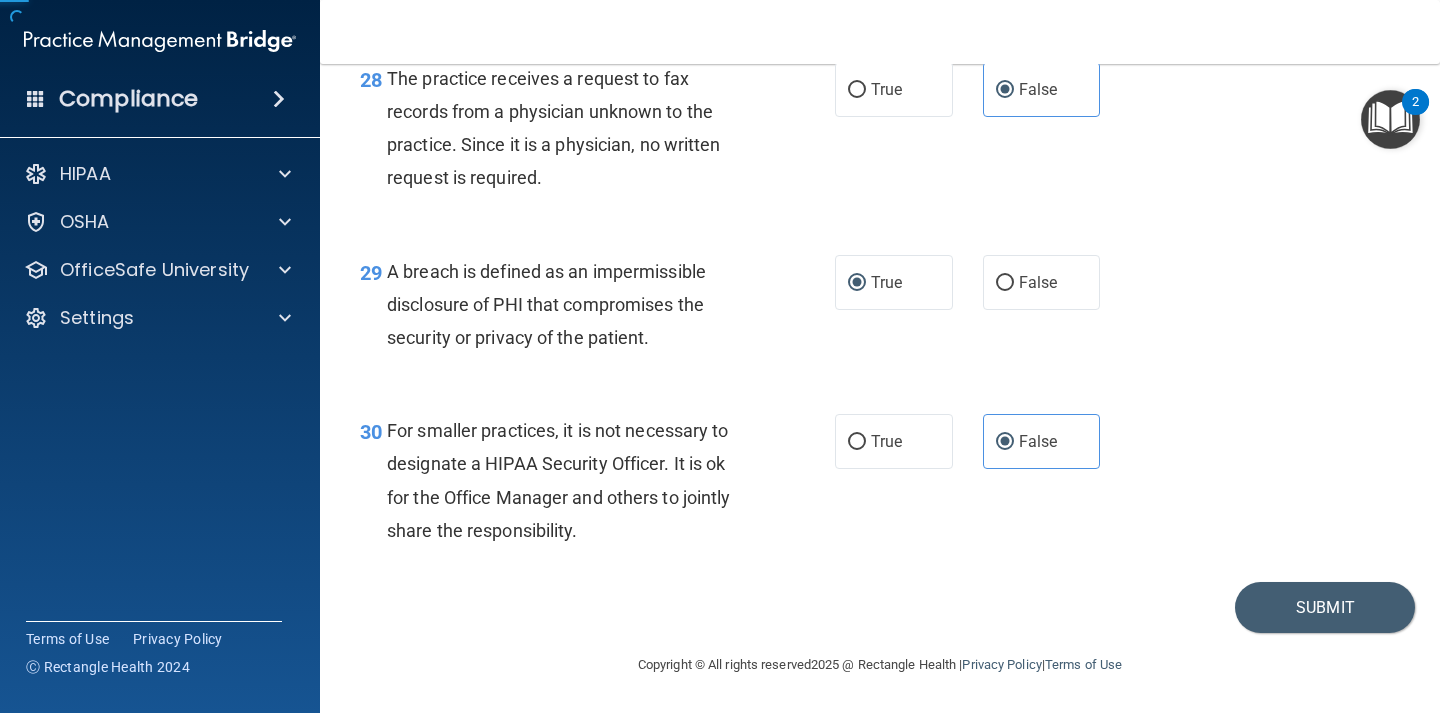 click on "30       For smaller practices, it is not necessary to designate a HIPAA Security Officer.  It is ok for the Office Manager and others to jointly share the responsibility.                 True           False" at bounding box center [880, 485] 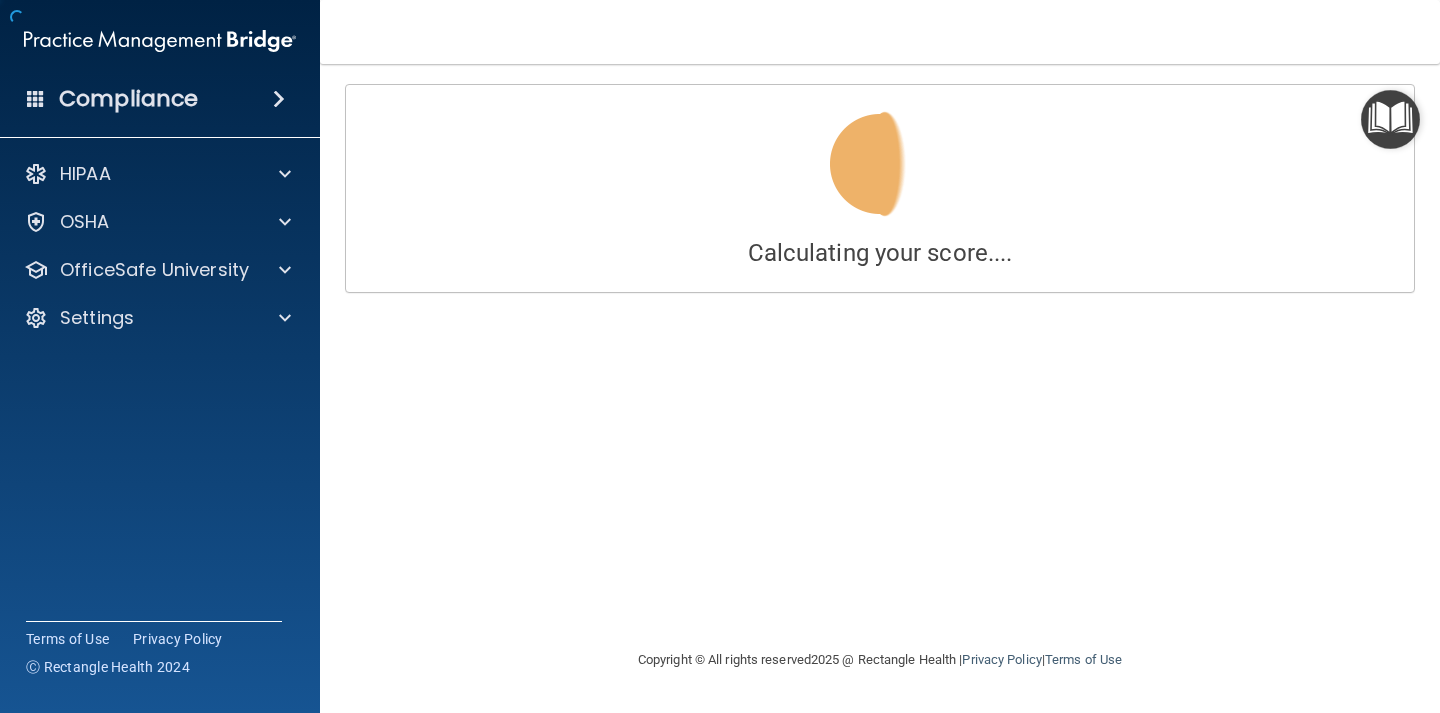 scroll, scrollTop: 0, scrollLeft: 0, axis: both 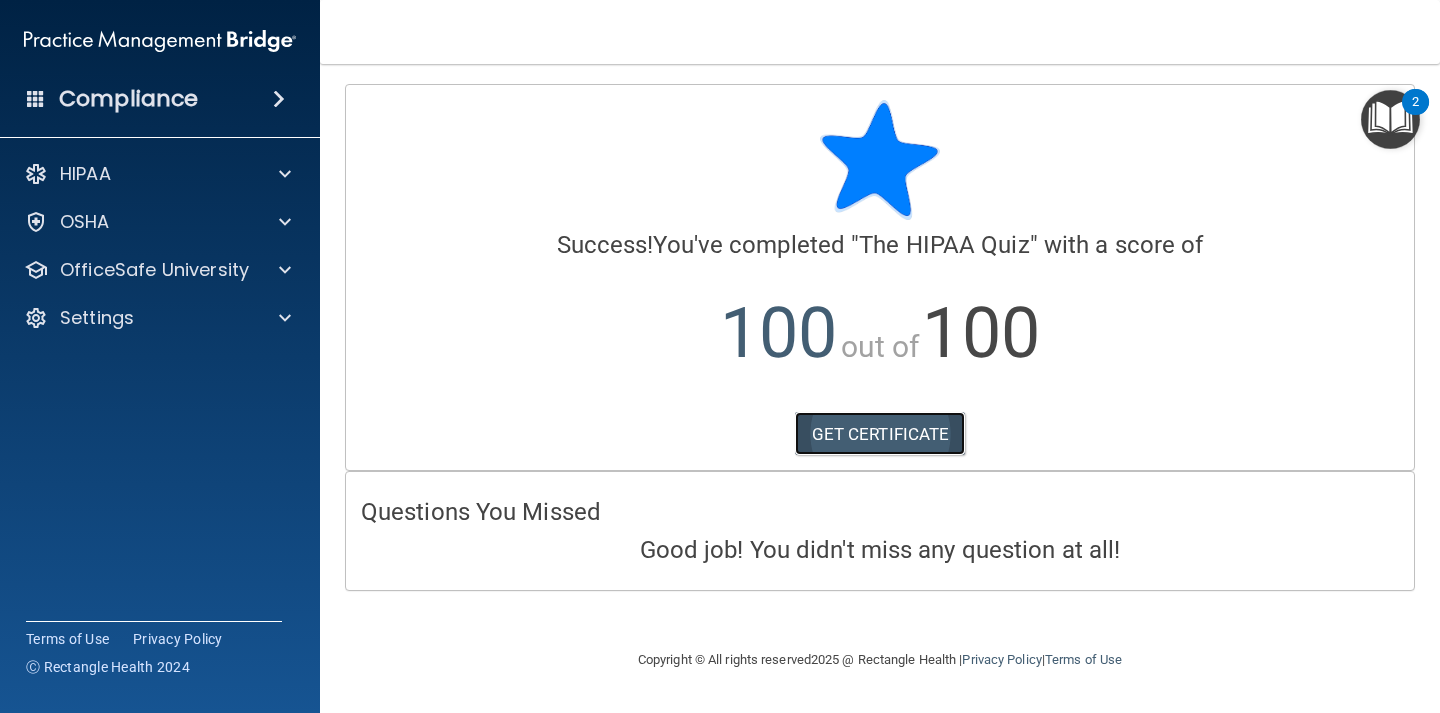 click on "GET CERTIFICATE" at bounding box center (880, 434) 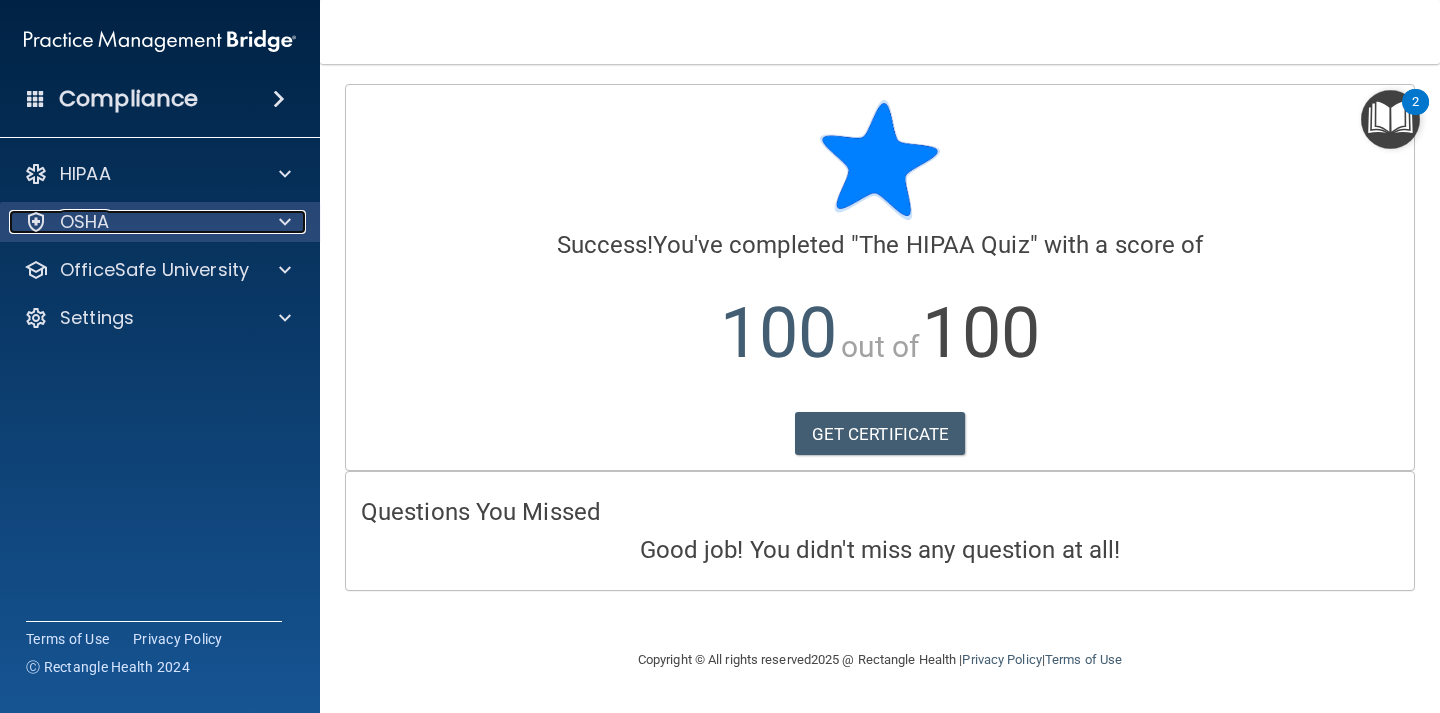 click on "OSHA" at bounding box center [133, 222] 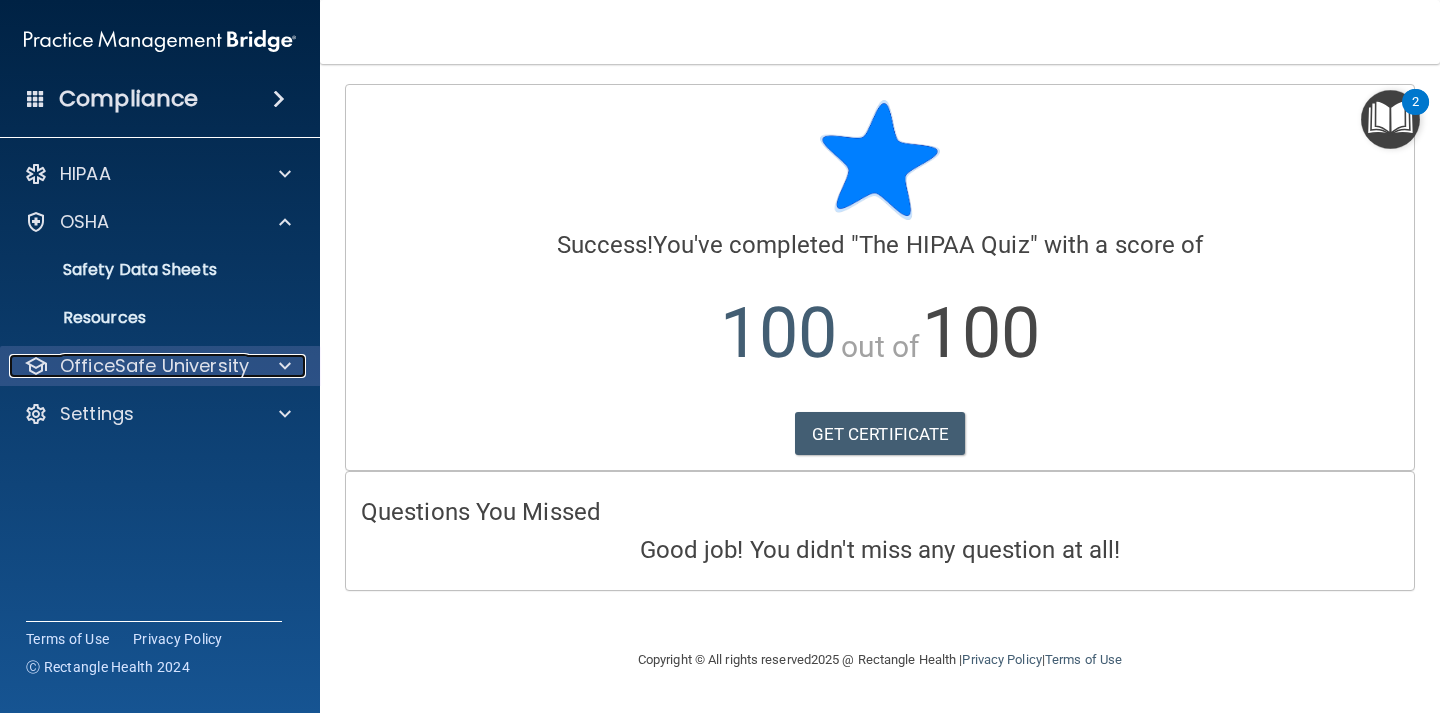 click on "OfficeSafe University" at bounding box center (154, 366) 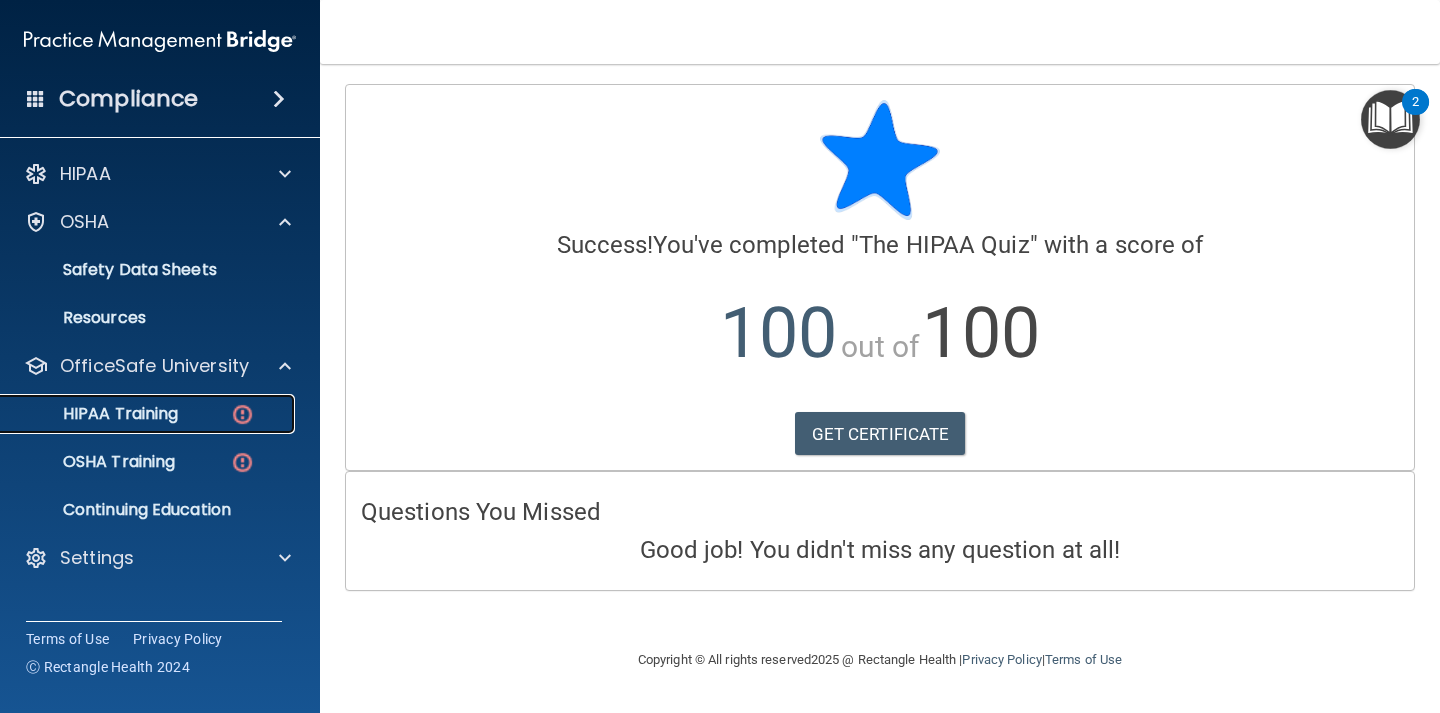 click on "HIPAA Training" at bounding box center [95, 414] 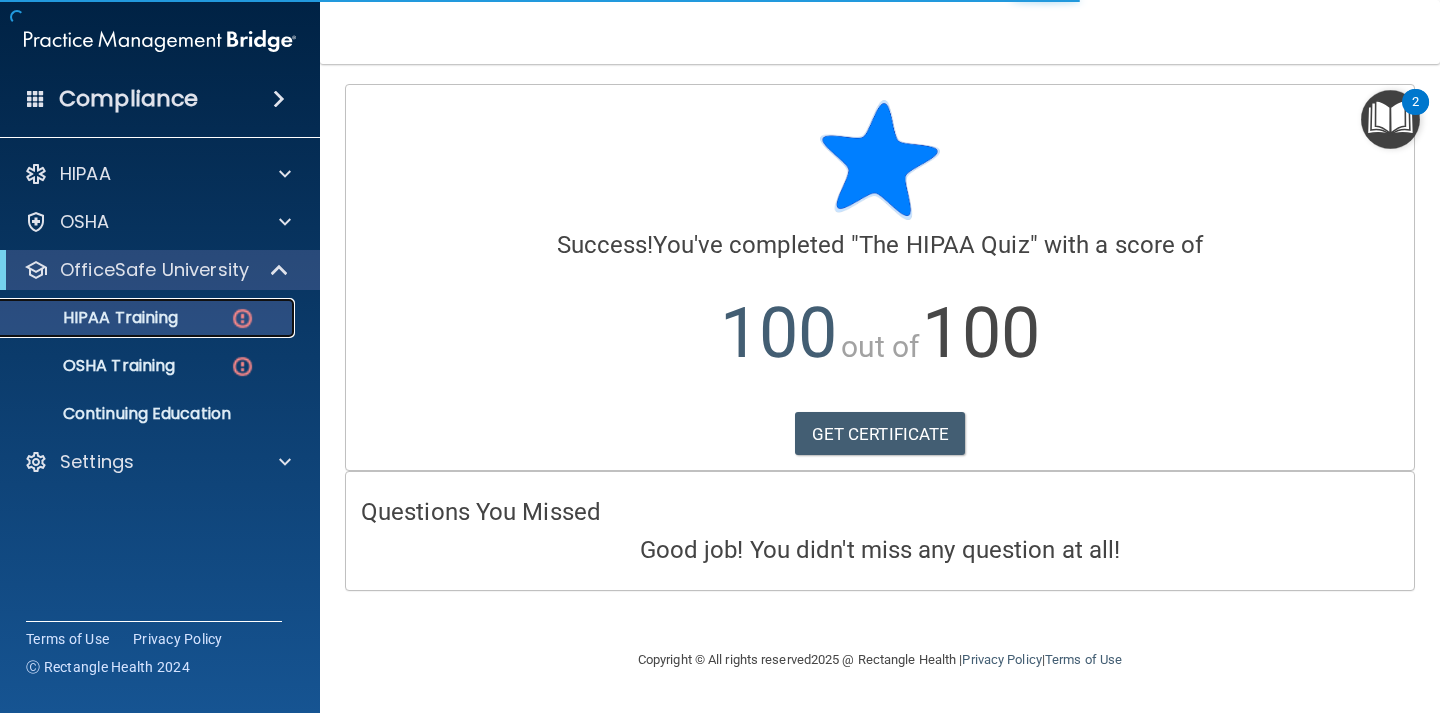 click on "HIPAA Training" at bounding box center (137, 318) 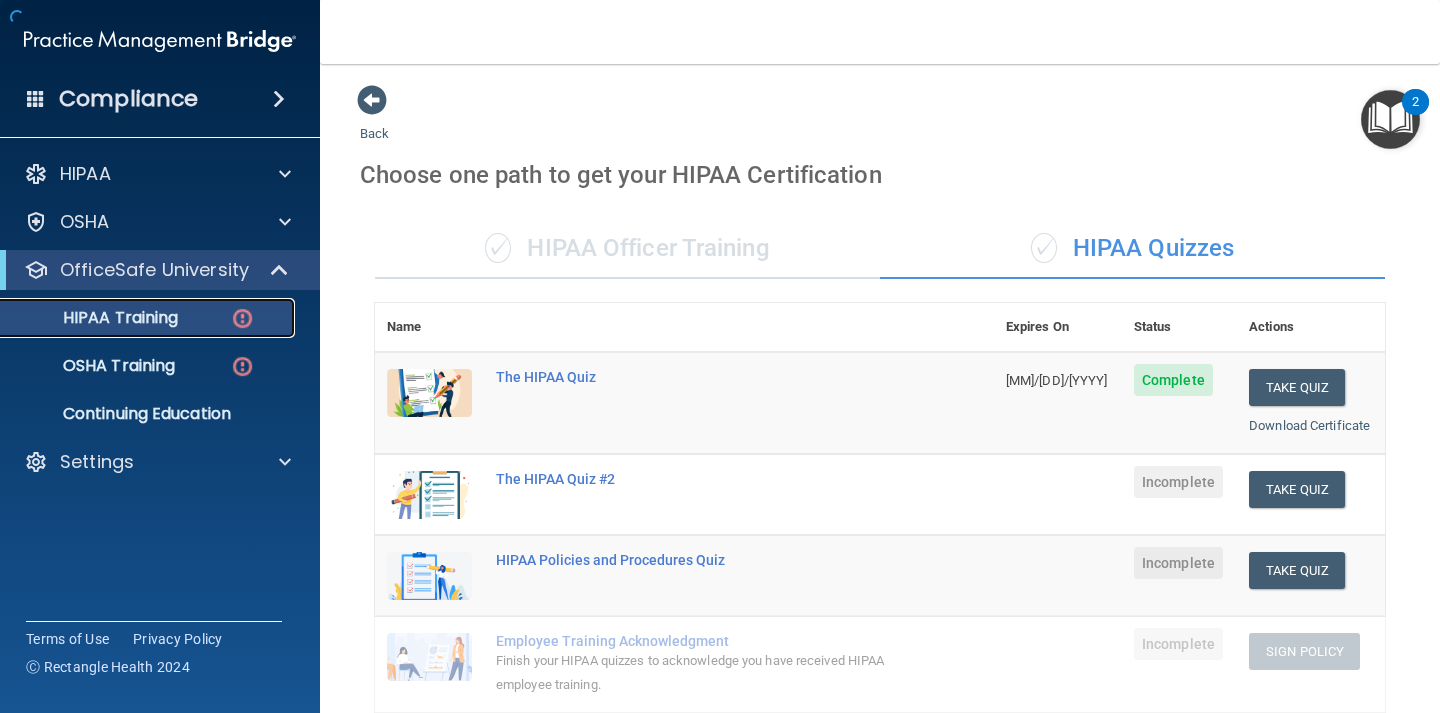 click on "HIPAA Training" at bounding box center [137, 318] 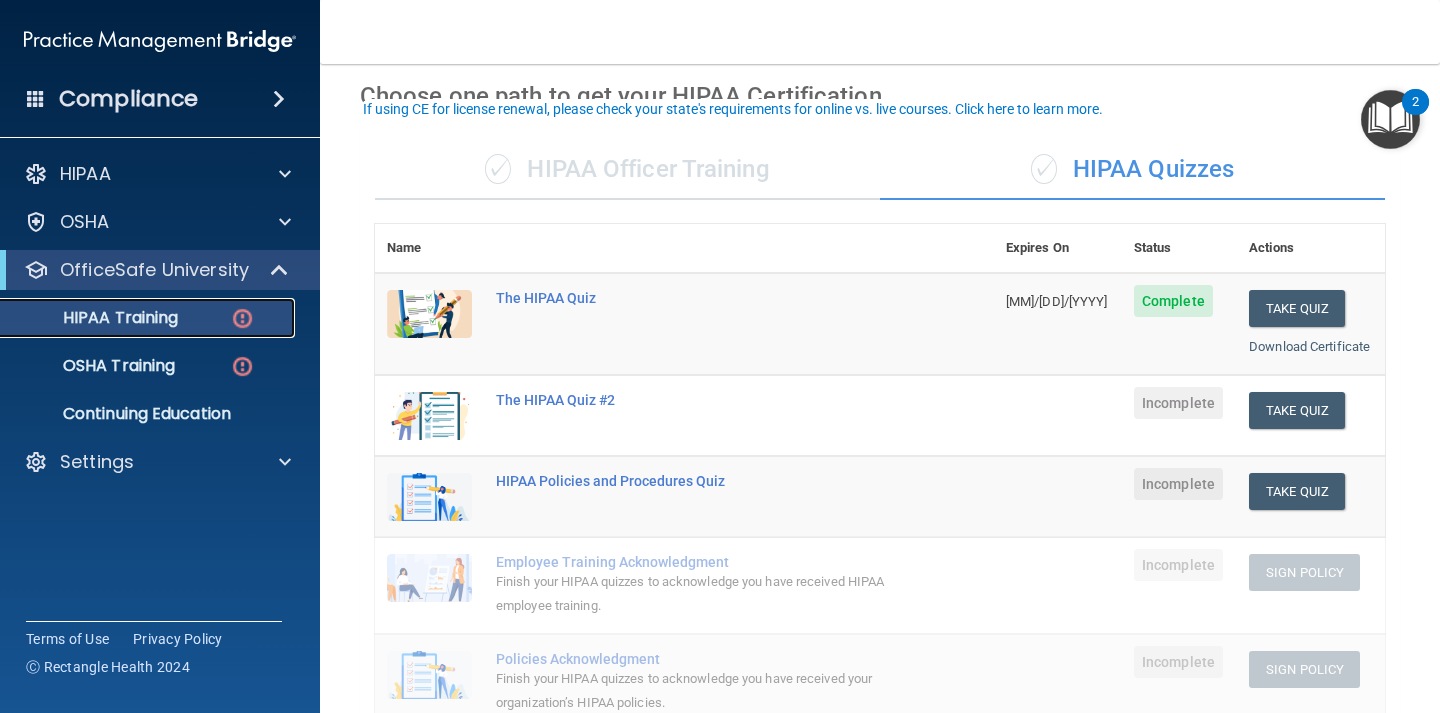 scroll, scrollTop: 94, scrollLeft: 0, axis: vertical 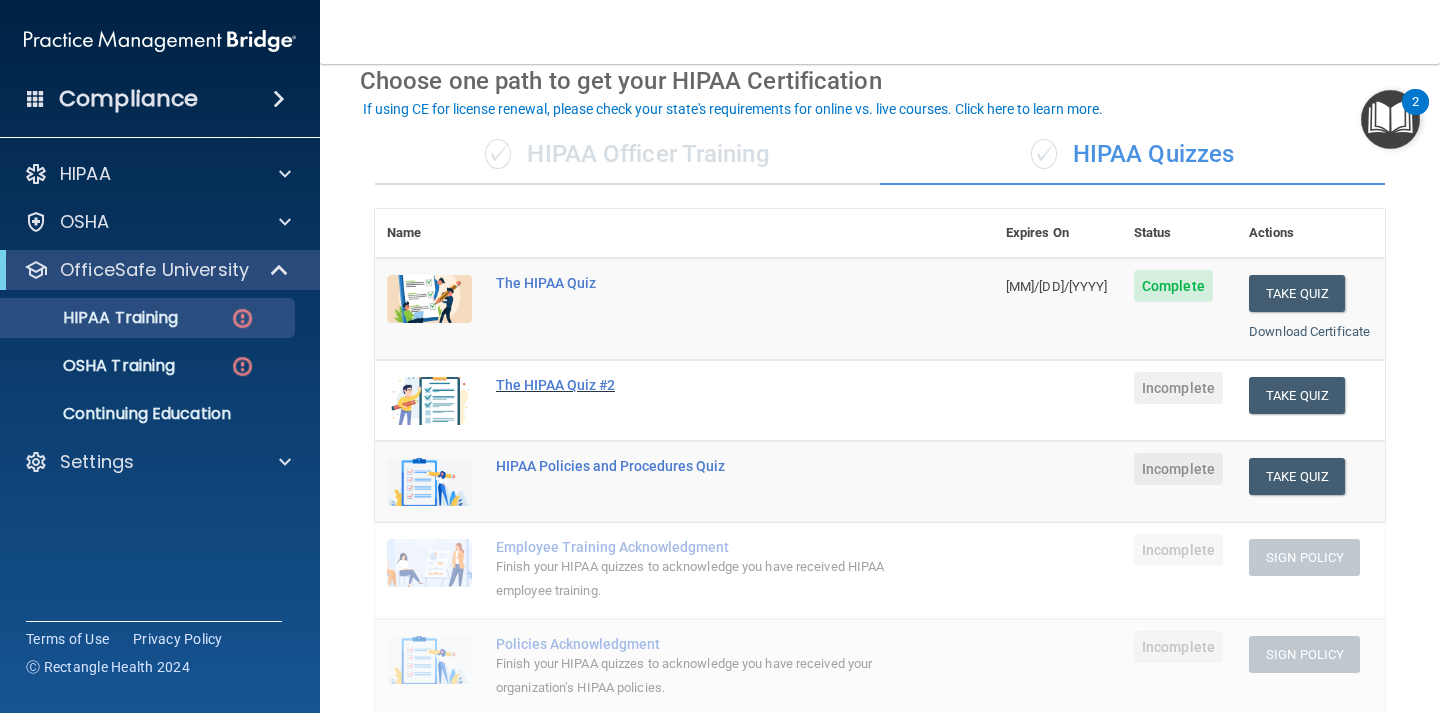 click on "The HIPAA Quiz #2" at bounding box center [695, 385] 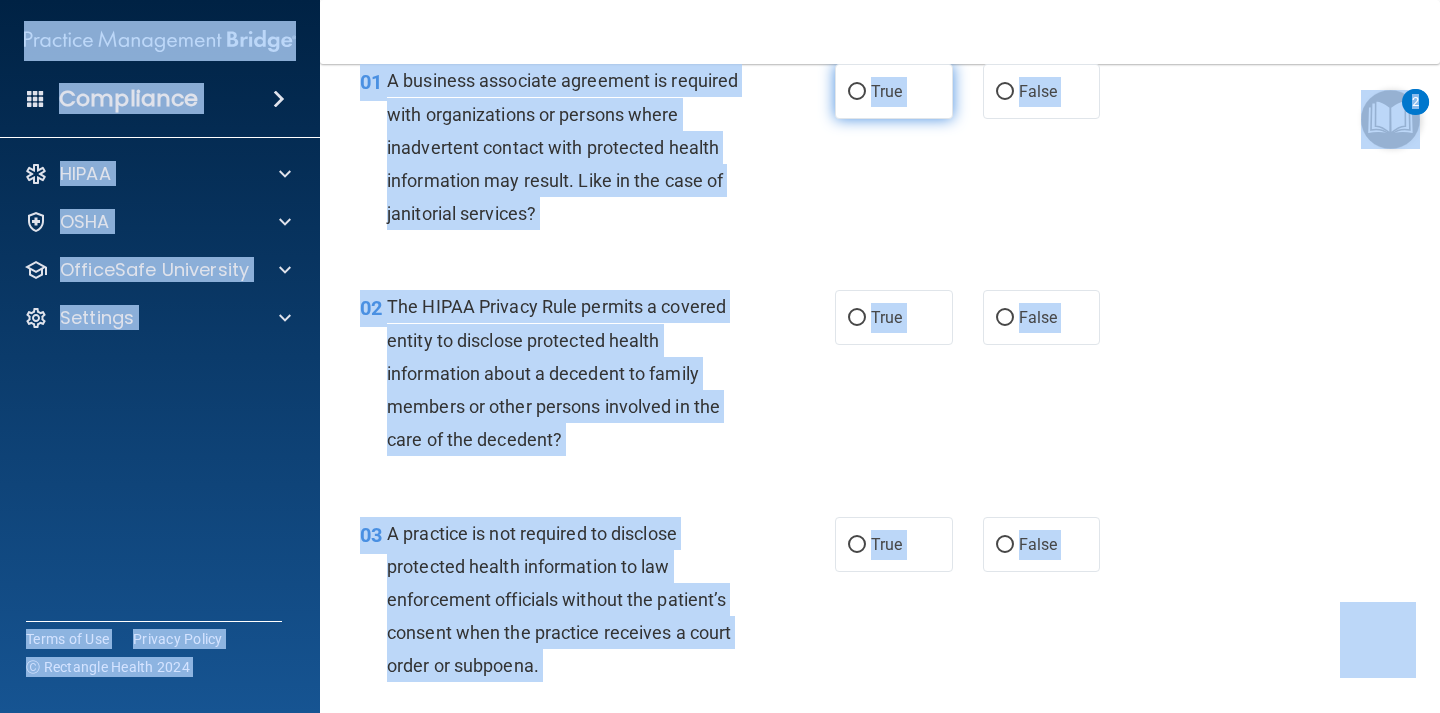 click on "True" at bounding box center [857, 92] 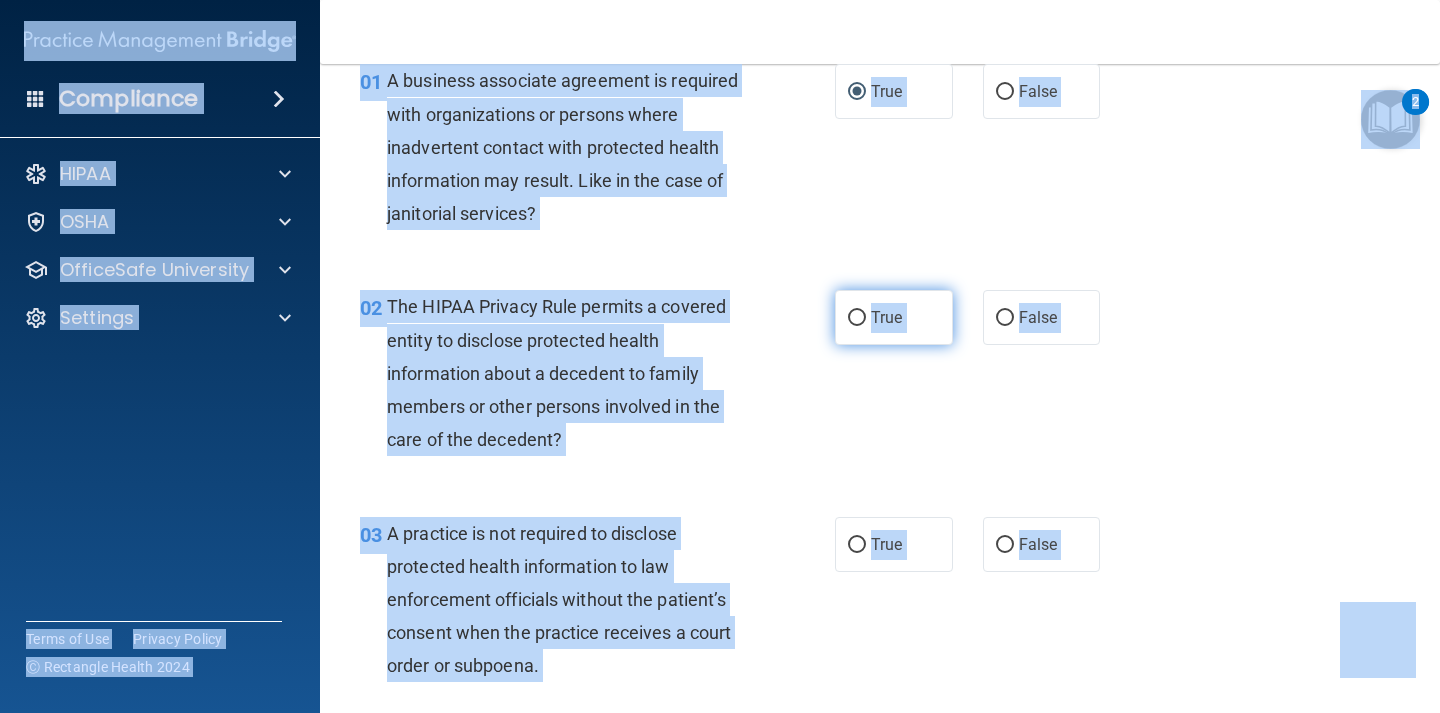 click on "True" at bounding box center (857, 318) 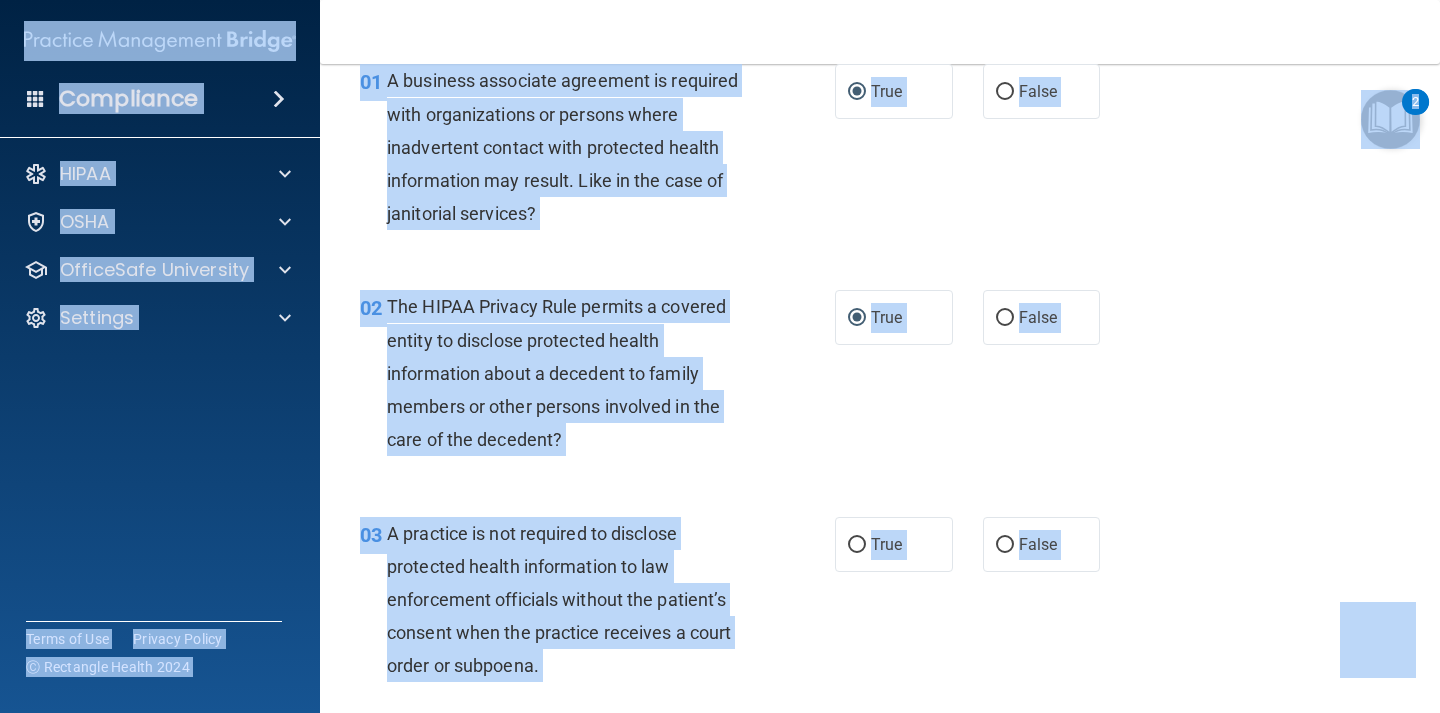 click on "01       A business associate agreement is required with organizations or persons where inadvertent contact with protected health information may result.  Like in the case of janitorial services?                 True           False" at bounding box center [880, 152] 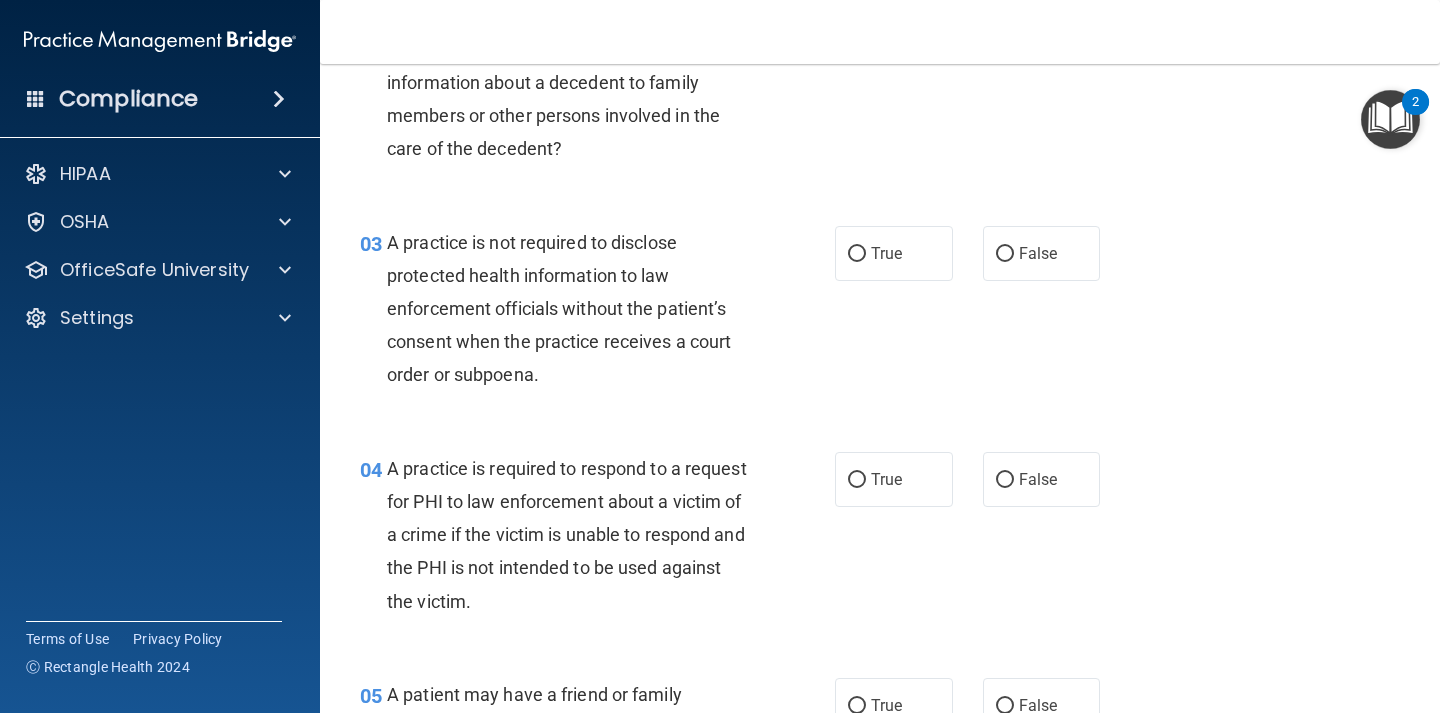 scroll, scrollTop: 402, scrollLeft: 0, axis: vertical 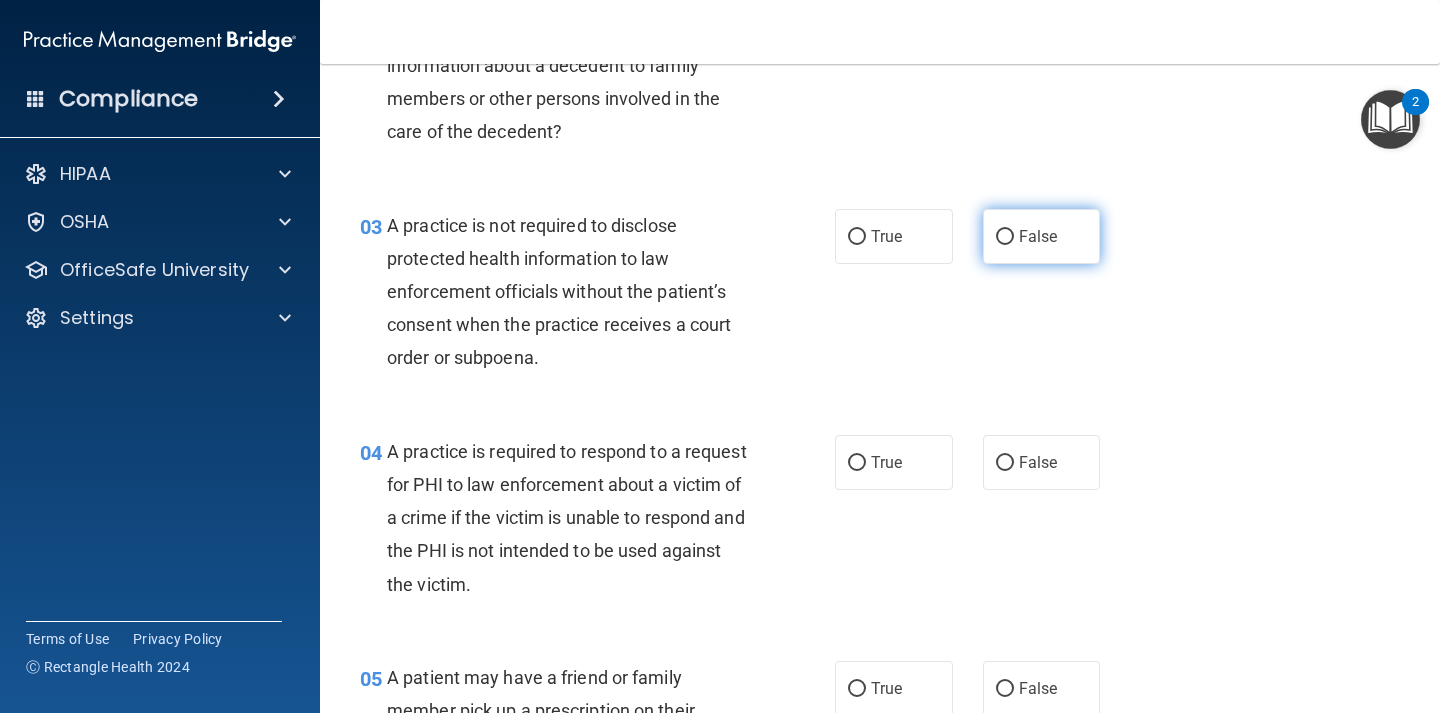 click on "False" at bounding box center [1042, 236] 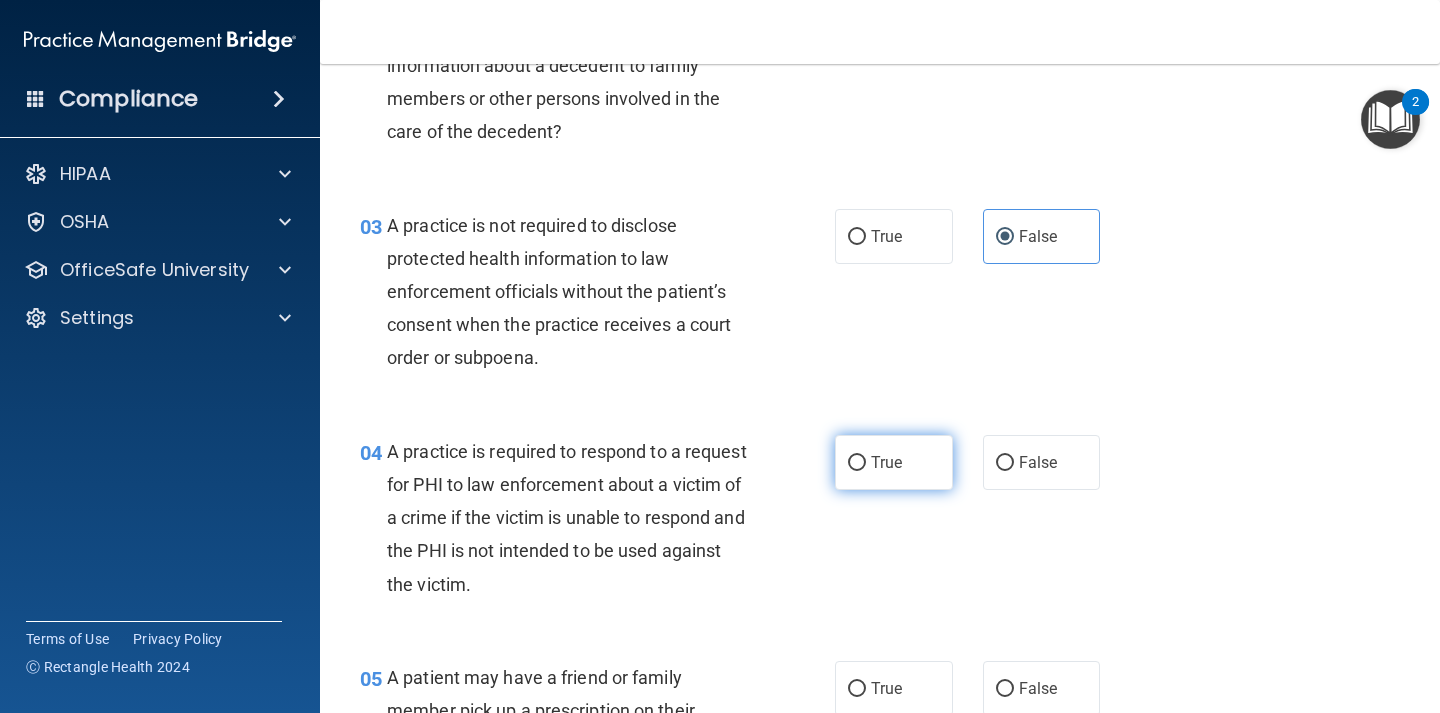 click on "True" at bounding box center [894, 462] 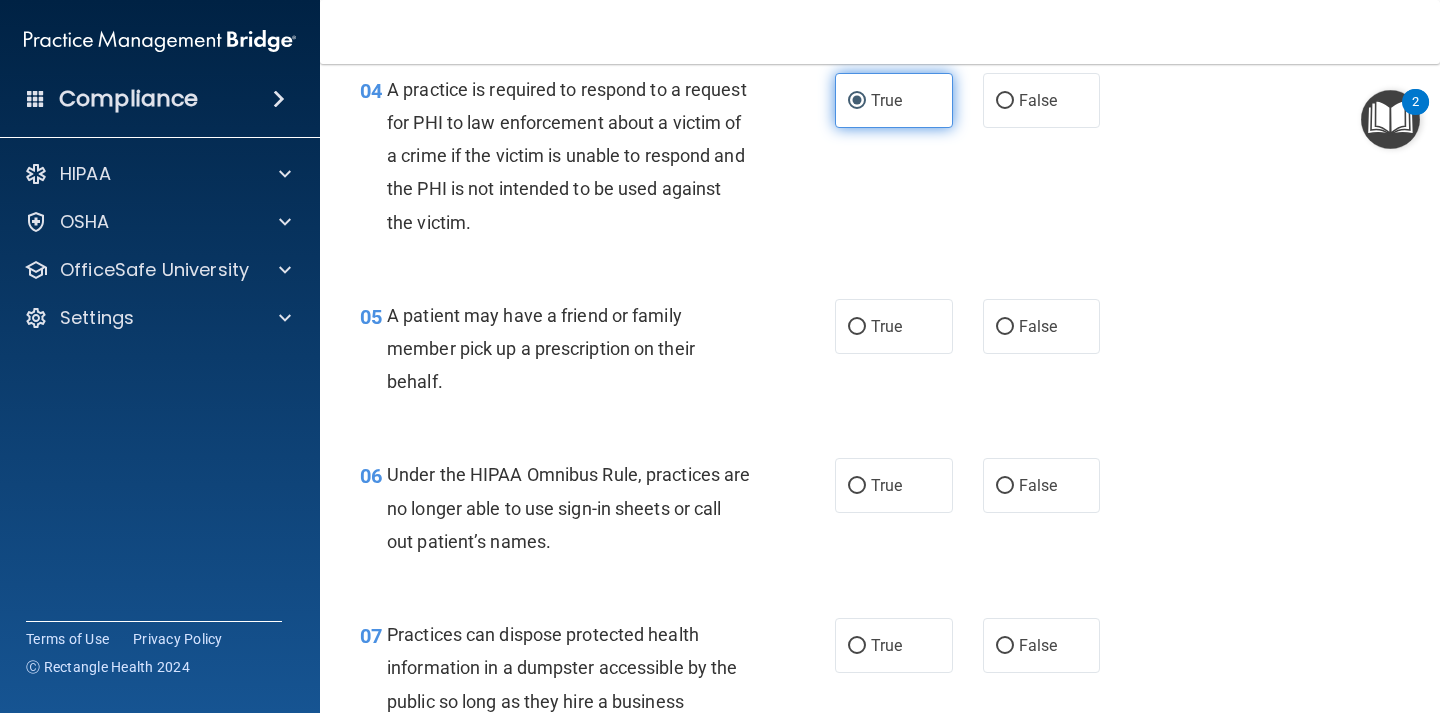 scroll, scrollTop: 763, scrollLeft: 0, axis: vertical 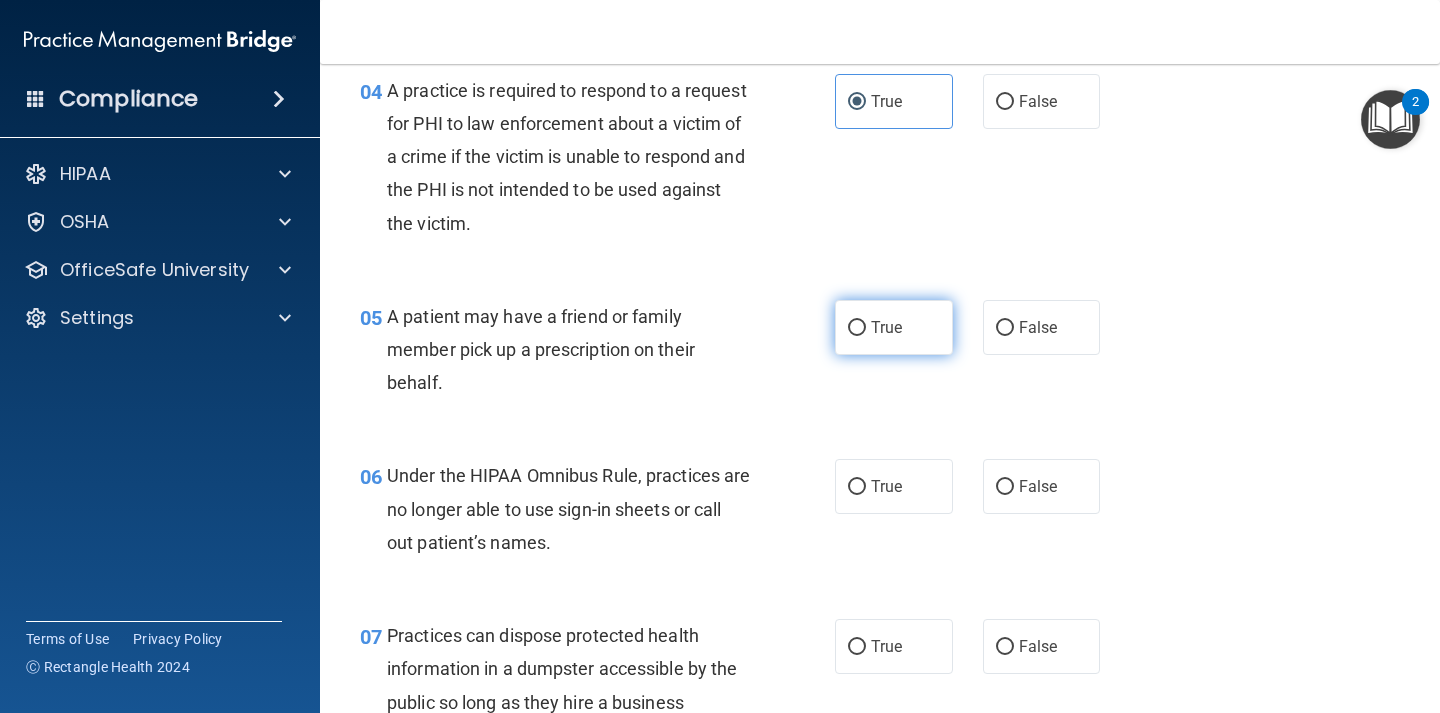 click on "True" at bounding box center (894, 327) 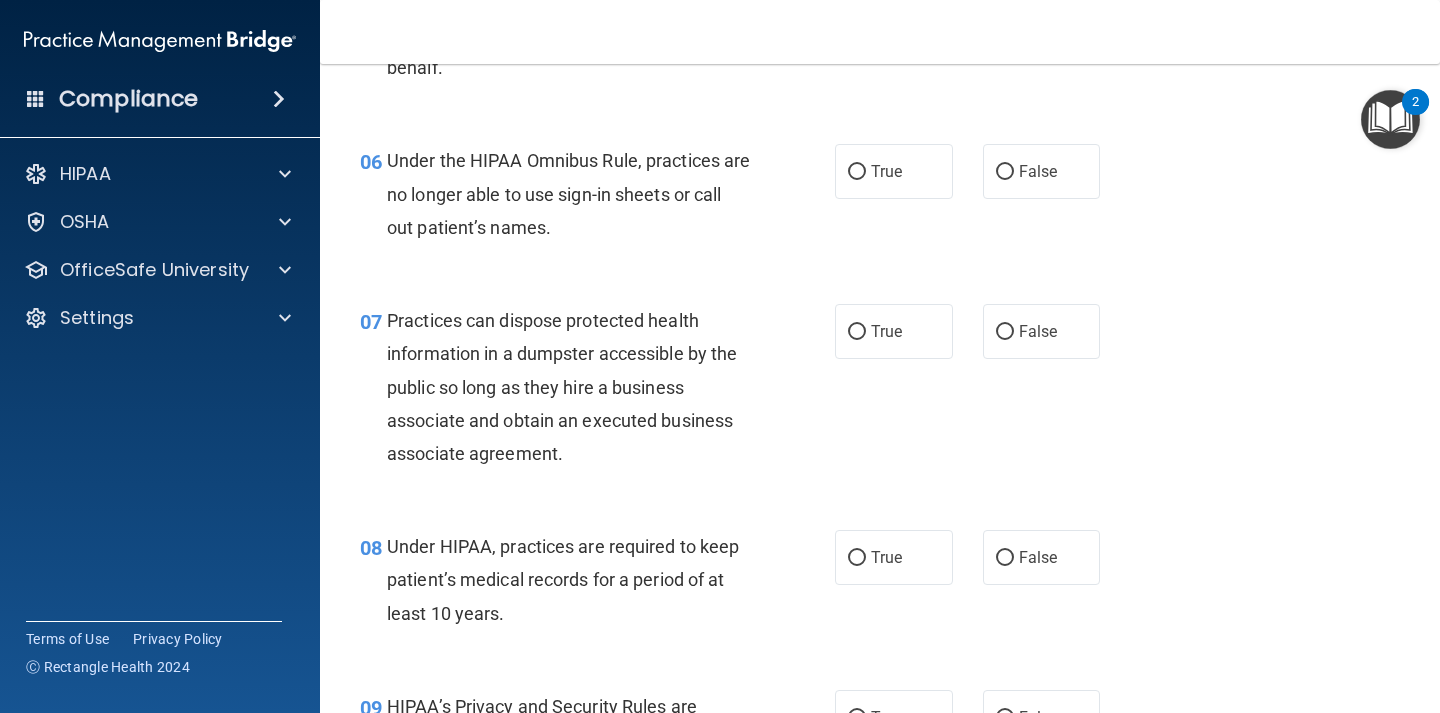 scroll, scrollTop: 1079, scrollLeft: 0, axis: vertical 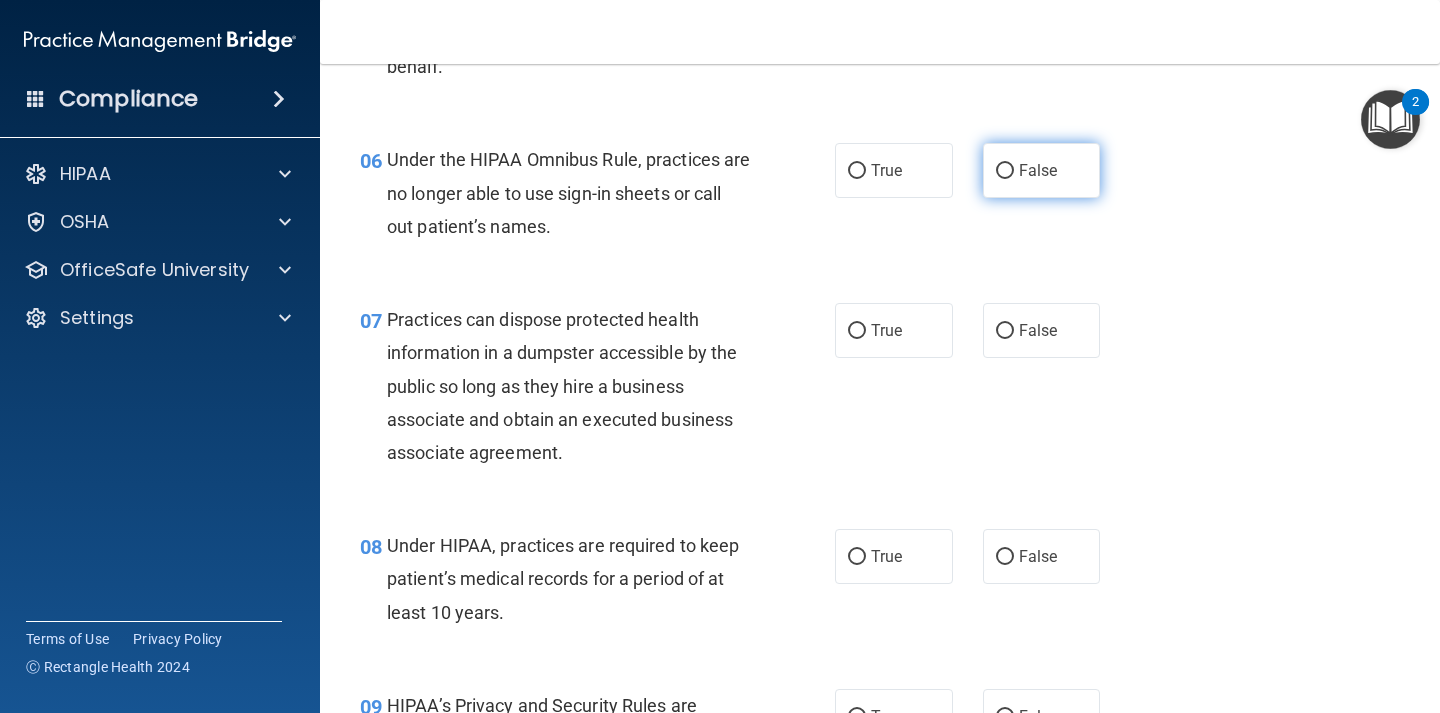 click on "False" at bounding box center (1042, 170) 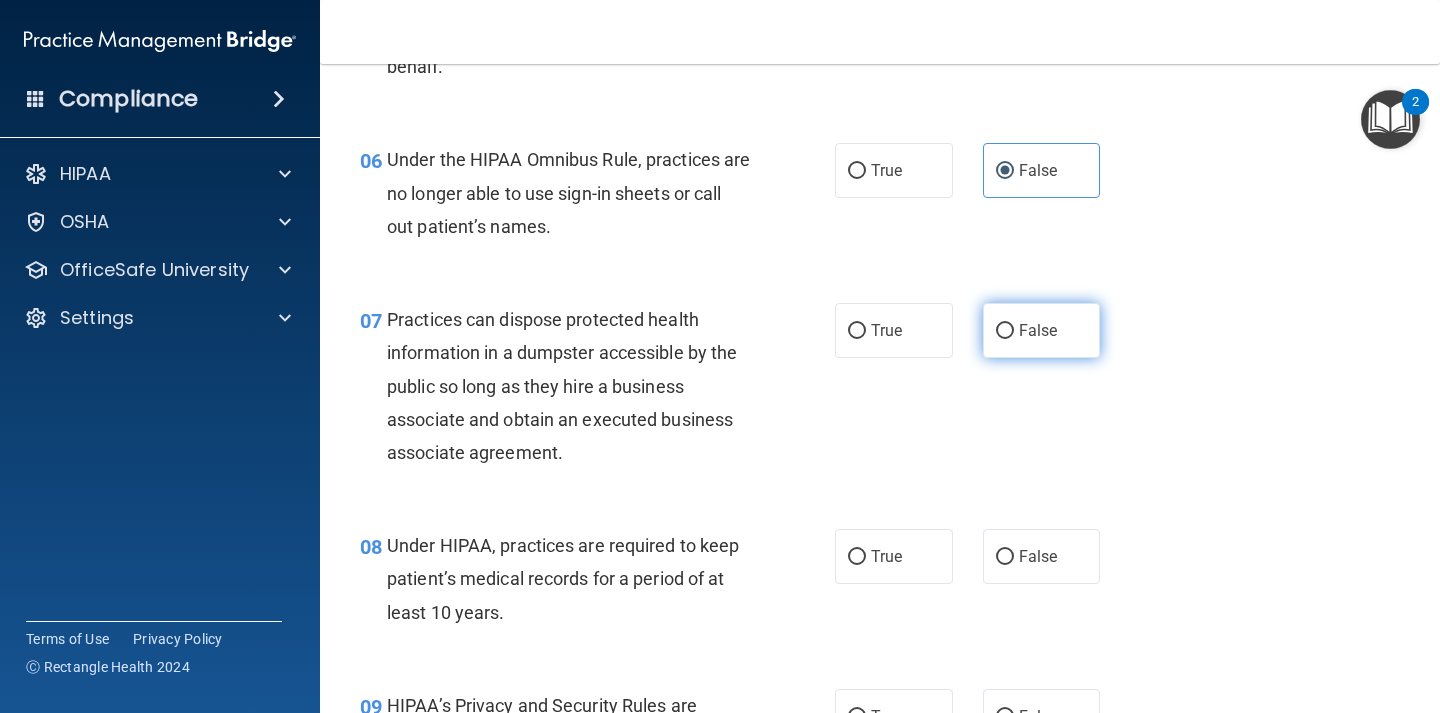 click on "False" at bounding box center (1005, 331) 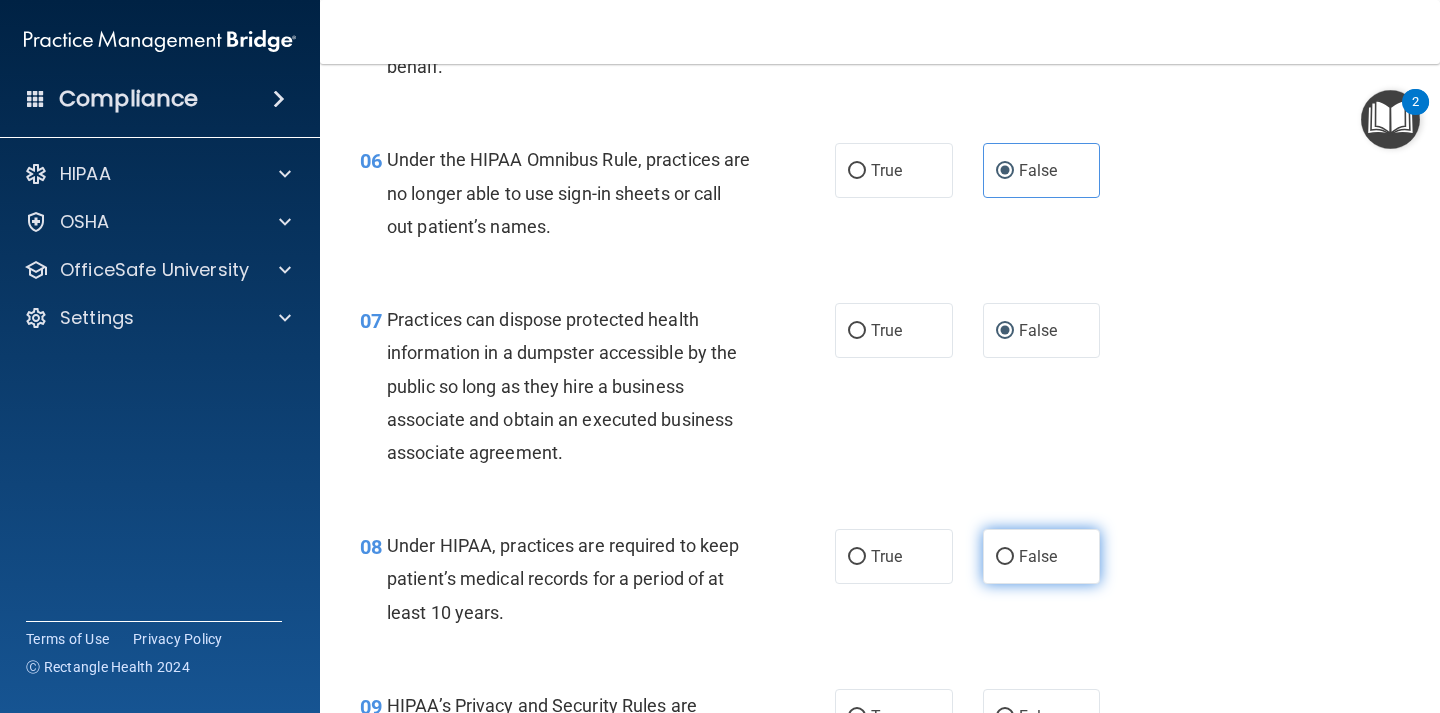 click on "False" at bounding box center [1042, 556] 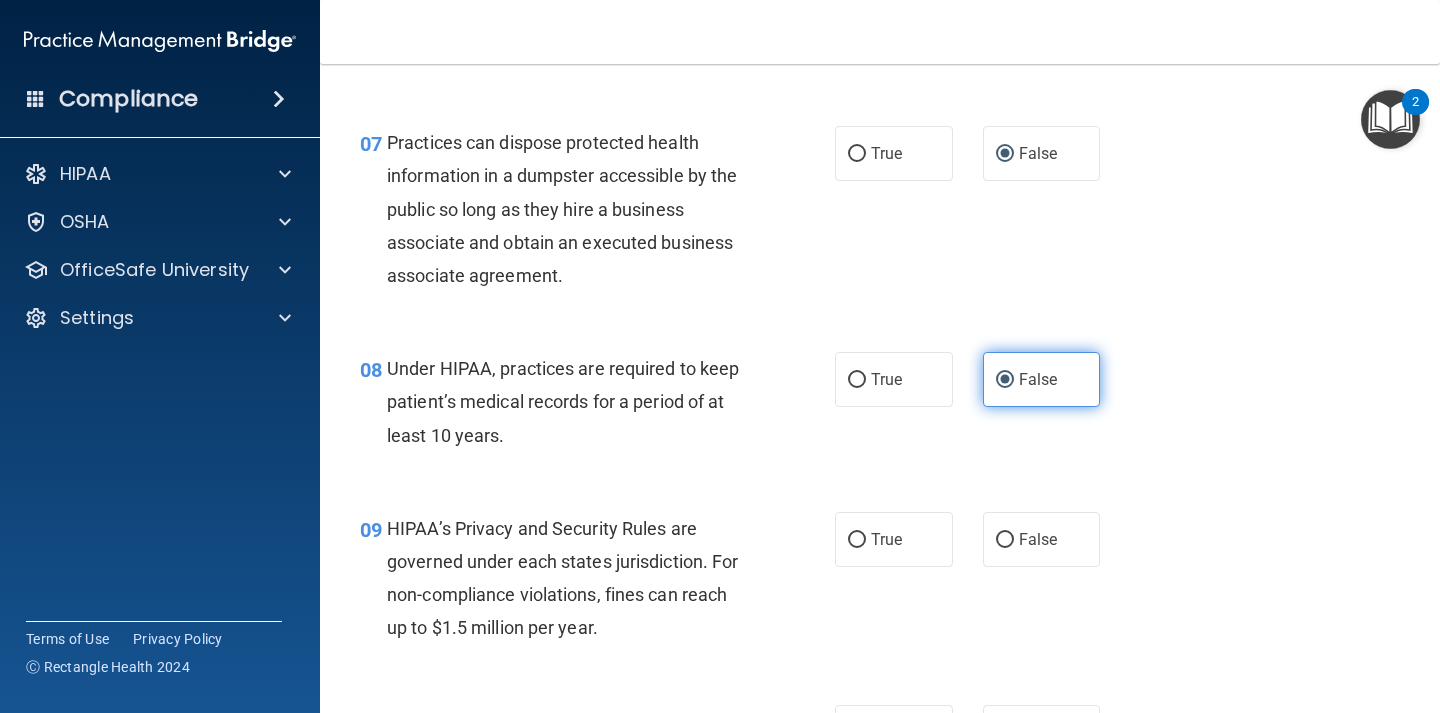 scroll, scrollTop: 1360, scrollLeft: 0, axis: vertical 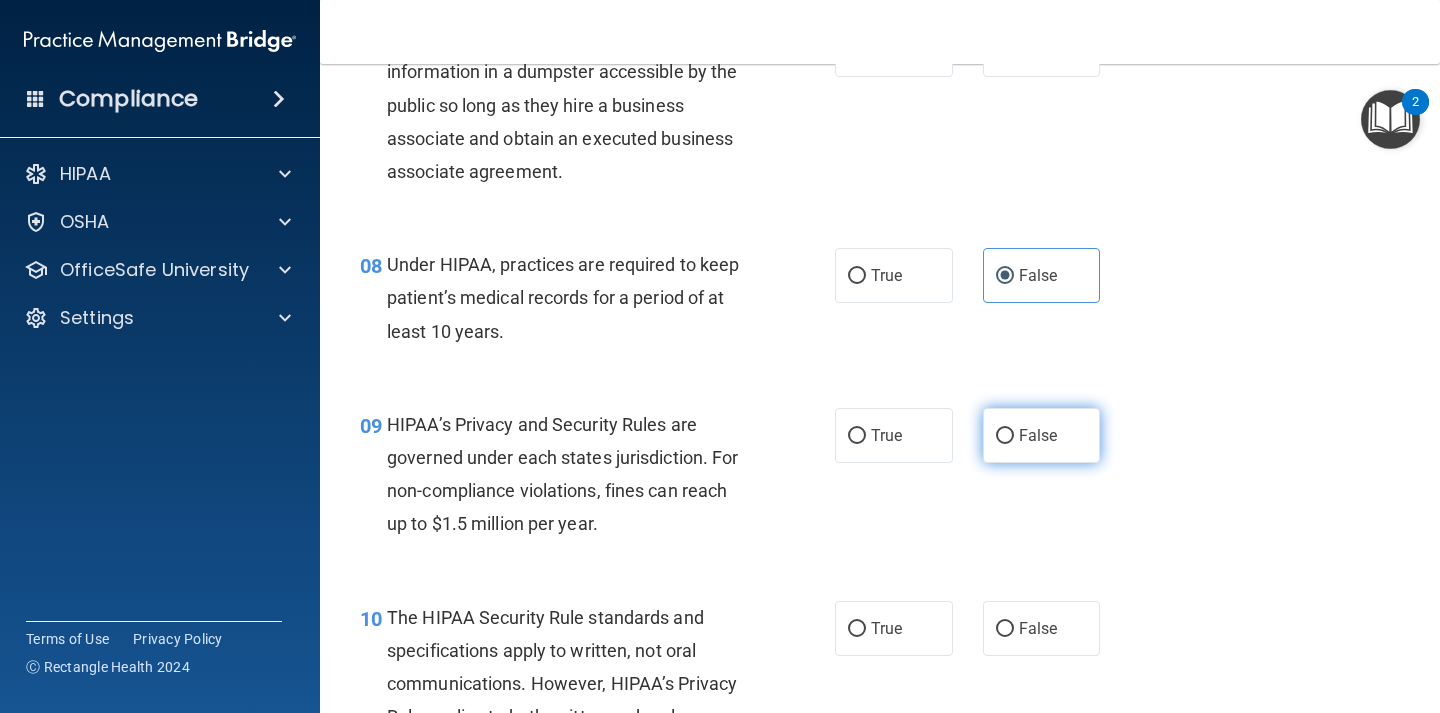 click on "False" at bounding box center [1005, 436] 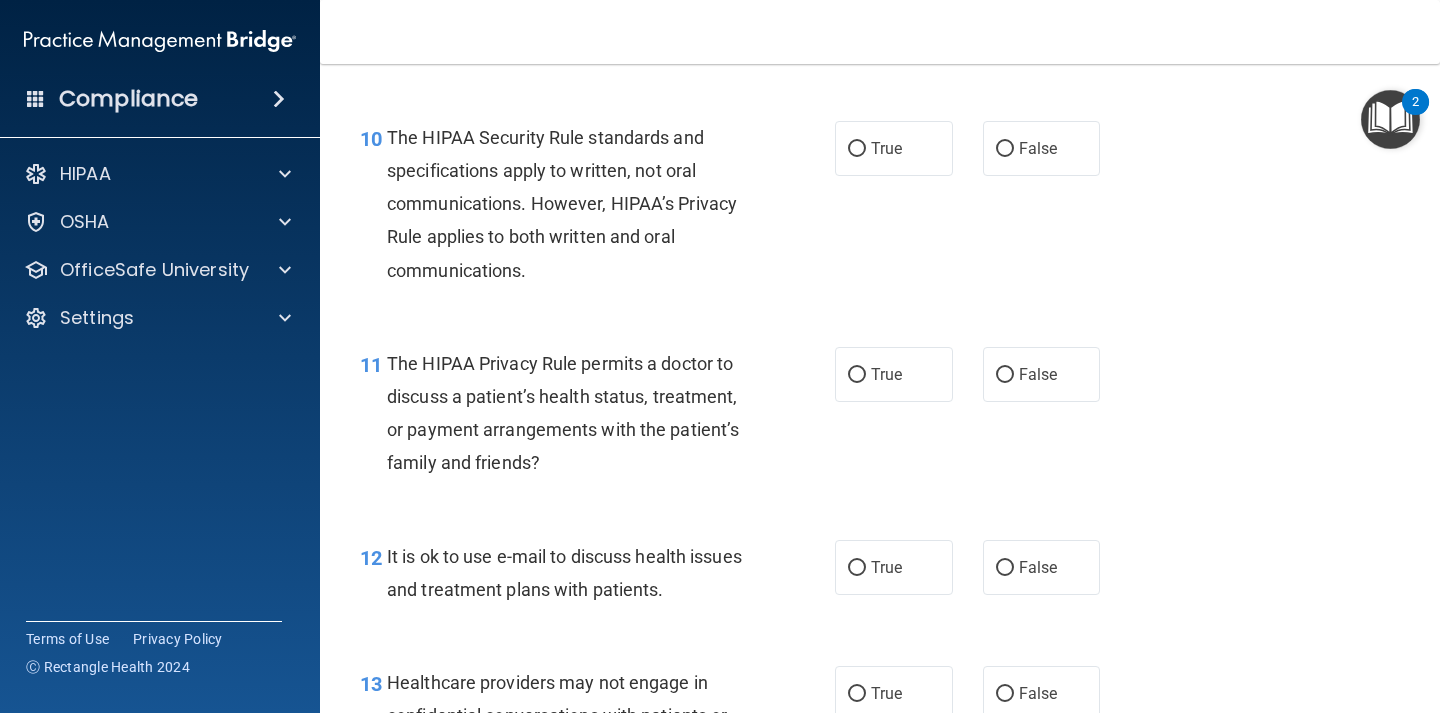 scroll, scrollTop: 1842, scrollLeft: 0, axis: vertical 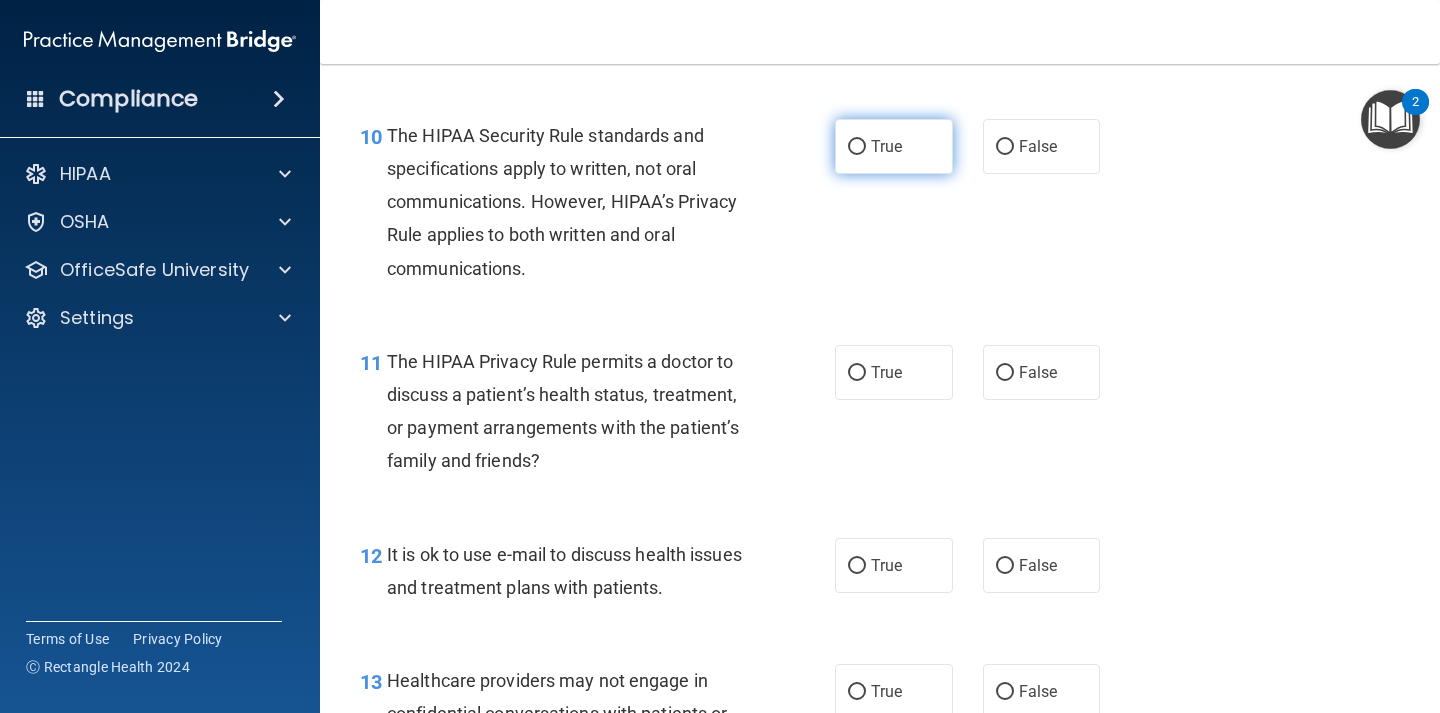 click on "True" at bounding box center [894, 146] 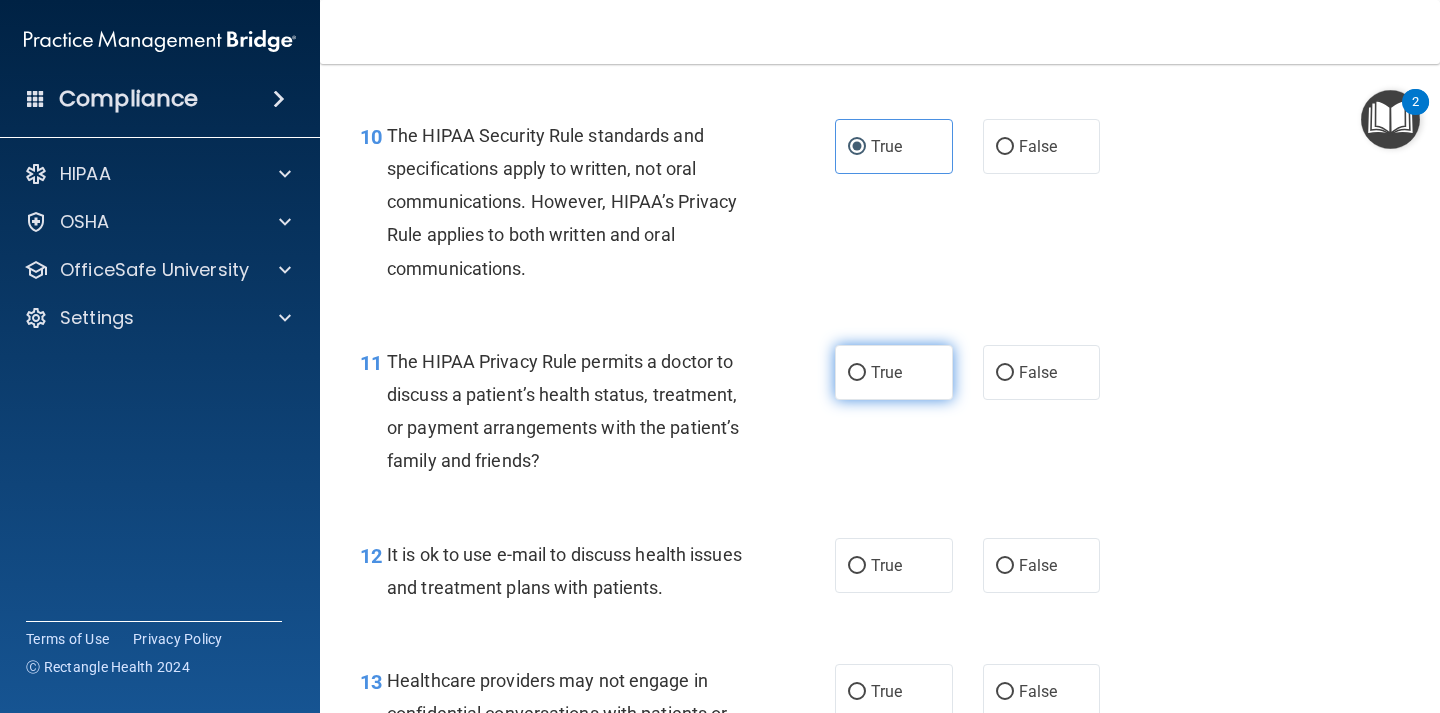 click on "True" at bounding box center (894, 372) 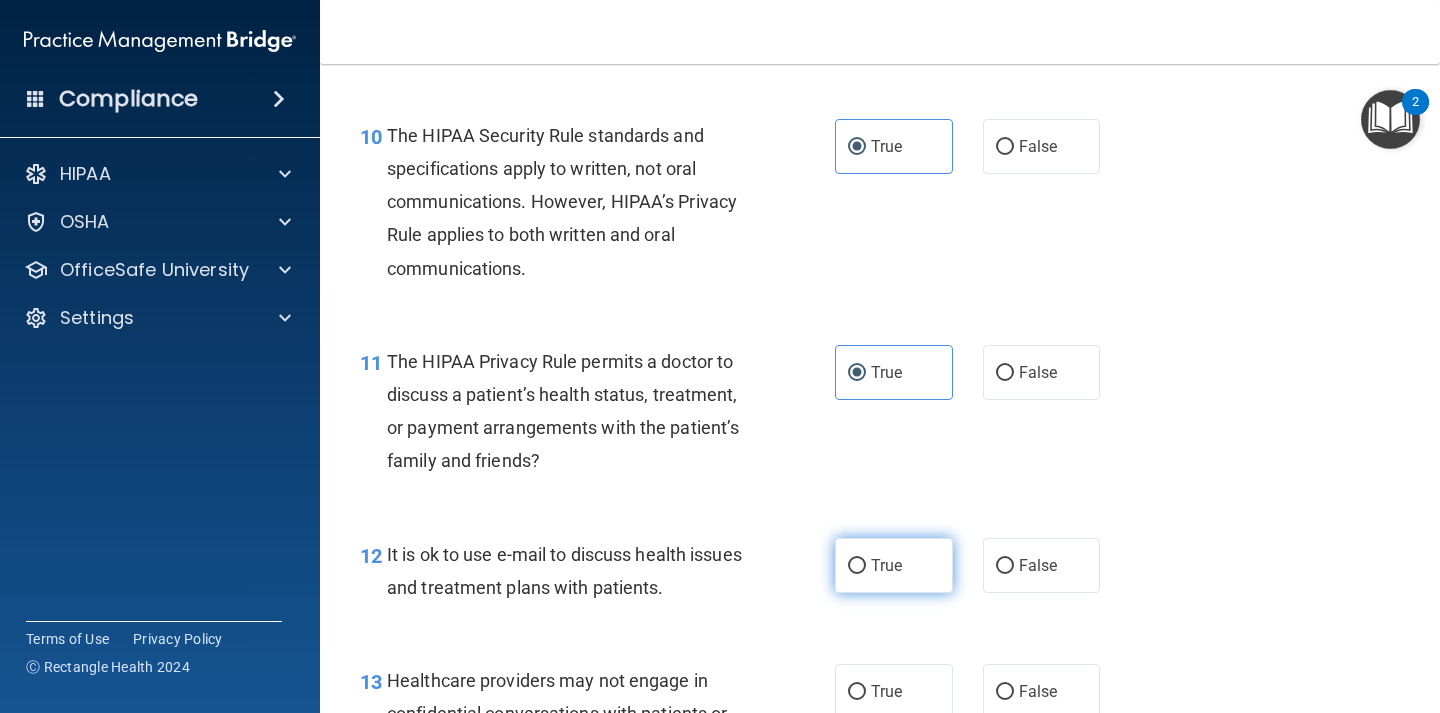 click on "True" at bounding box center (886, 565) 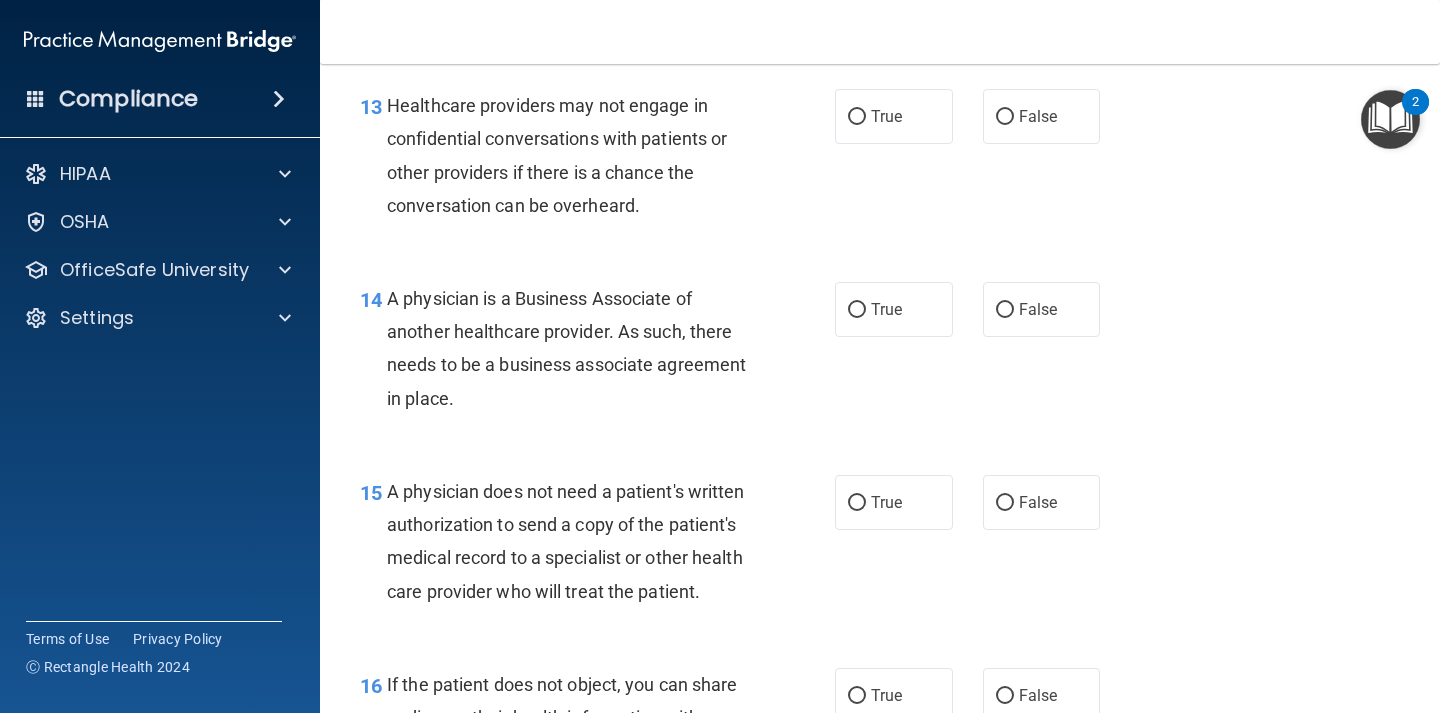 scroll, scrollTop: 2419, scrollLeft: 0, axis: vertical 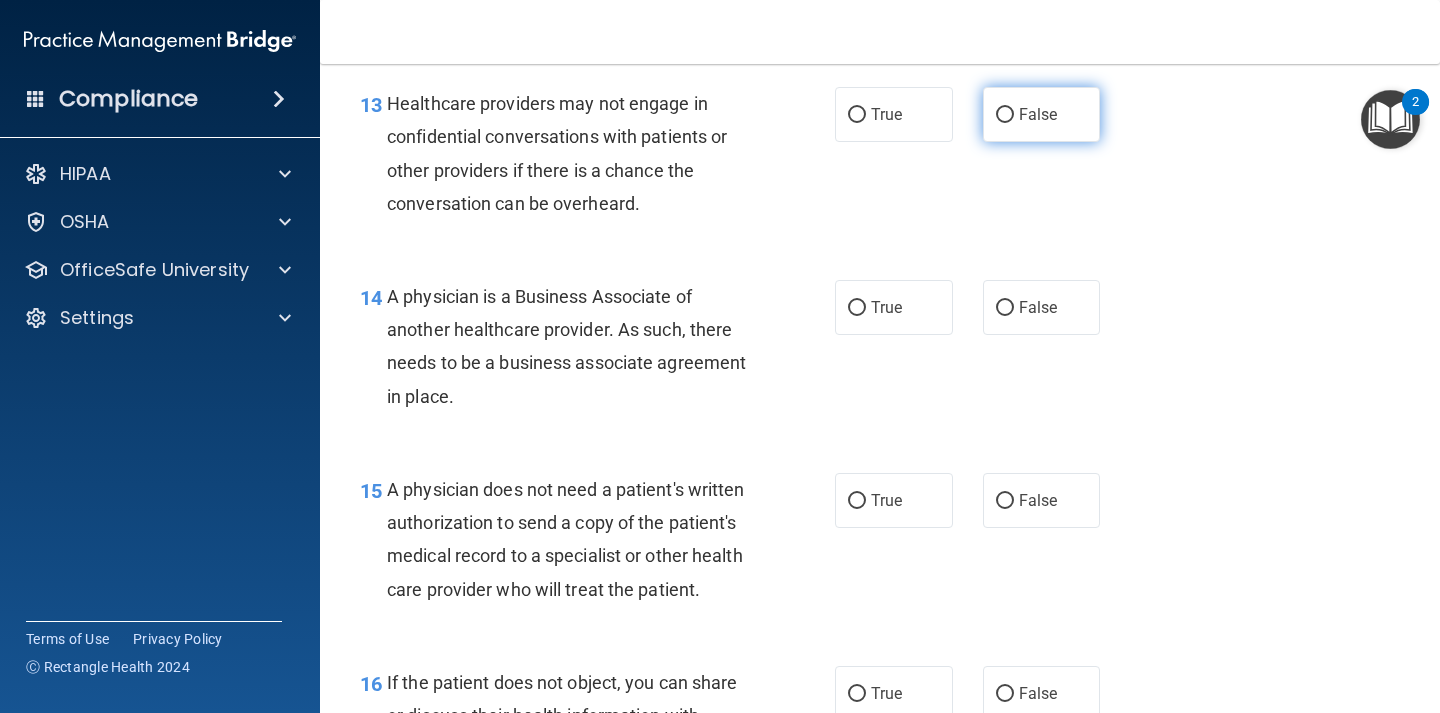 click on "False" at bounding box center [1042, 114] 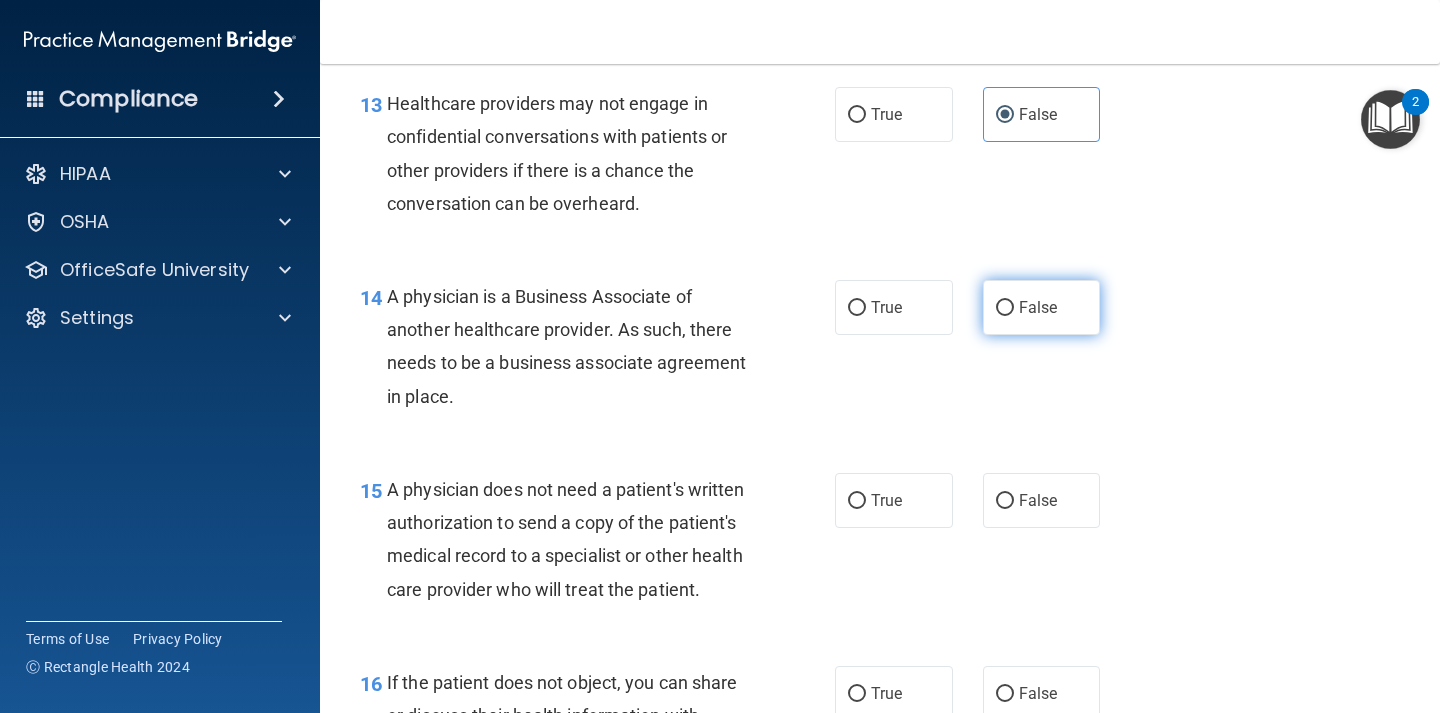click on "False" at bounding box center (1042, 307) 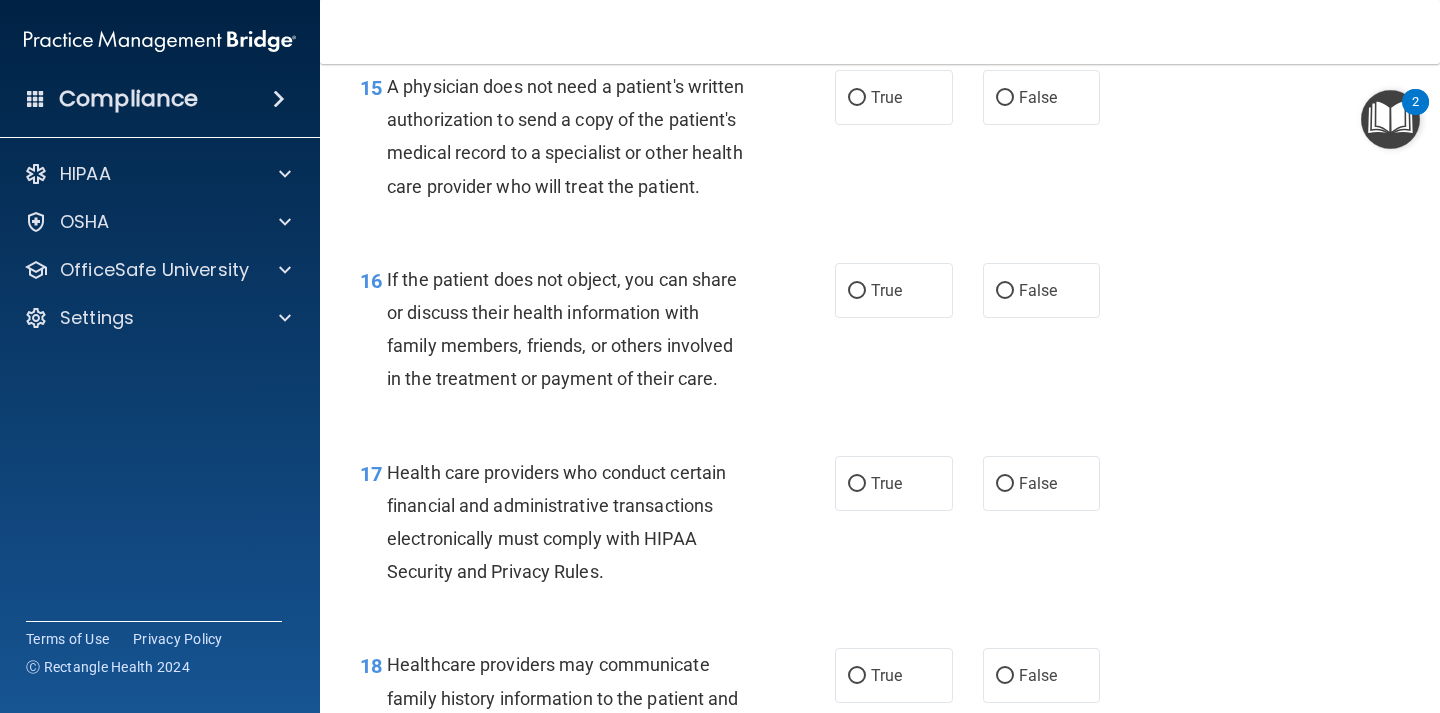 scroll, scrollTop: 2823, scrollLeft: 0, axis: vertical 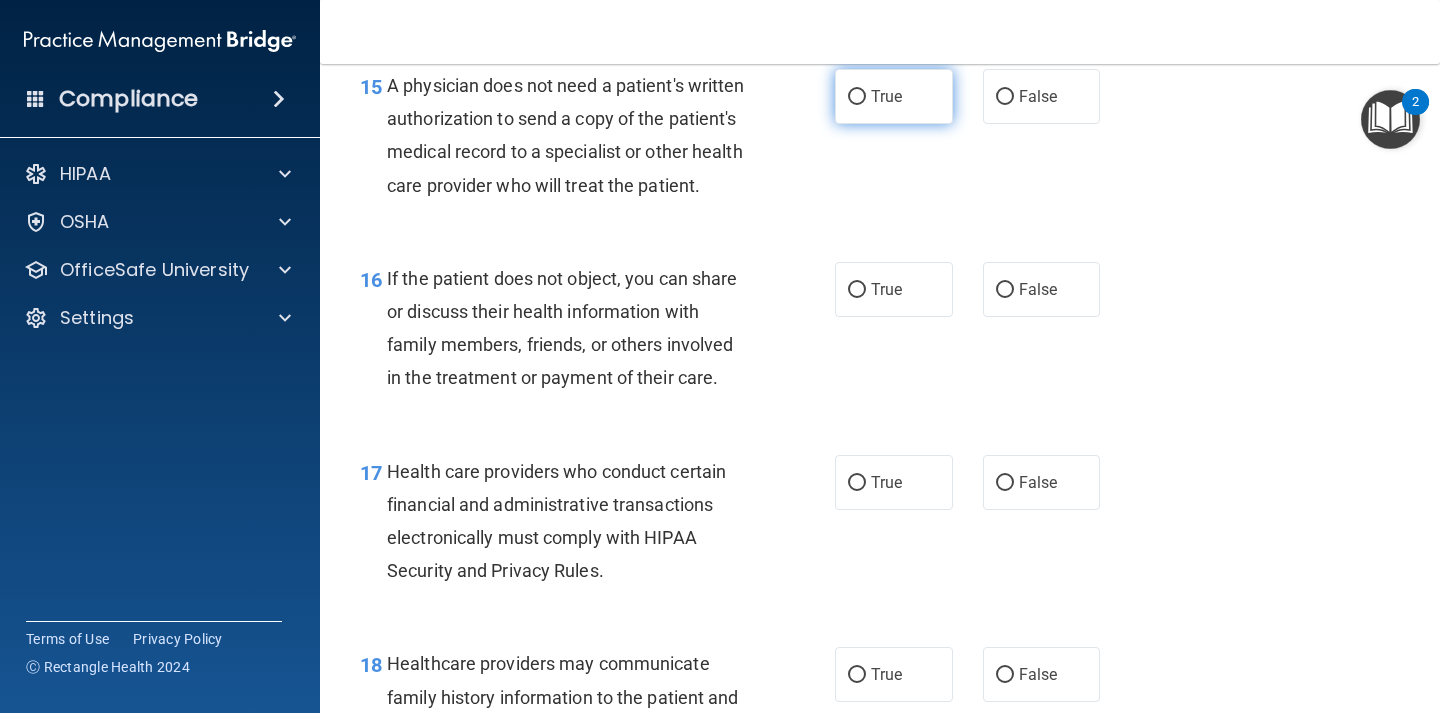 click on "True" at bounding box center (886, 96) 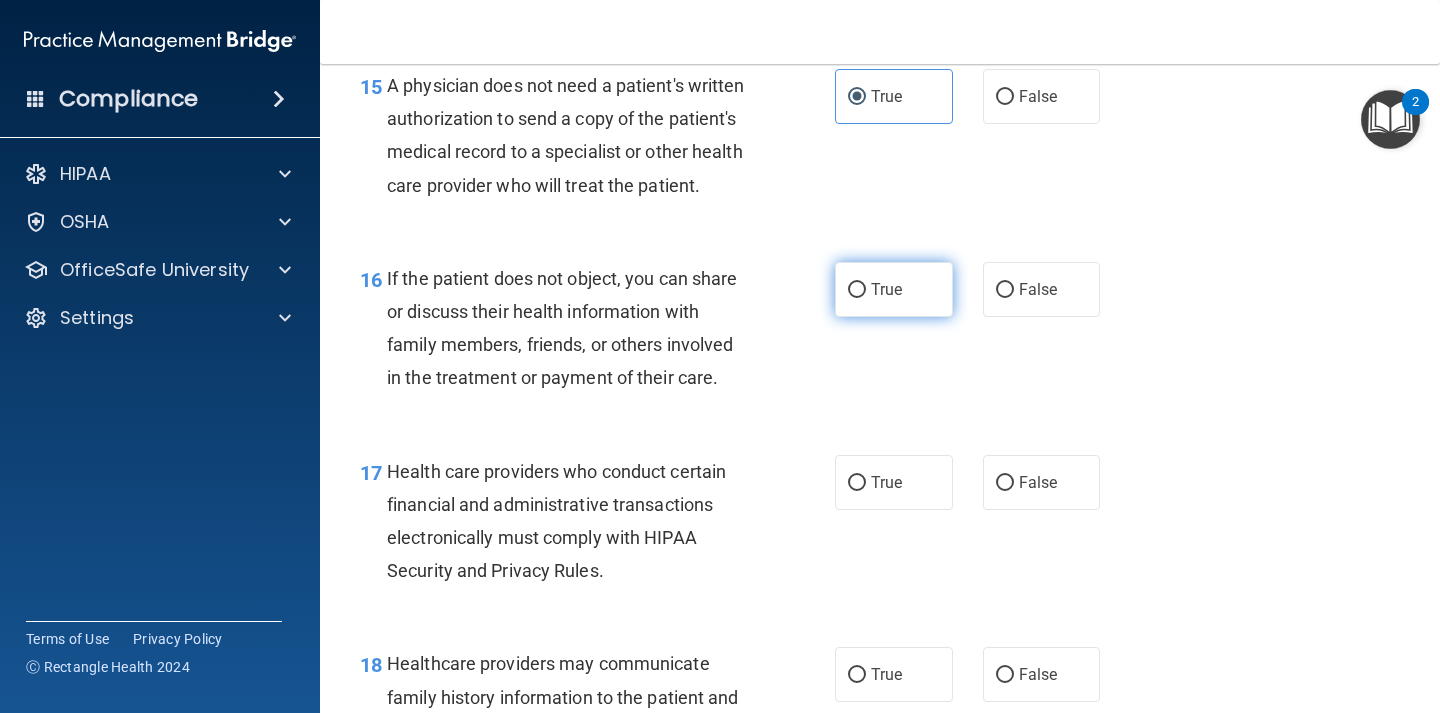 click on "True" at bounding box center (886, 289) 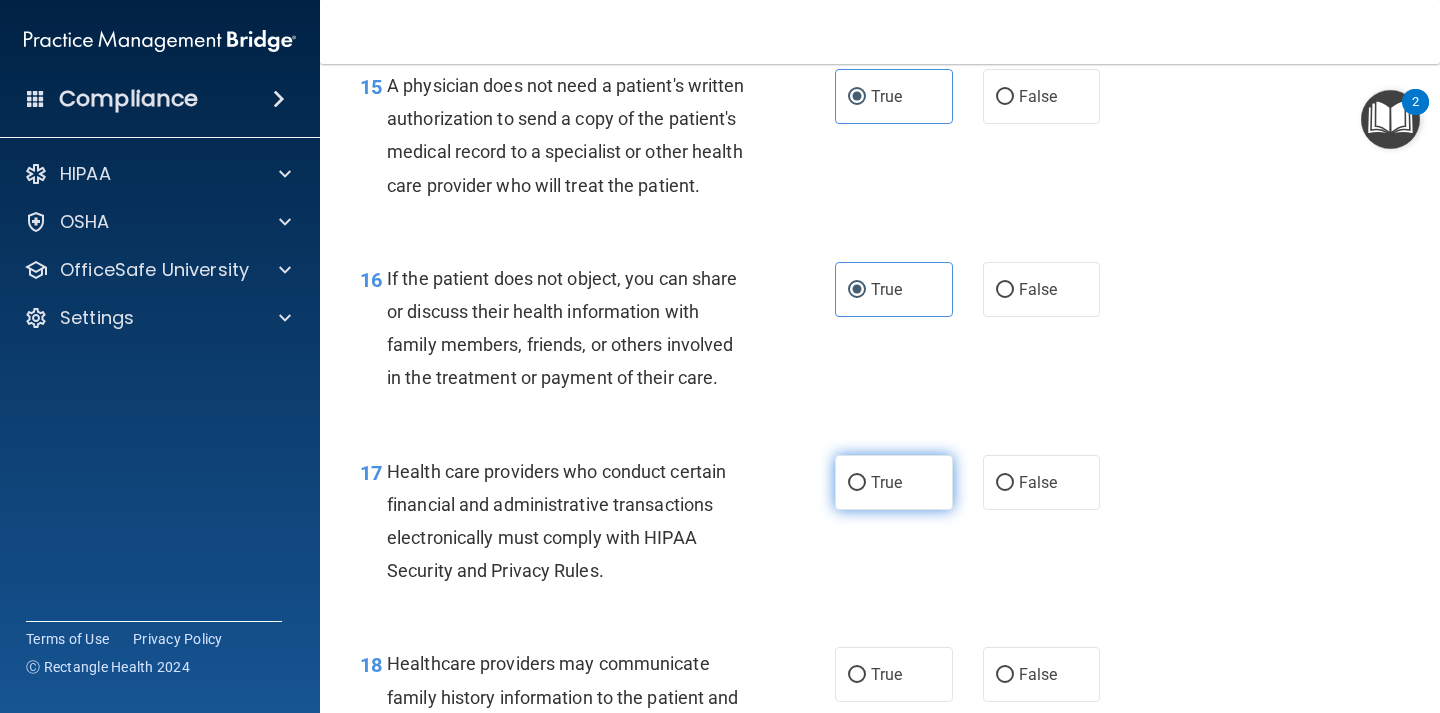 click on "True" at bounding box center (886, 482) 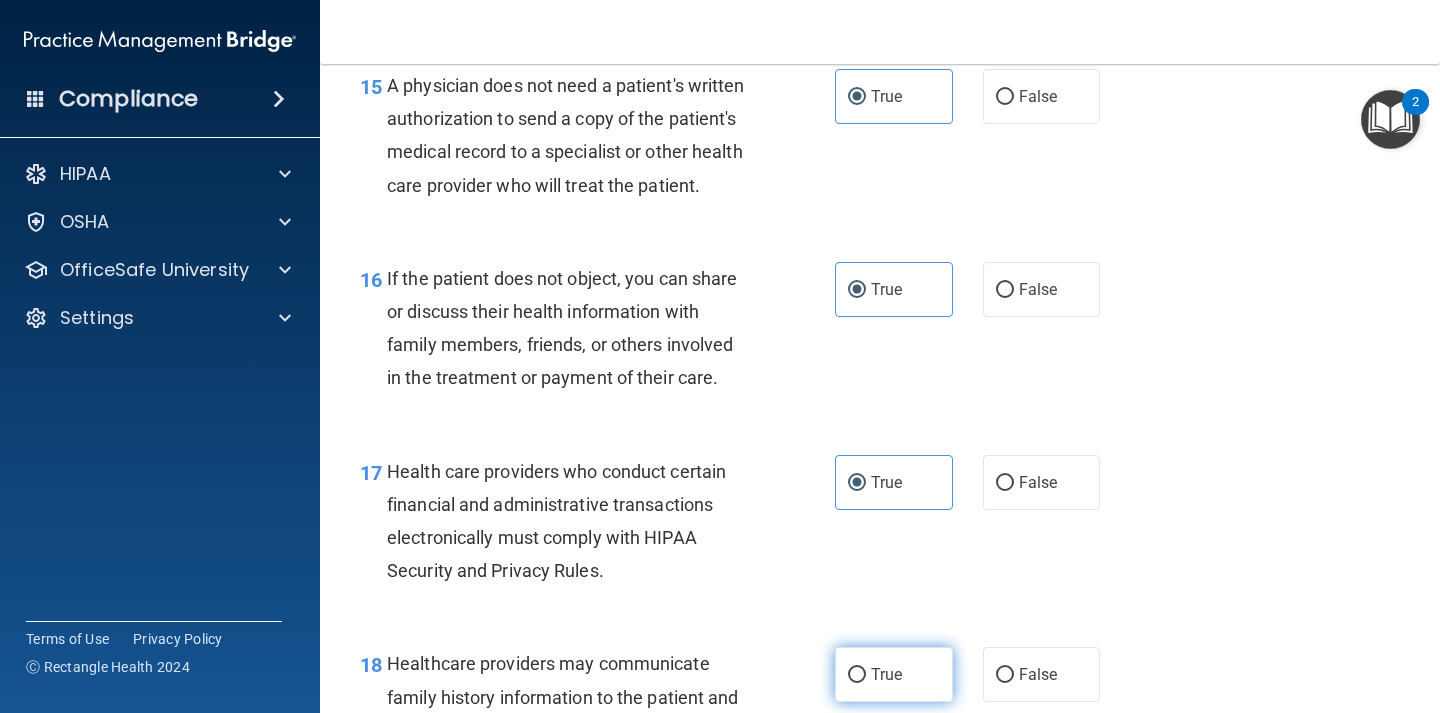 click on "True" at bounding box center (886, 674) 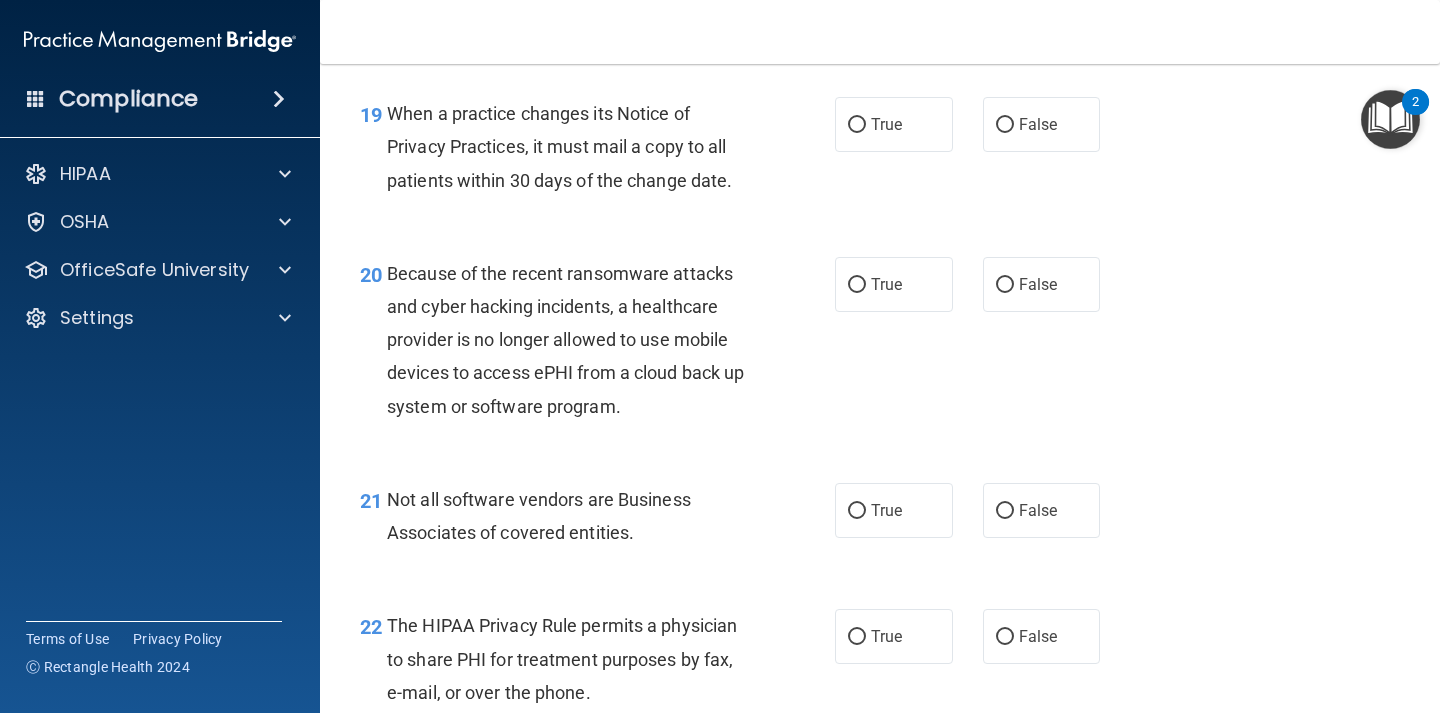 scroll, scrollTop: 3551, scrollLeft: 0, axis: vertical 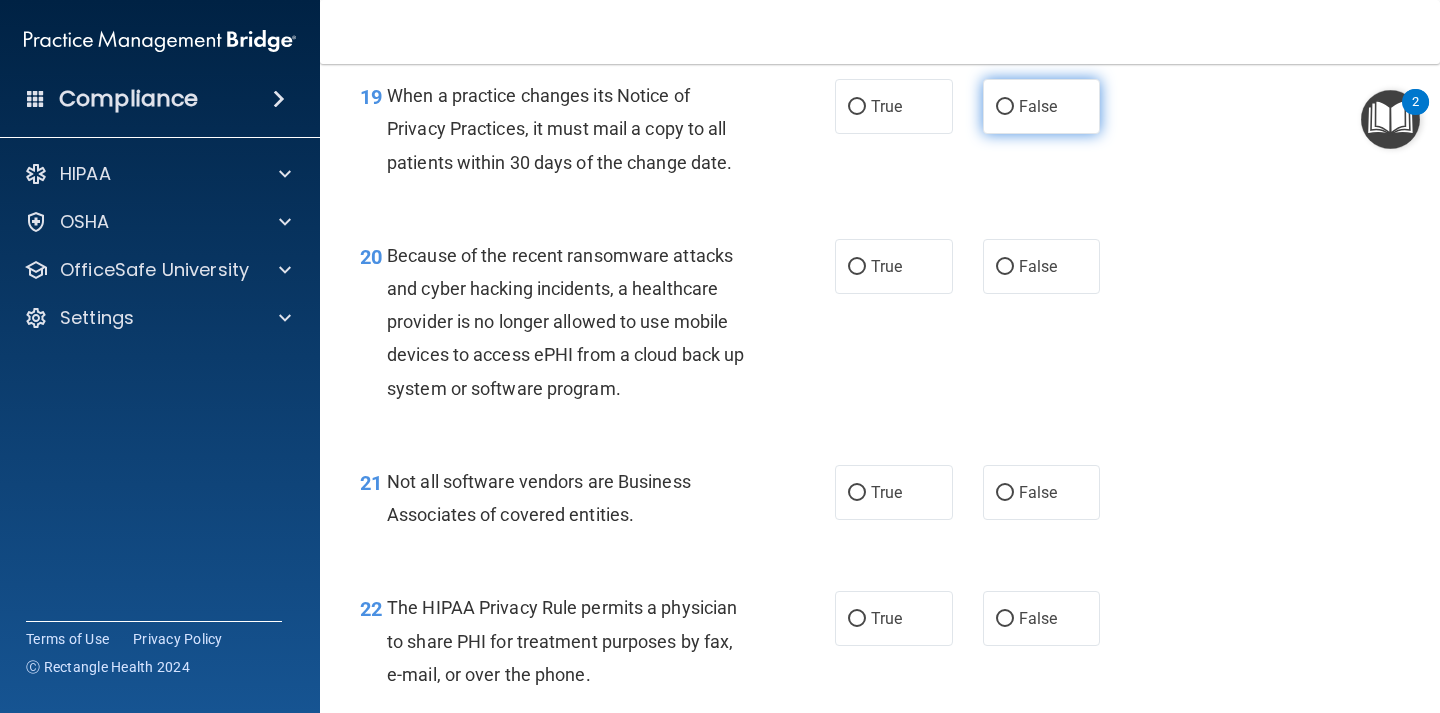 click on "False" at bounding box center [1005, 107] 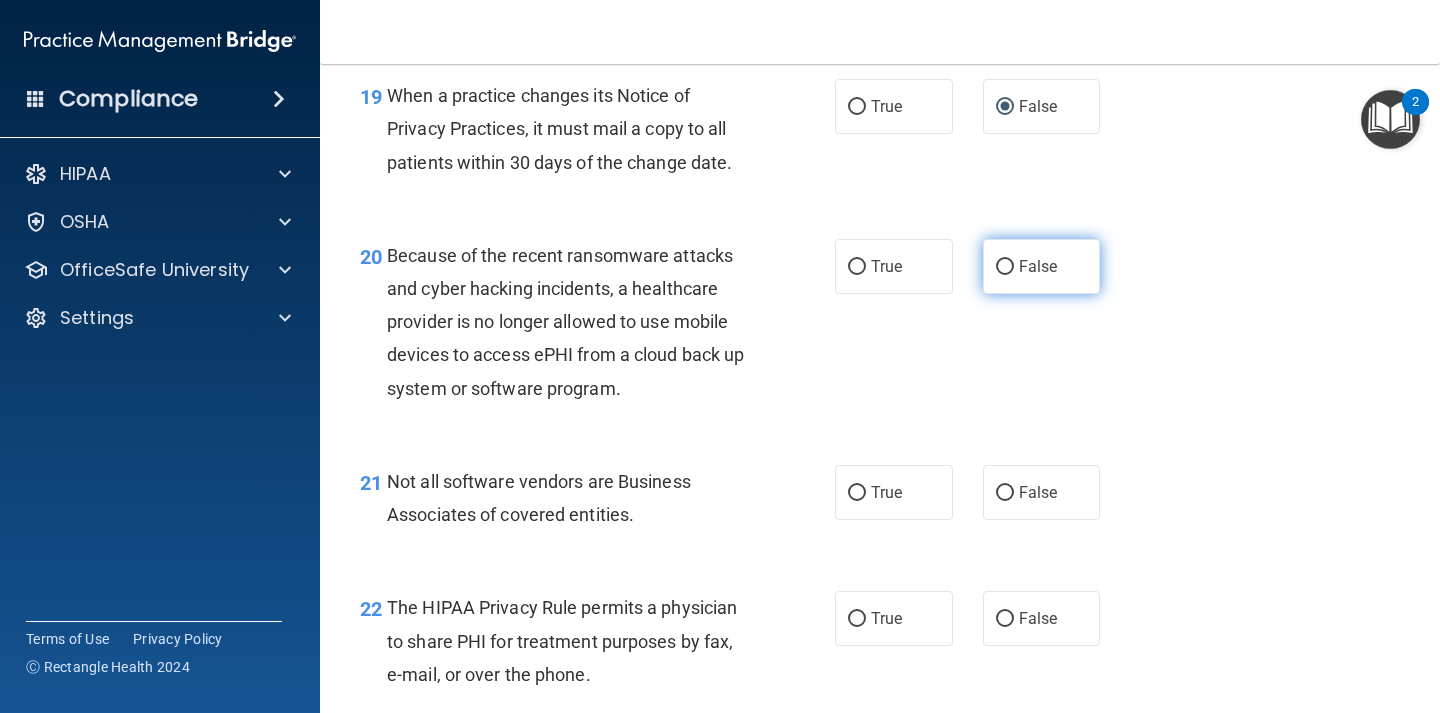 click on "False" at bounding box center (1038, 266) 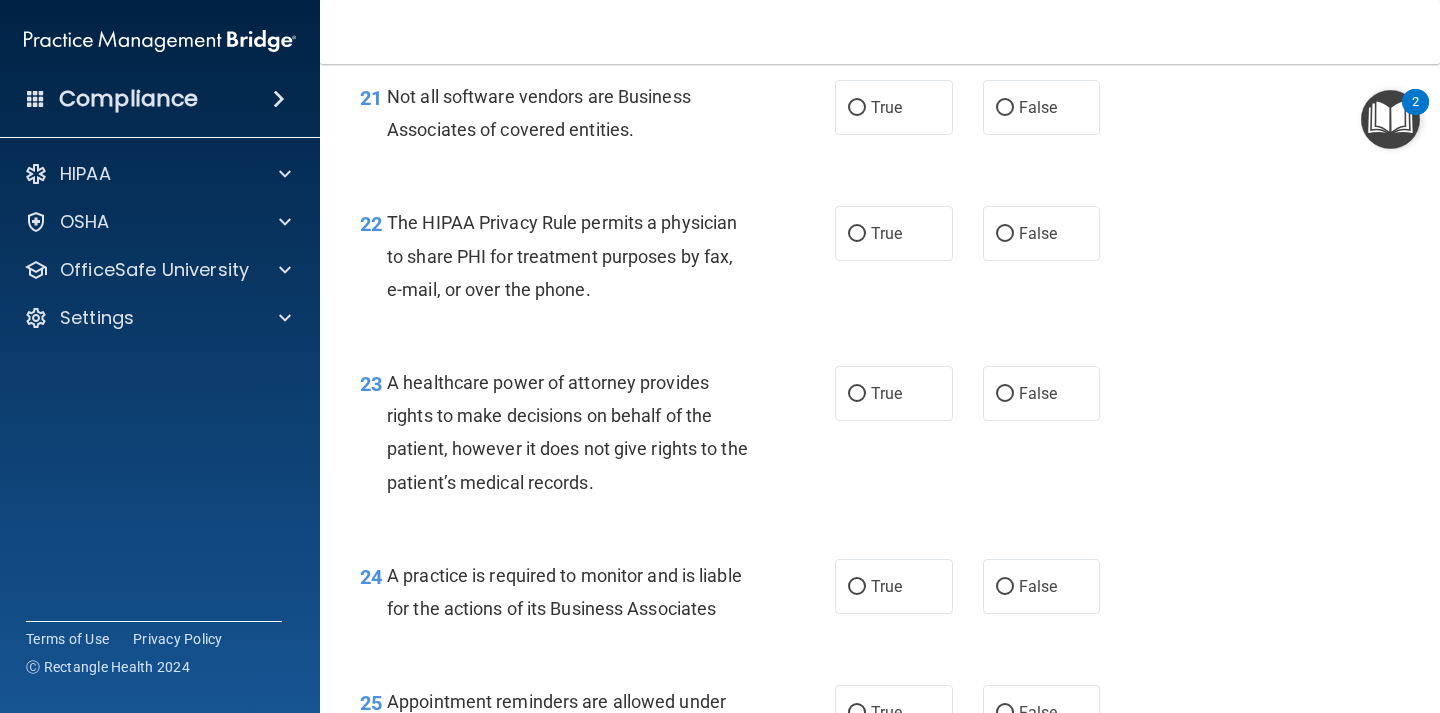 scroll, scrollTop: 3941, scrollLeft: 0, axis: vertical 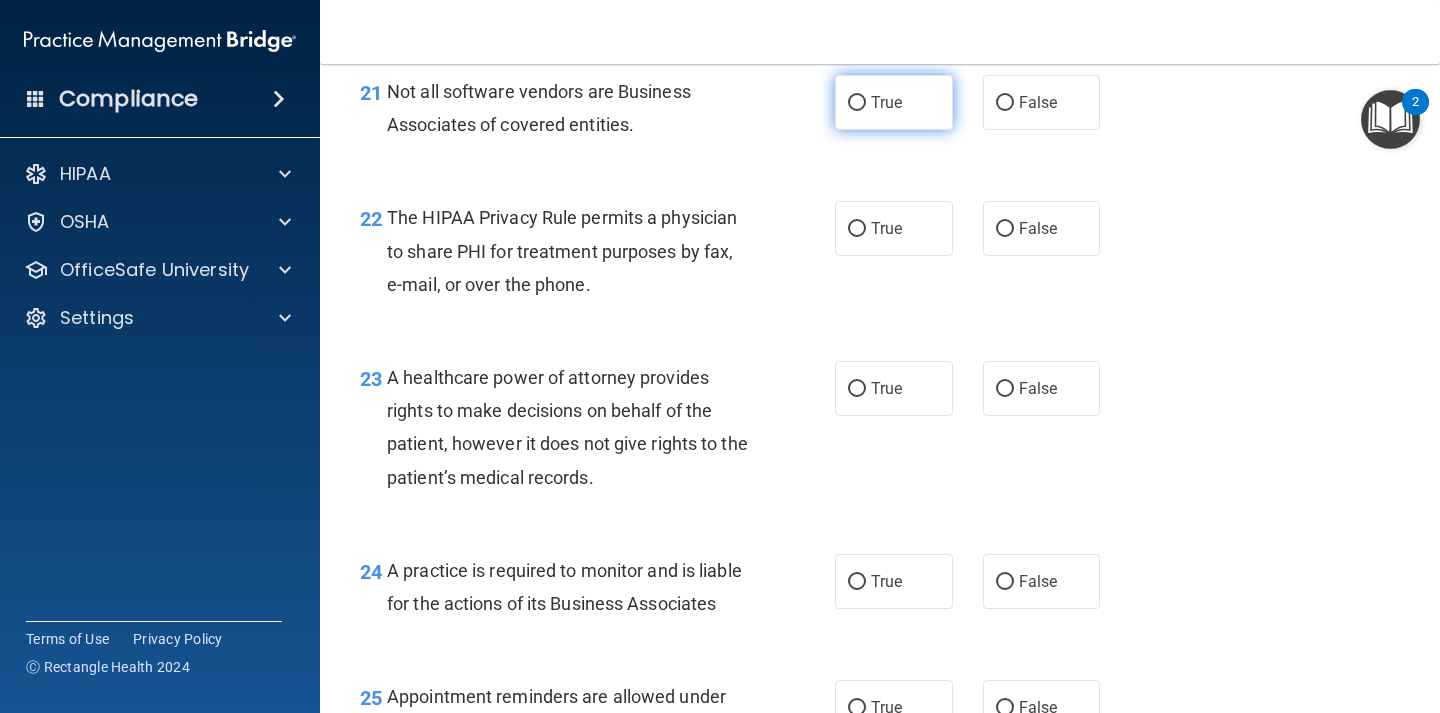 click on "True" at bounding box center (894, 102) 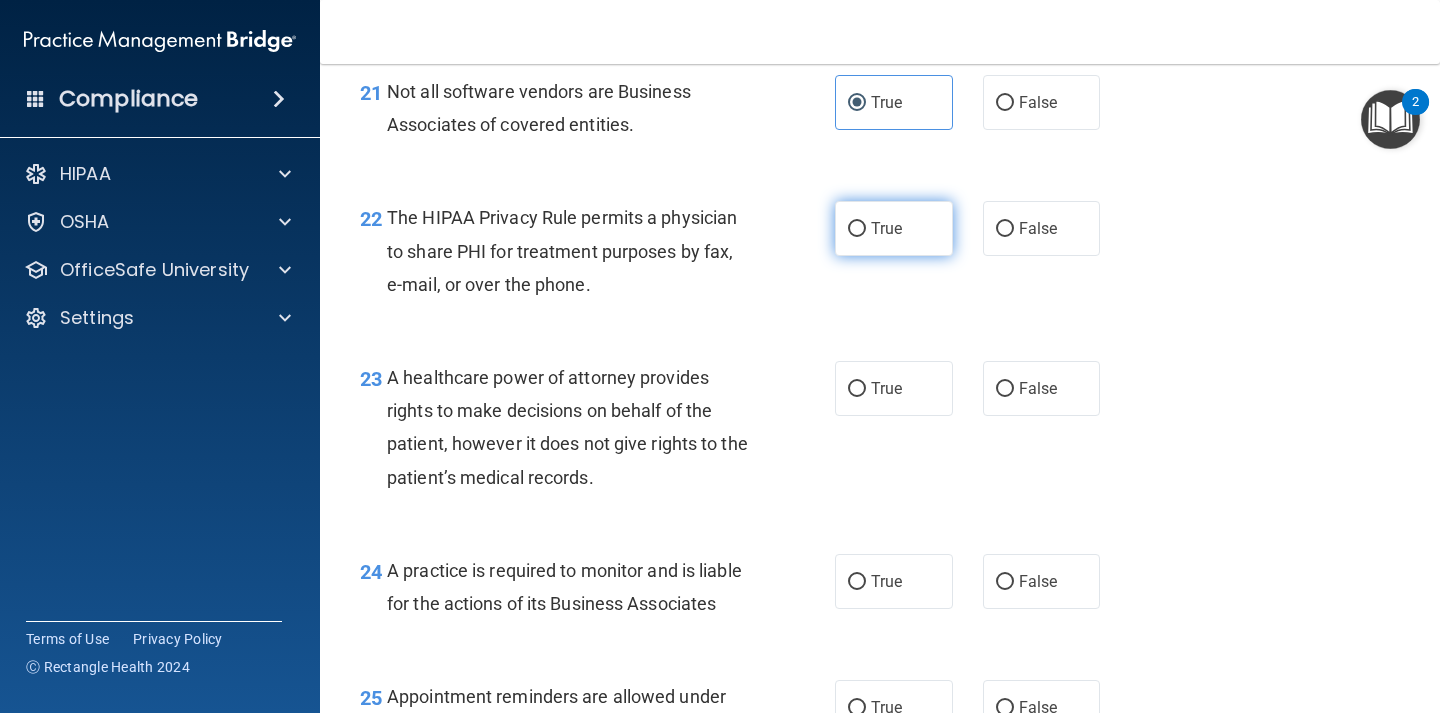 click on "True" at bounding box center [894, 228] 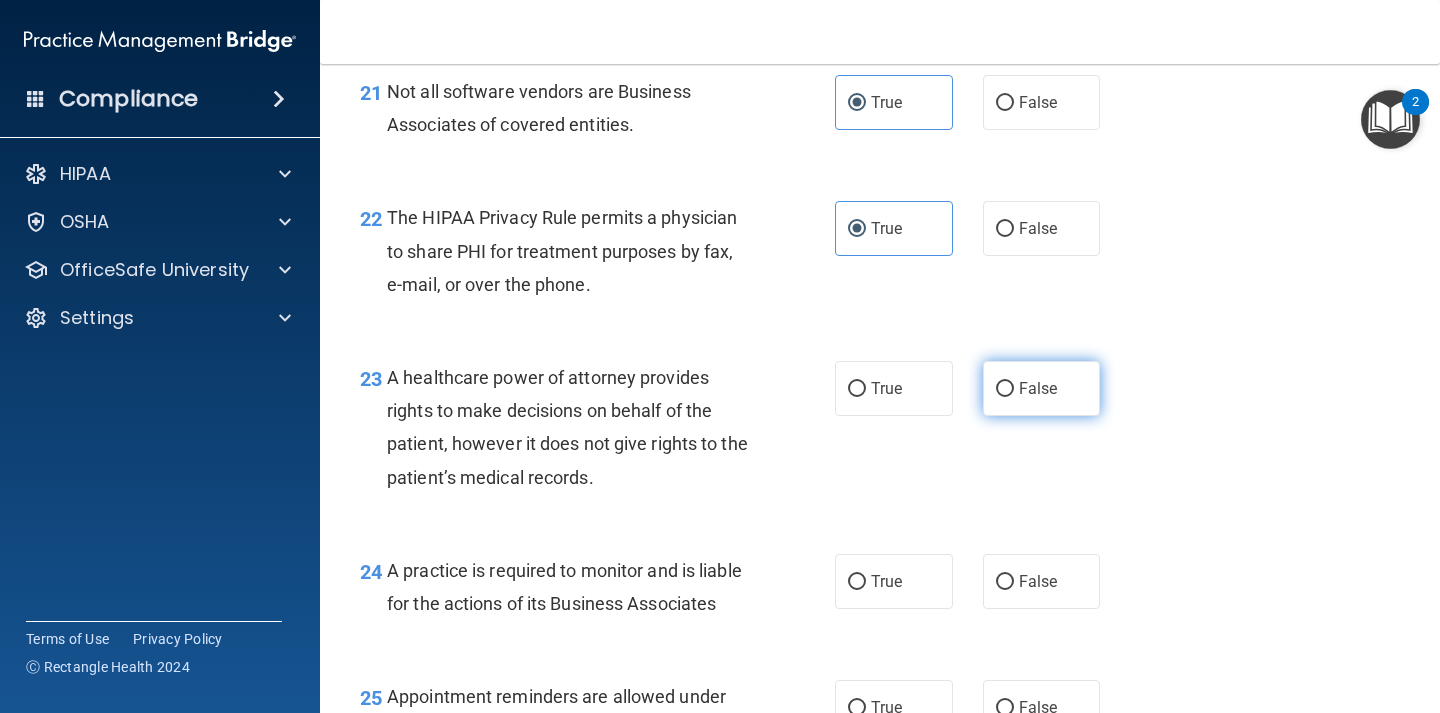 click on "False" at bounding box center (1038, 388) 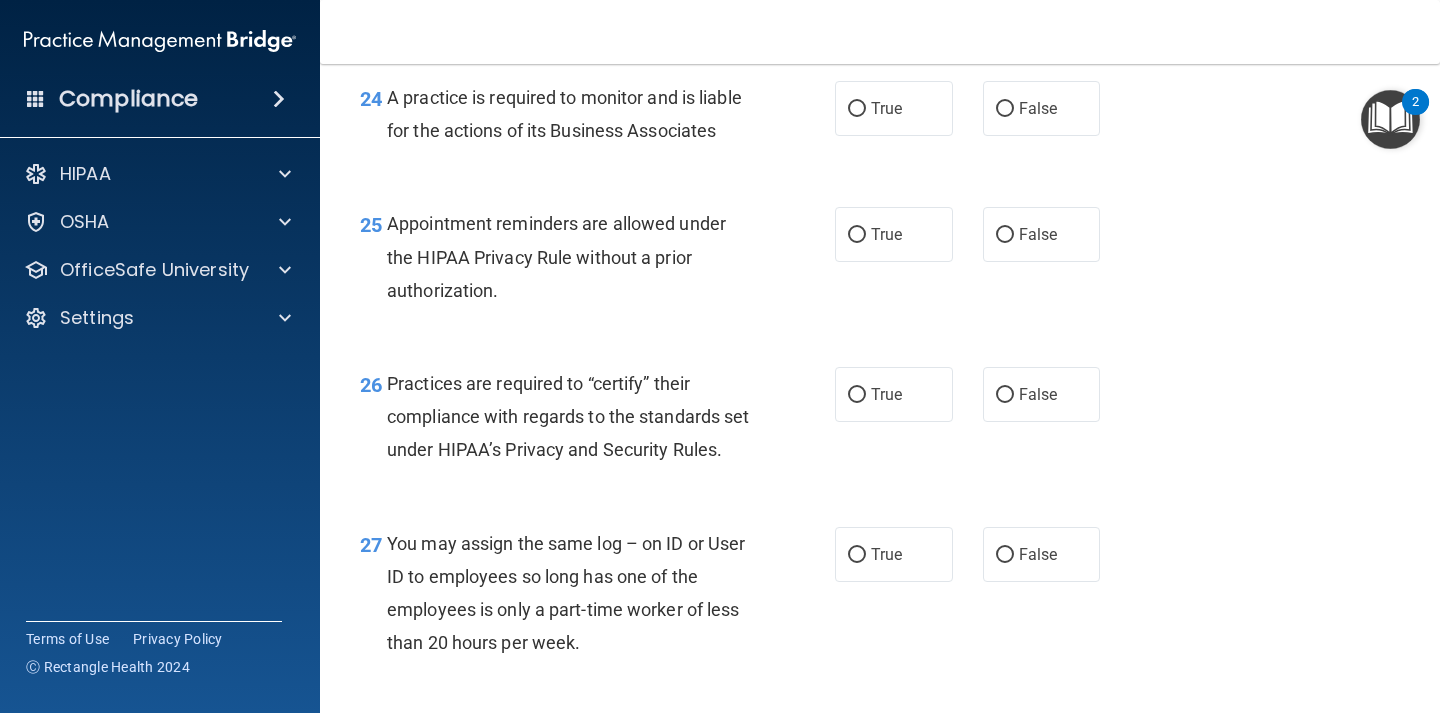 scroll, scrollTop: 4415, scrollLeft: 0, axis: vertical 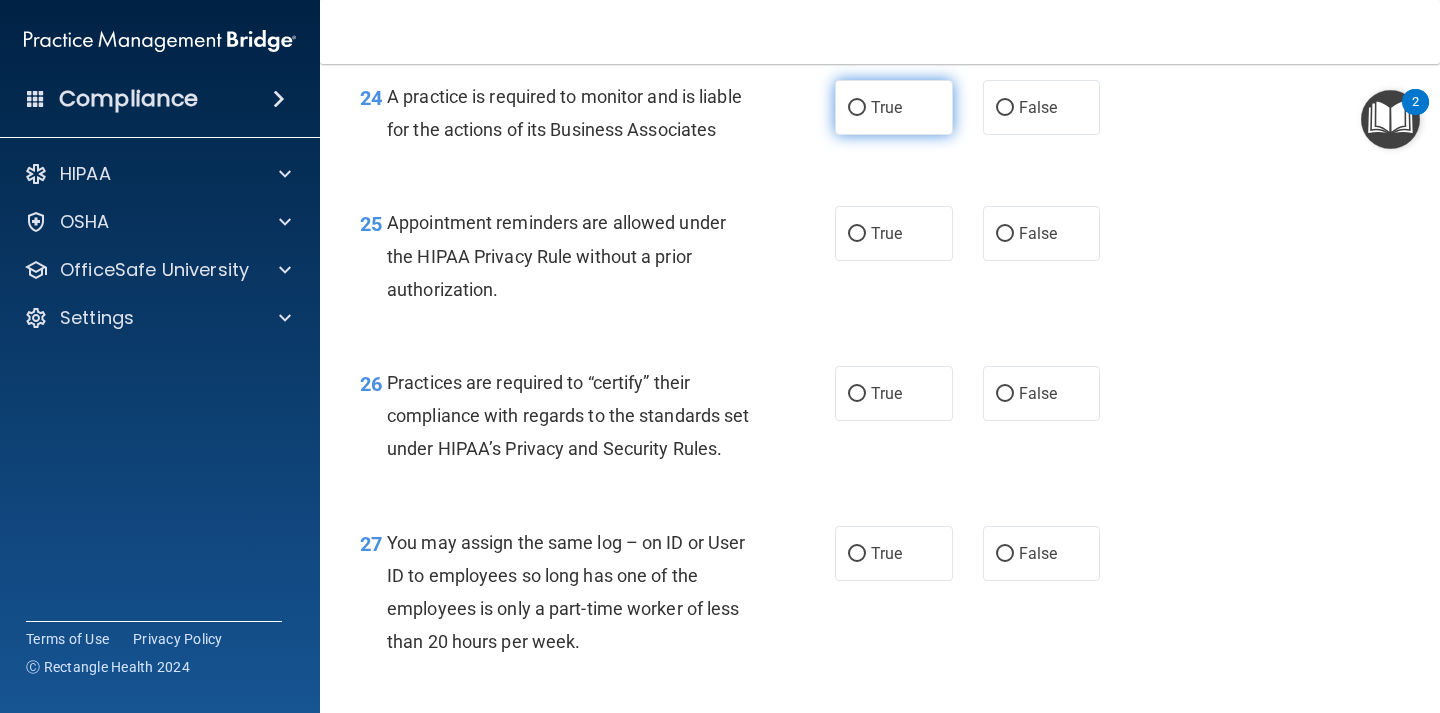 click on "True" at bounding box center [886, 107] 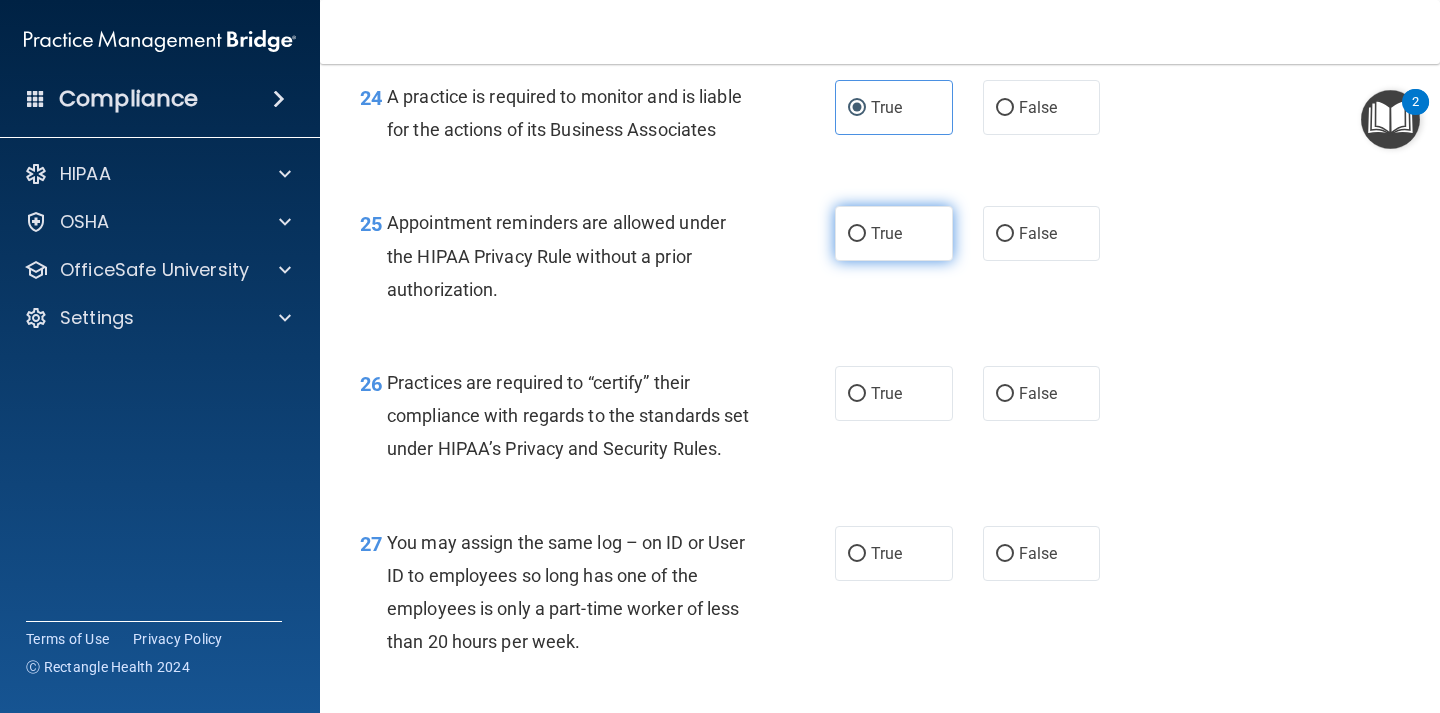 click on "True" at bounding box center (857, 234) 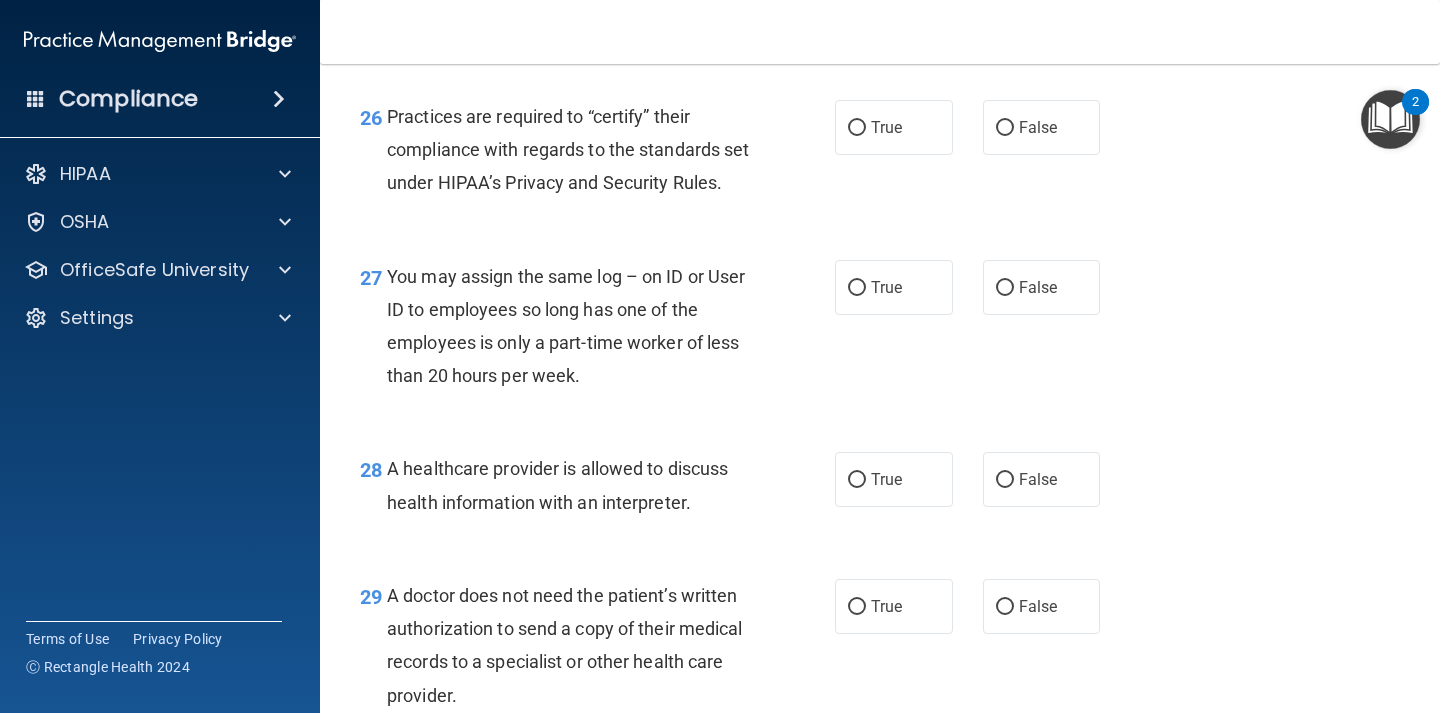 scroll, scrollTop: 4686, scrollLeft: 0, axis: vertical 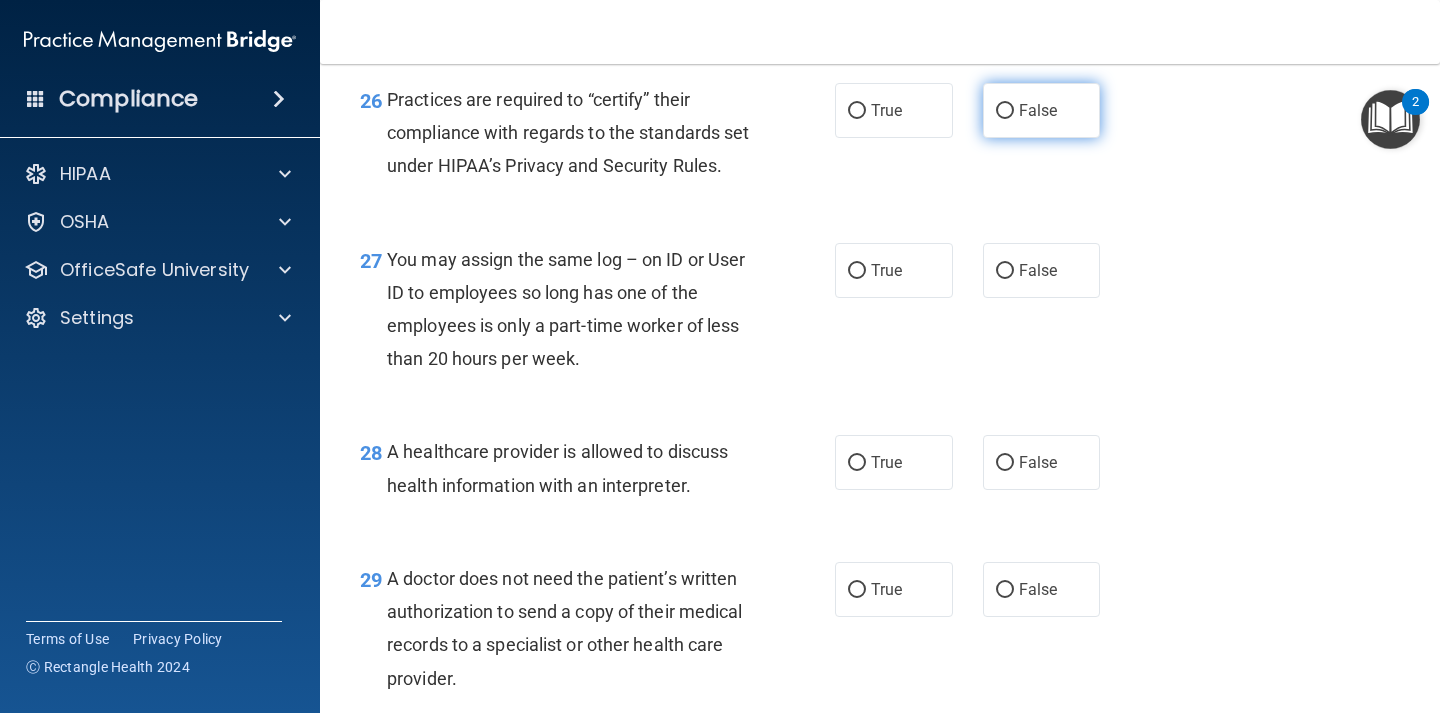 click on "False" at bounding box center (1042, 110) 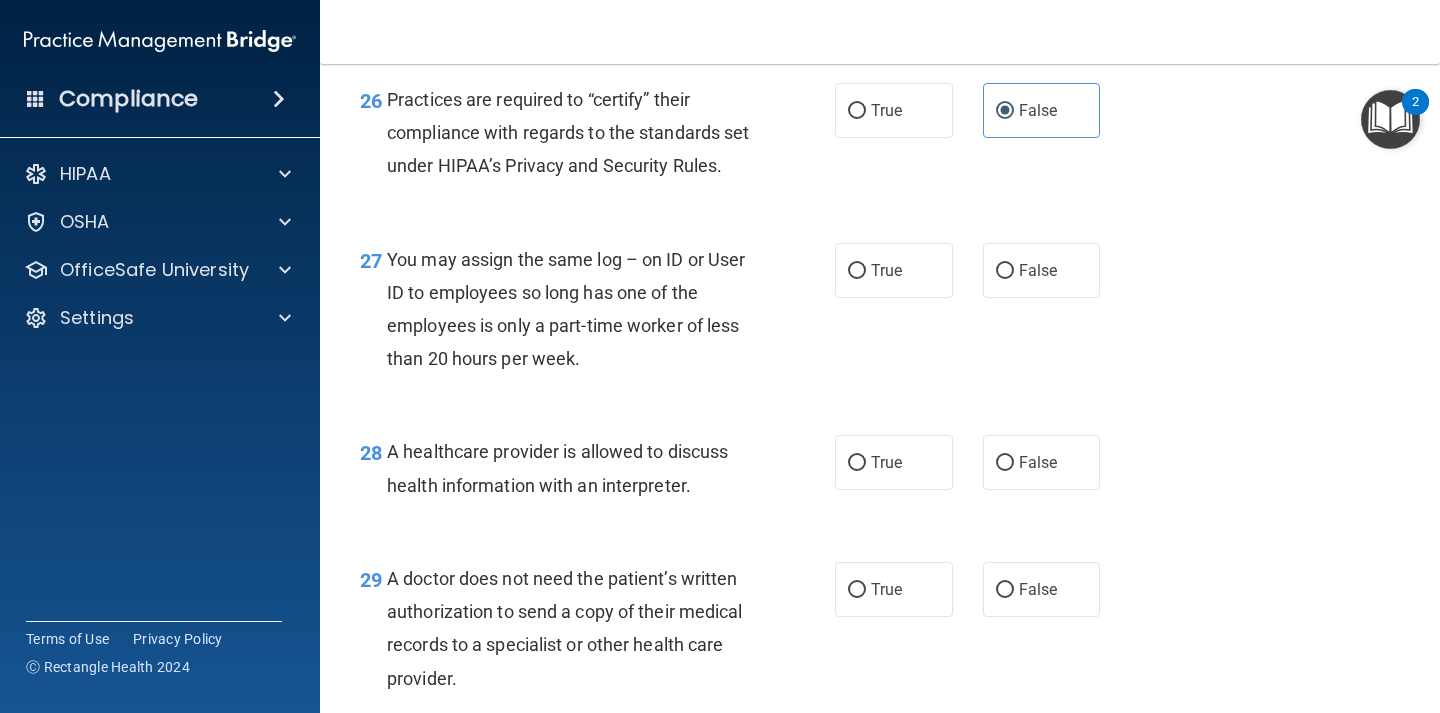 click on "27       You may assign the same log – on ID or User ID to employees so long has one of the employees is only a part-time worker of less than 20 hours per week.                 True           False" at bounding box center [880, 314] 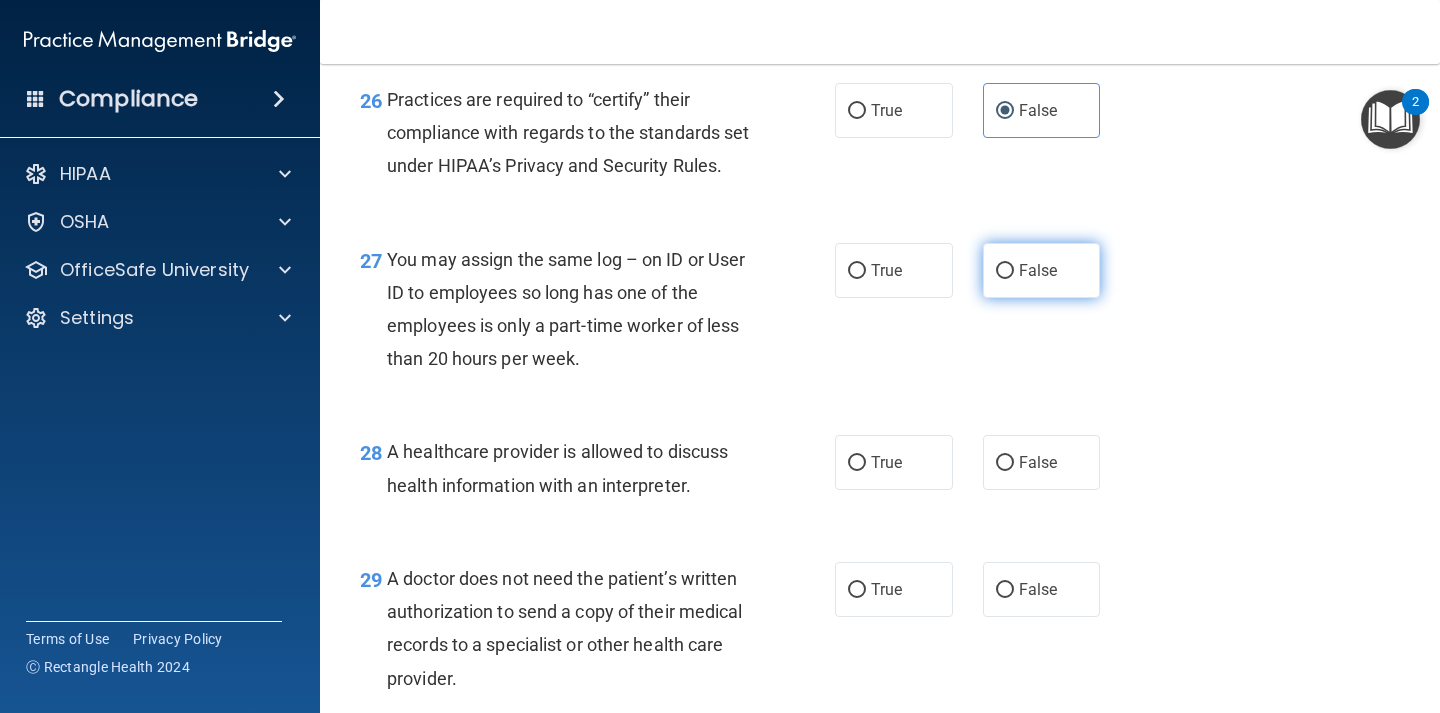 click on "False" at bounding box center (1005, 271) 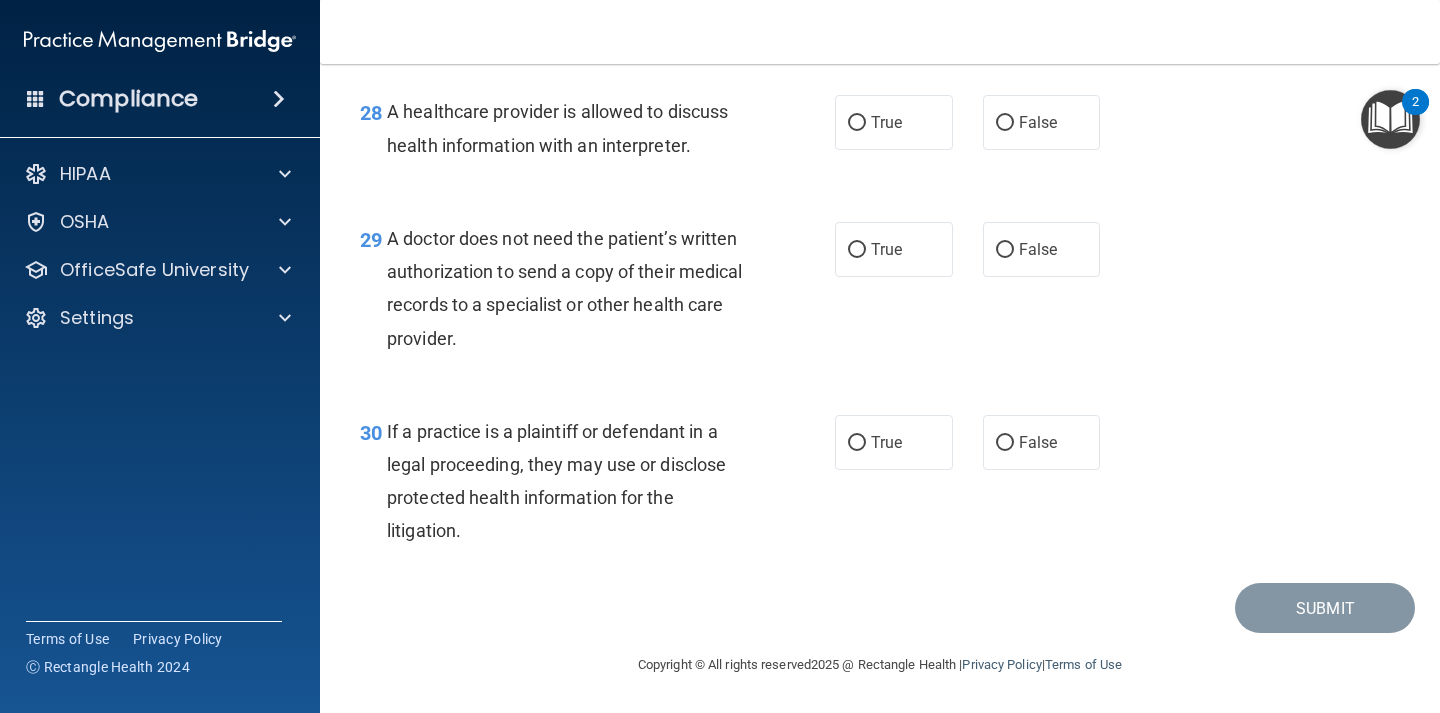 scroll, scrollTop: 5062, scrollLeft: 0, axis: vertical 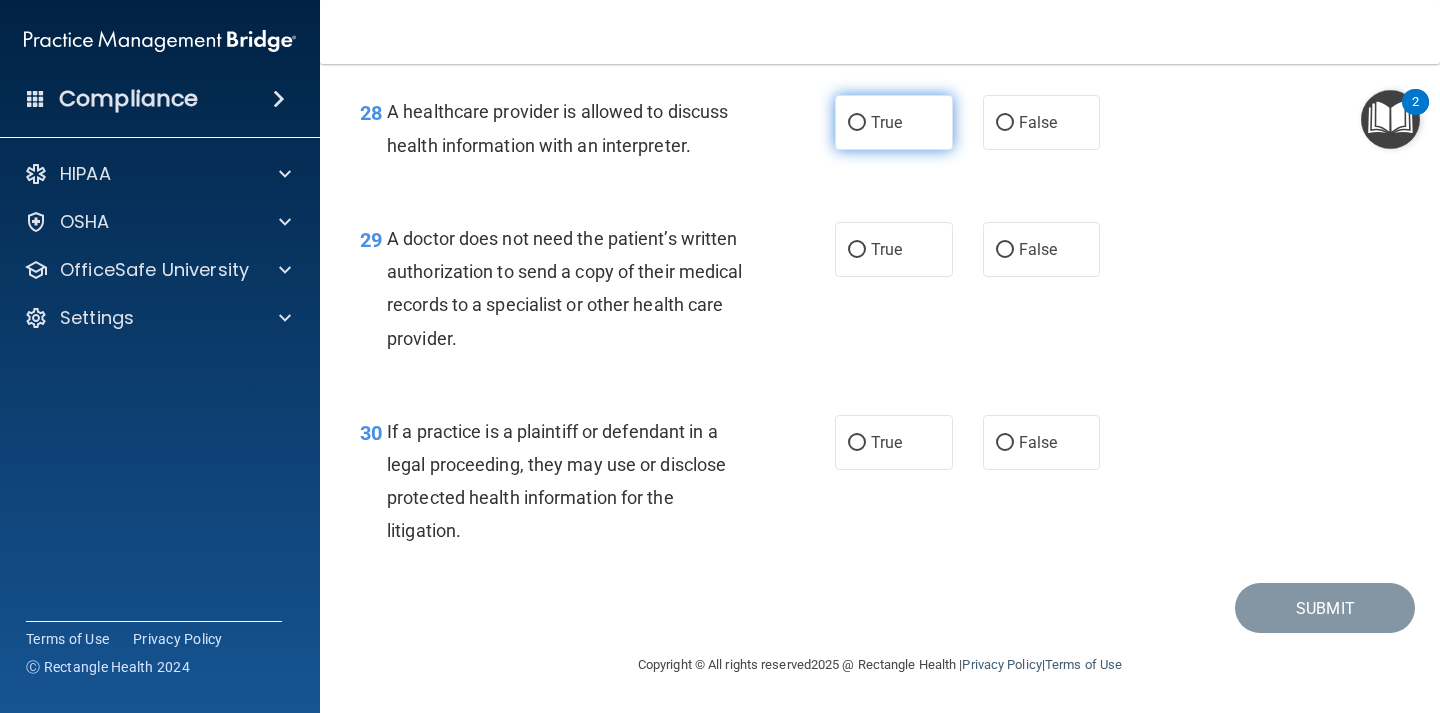 click on "True" at bounding box center [857, 123] 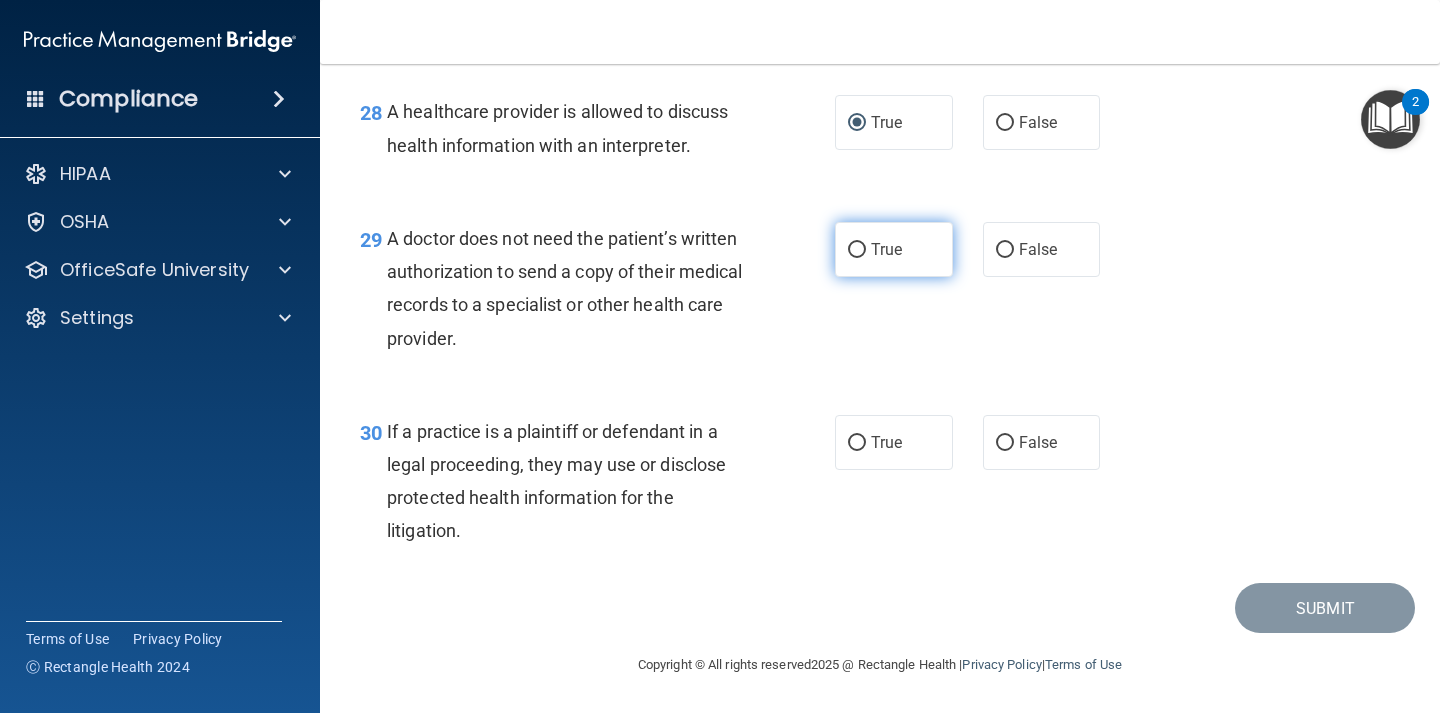 click on "True" at bounding box center (894, 249) 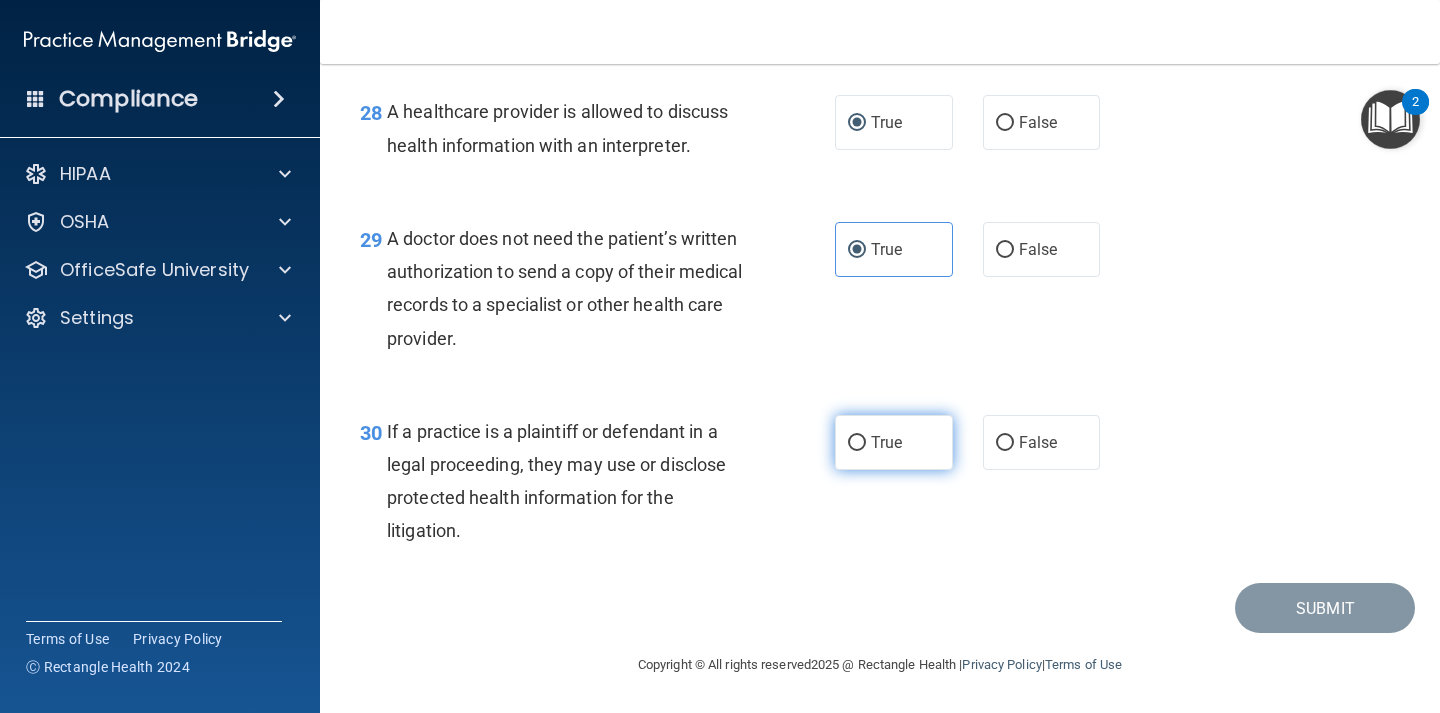 click on "True" at bounding box center (886, 442) 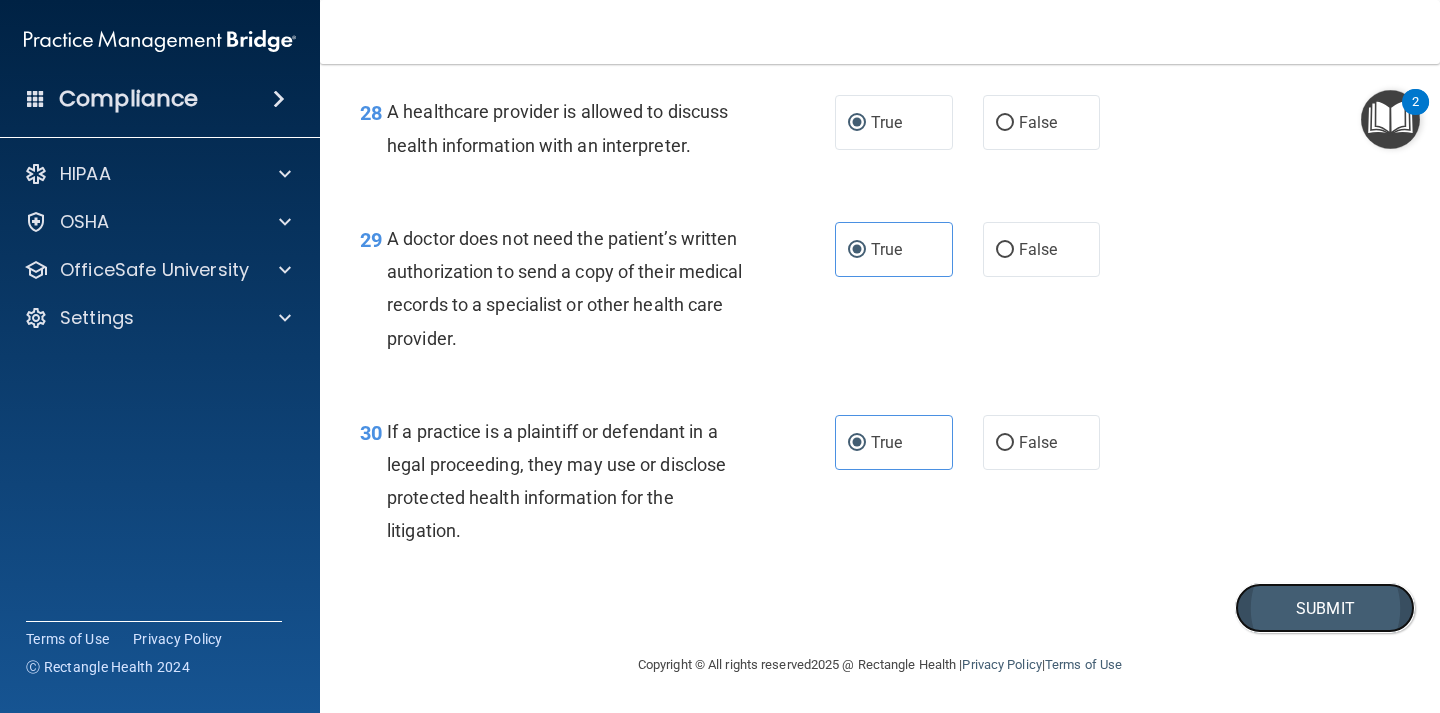 click on "Submit" at bounding box center (1325, 608) 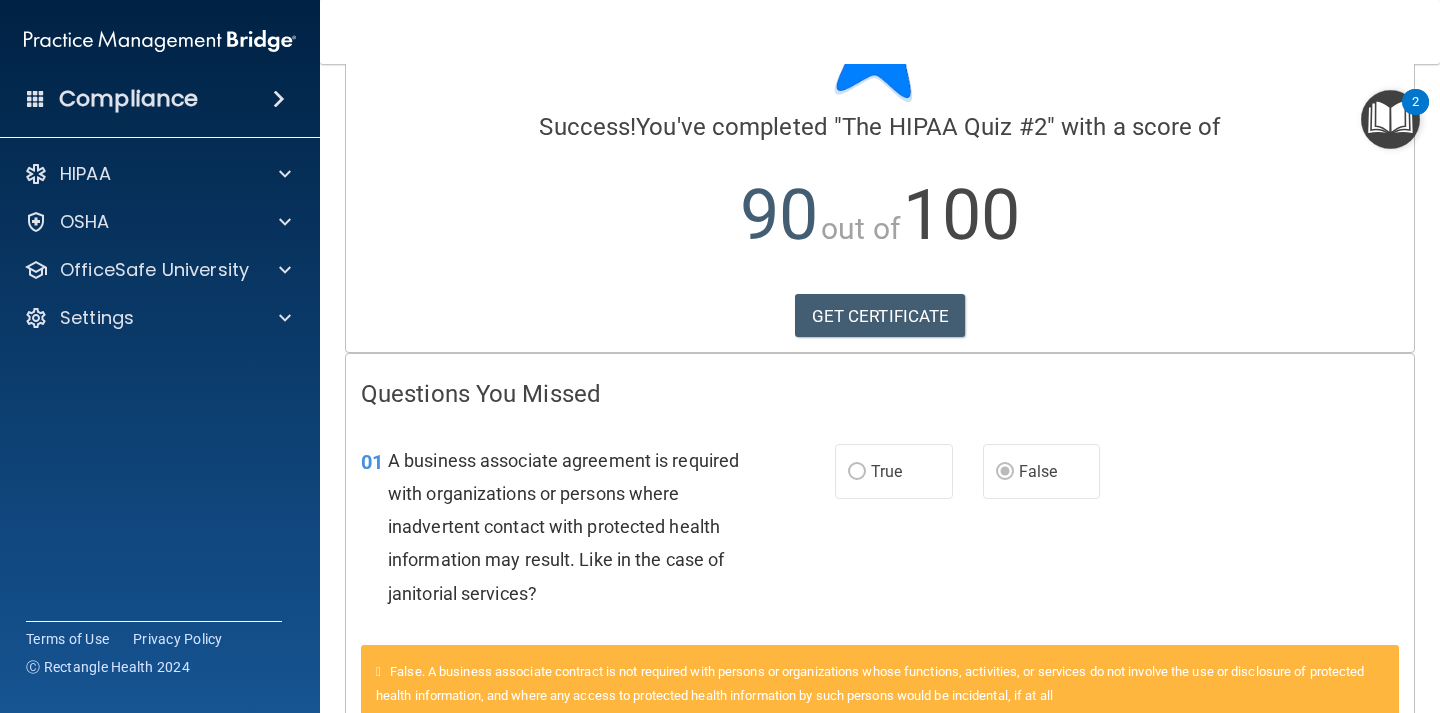 scroll, scrollTop: 0, scrollLeft: 0, axis: both 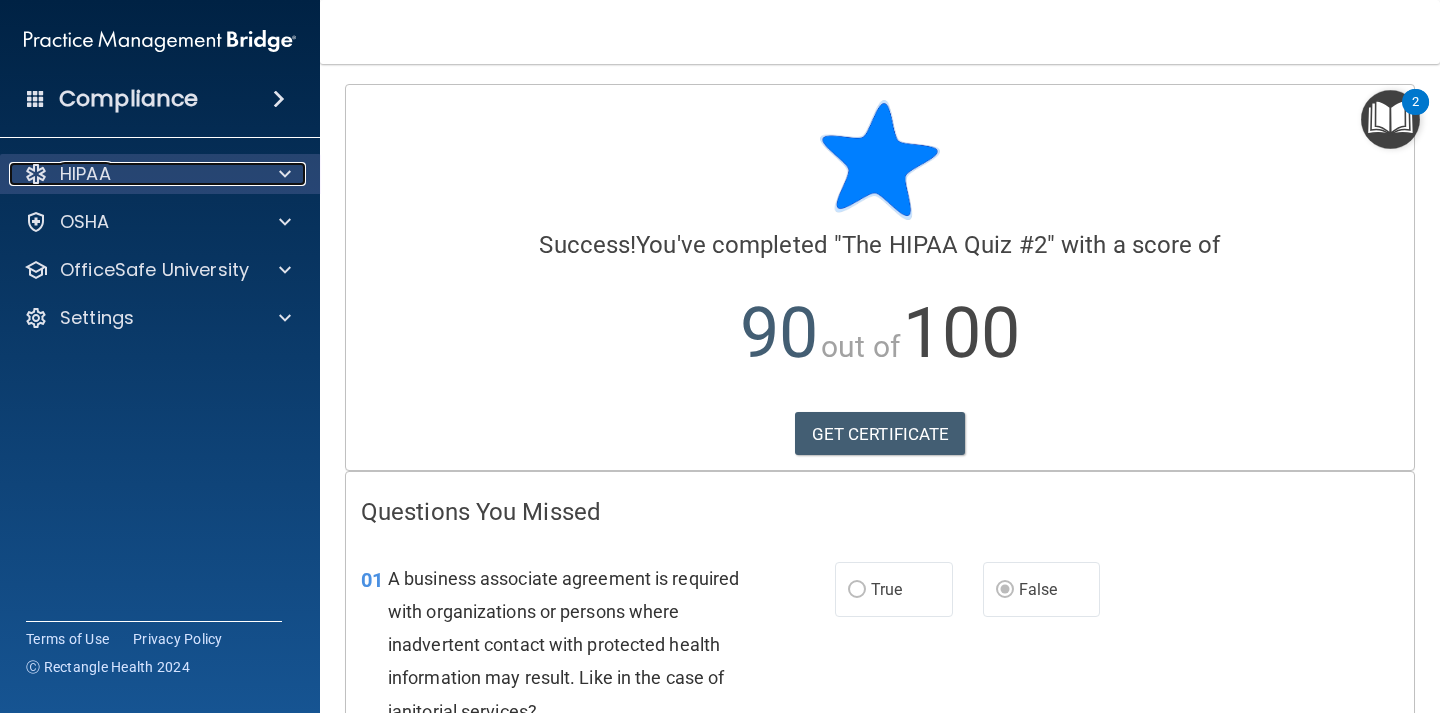click on "HIPAA" at bounding box center [133, 174] 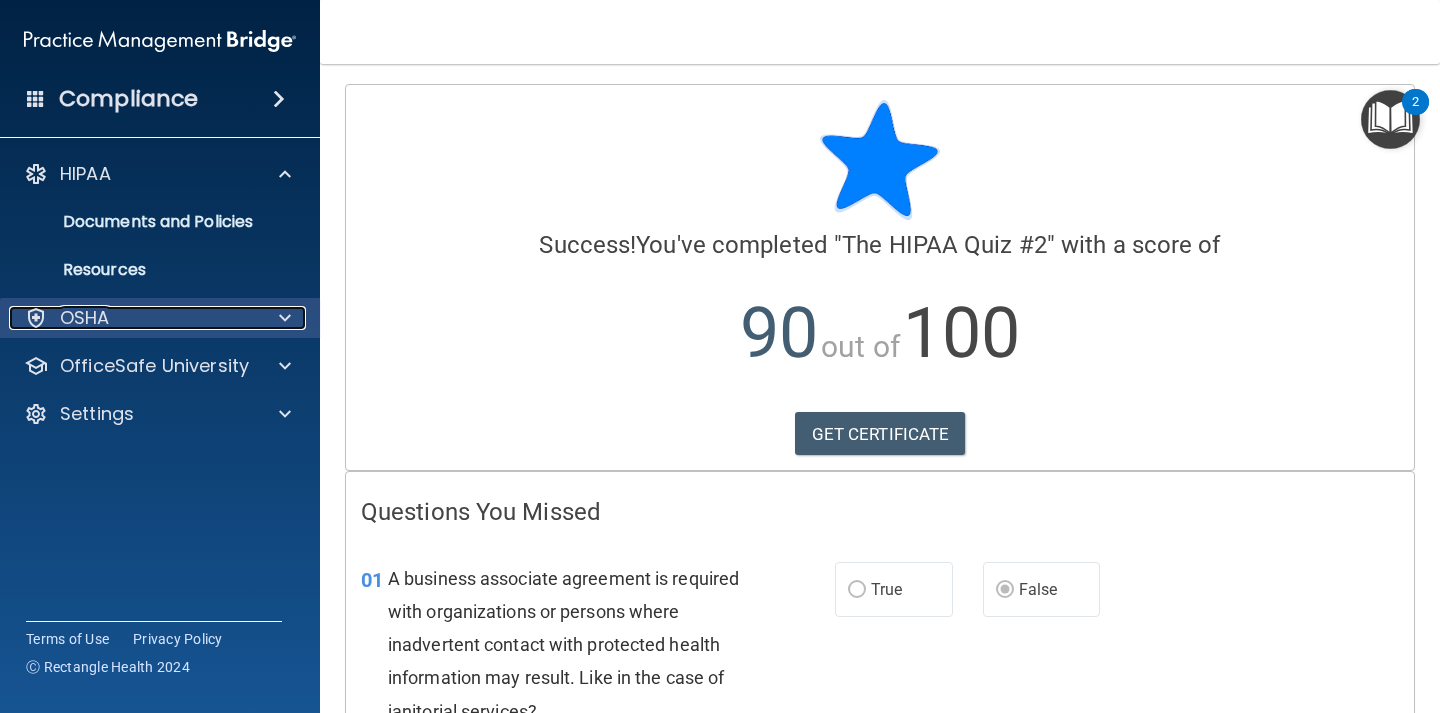 click on "OSHA" at bounding box center [133, 318] 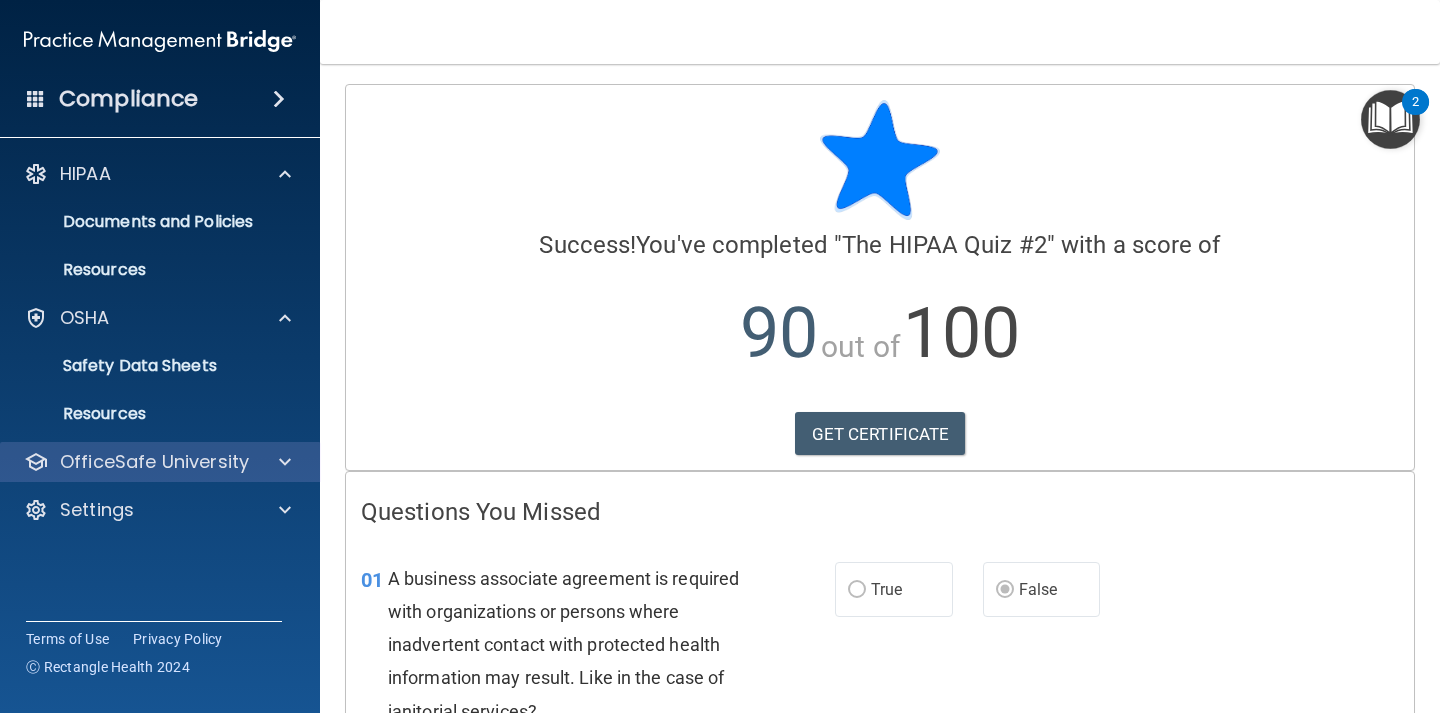 click on "OfficeSafe University" at bounding box center (160, 462) 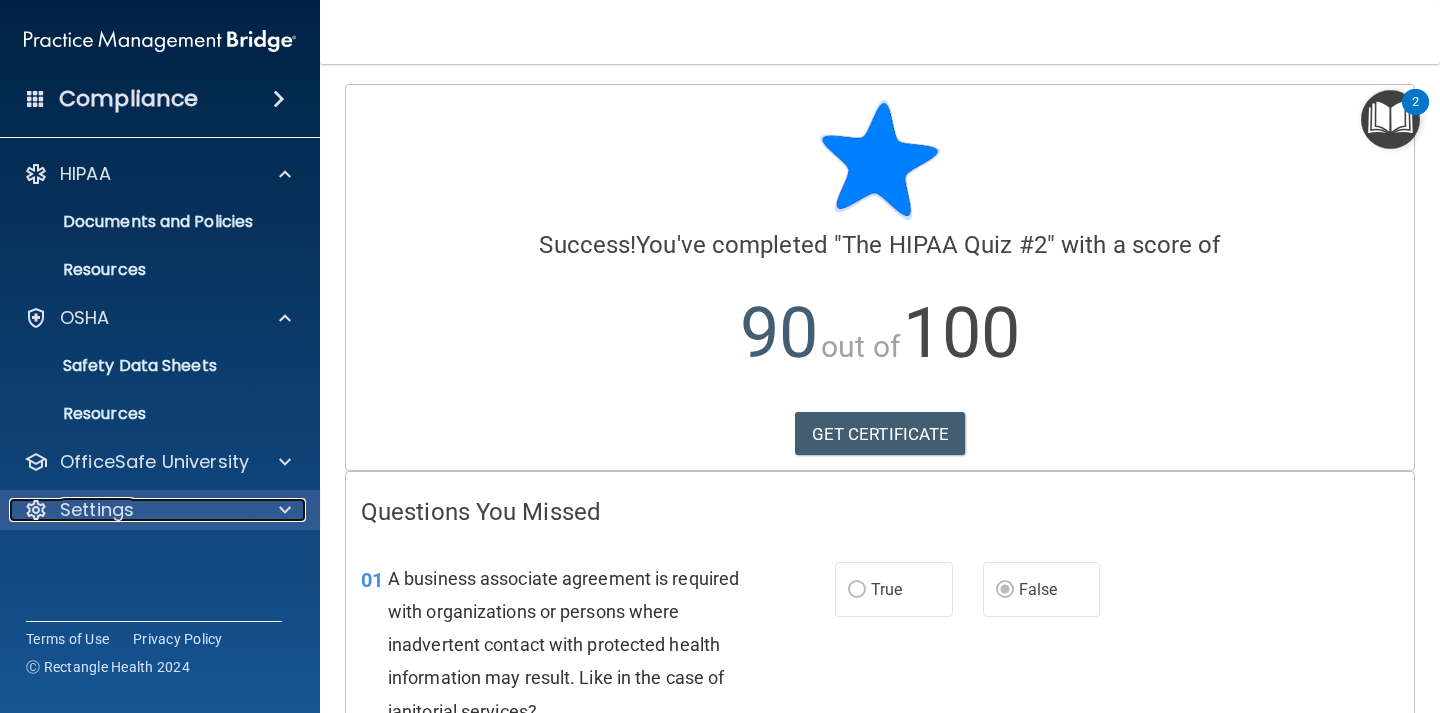 click on "Settings" at bounding box center [133, 510] 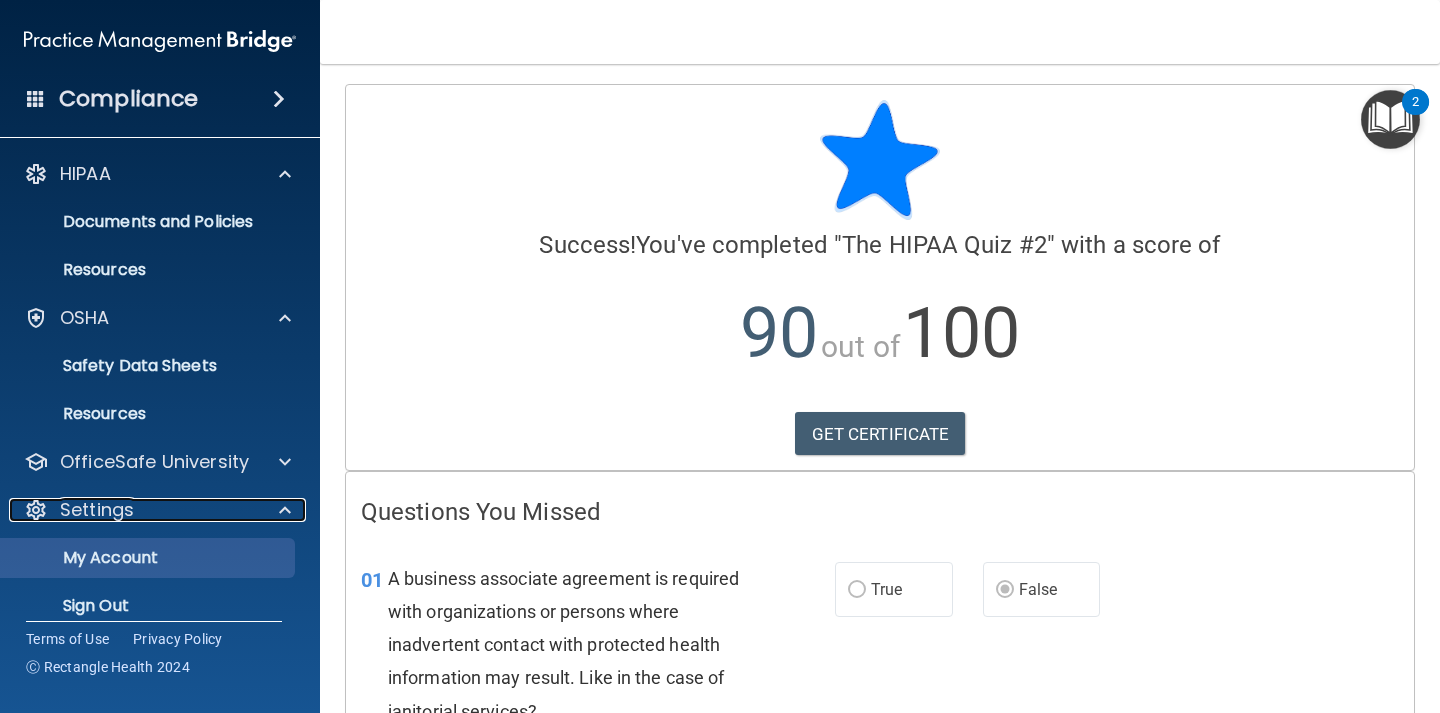 scroll, scrollTop: 21, scrollLeft: 0, axis: vertical 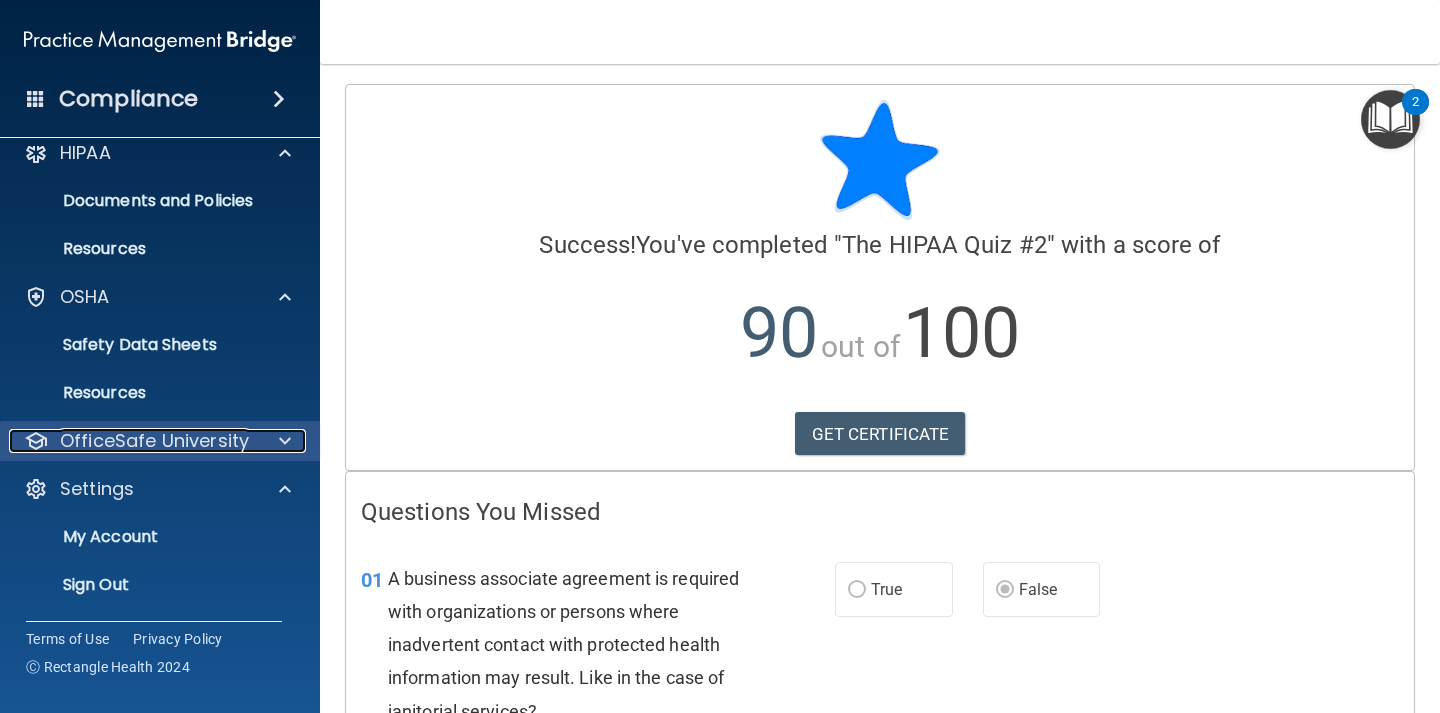 click on "OfficeSafe University" at bounding box center (154, 441) 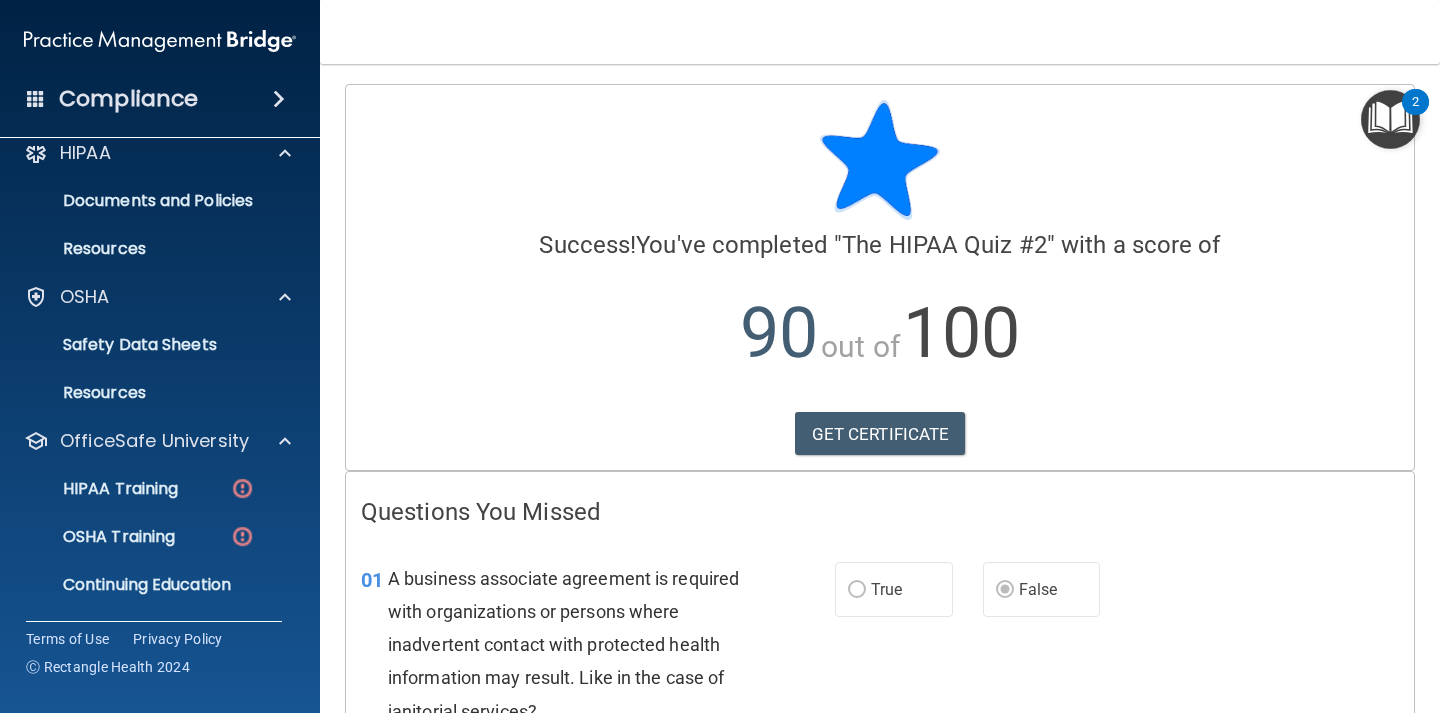 click on "HIPAA Training                   OSHA Training                   Continuing Education" at bounding box center [161, 533] 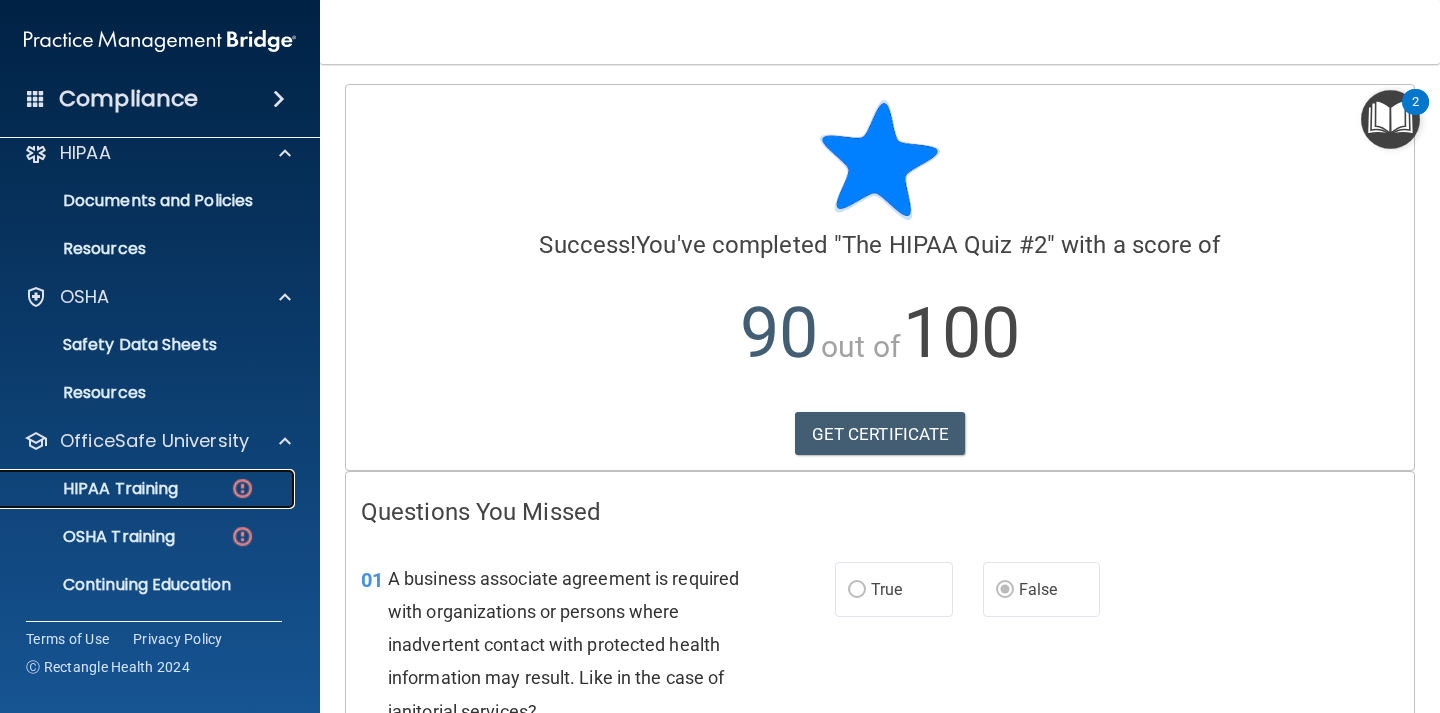 click on "HIPAA Training" at bounding box center [137, 489] 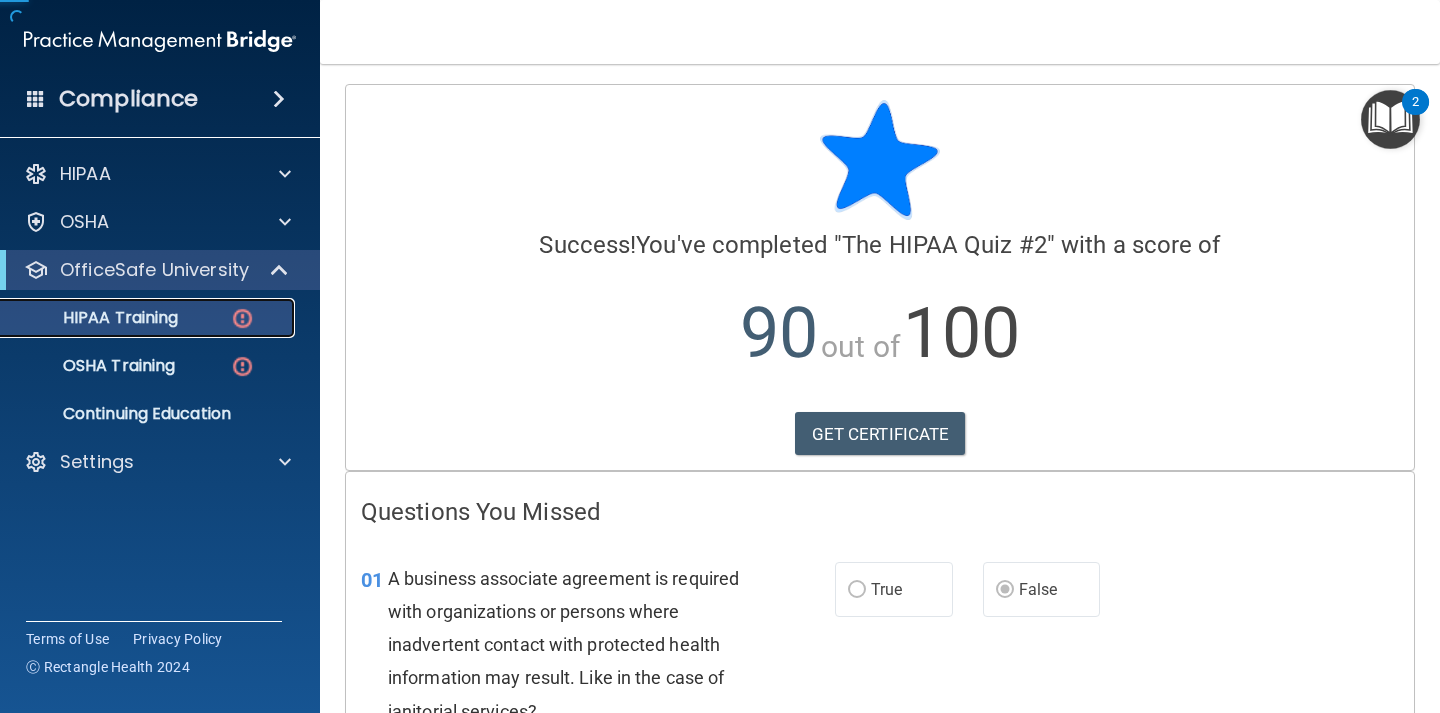 scroll, scrollTop: 0, scrollLeft: 0, axis: both 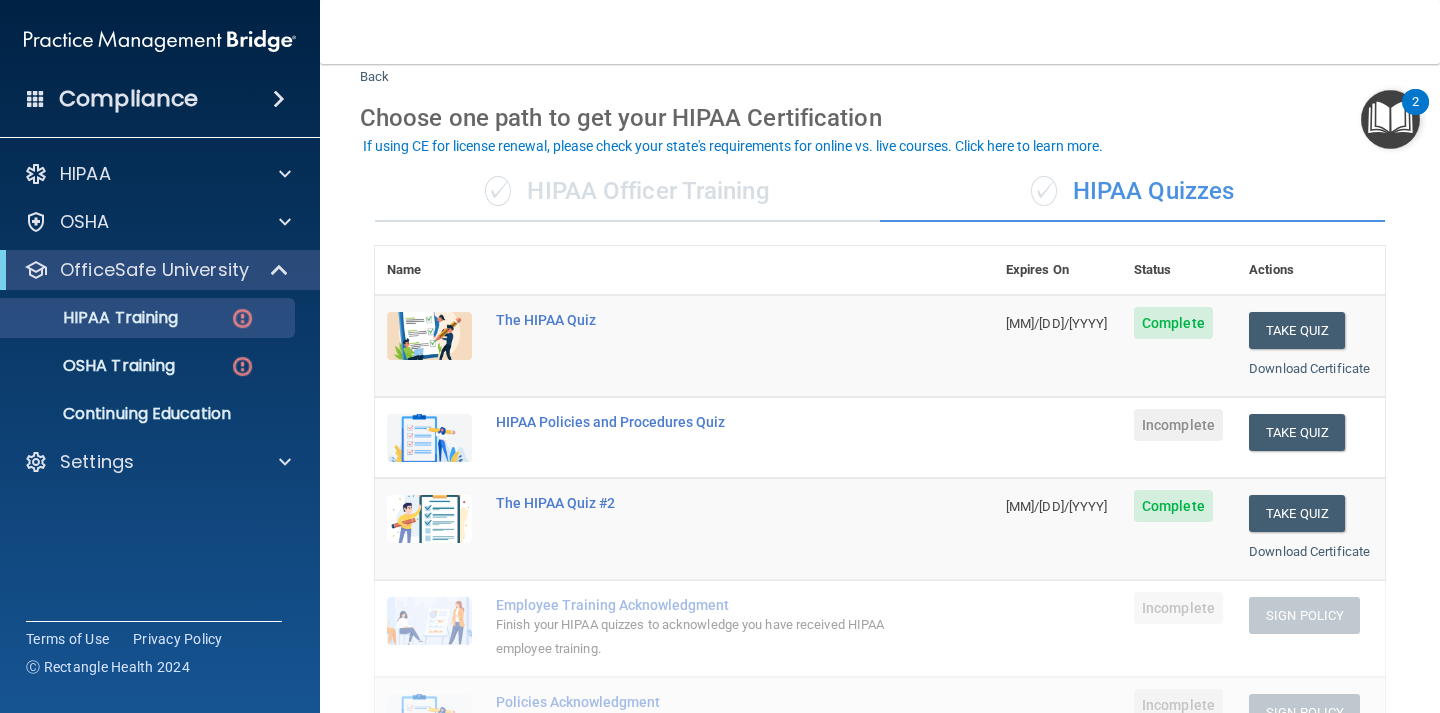 click on "✓   HIPAA Officer Training" at bounding box center [627, 192] 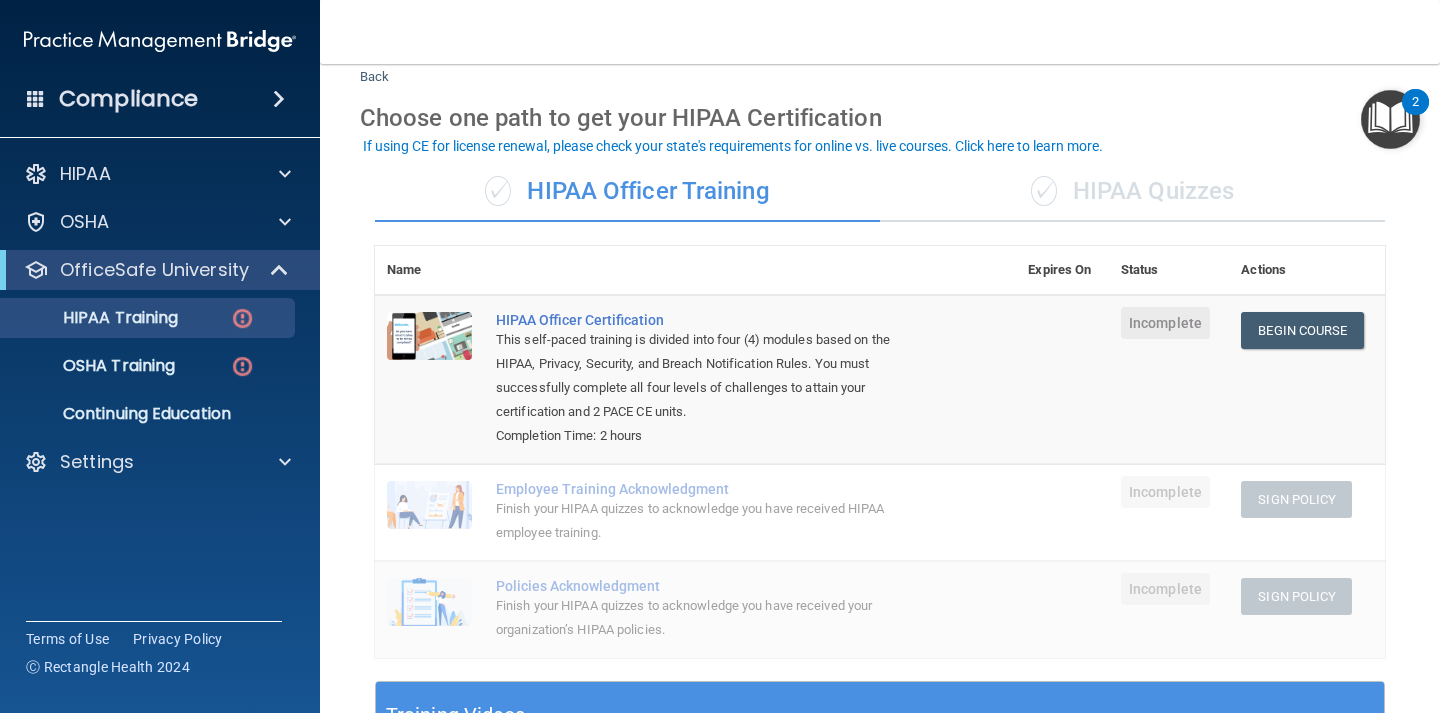 click on "✓   HIPAA Quizzes" at bounding box center (1132, 192) 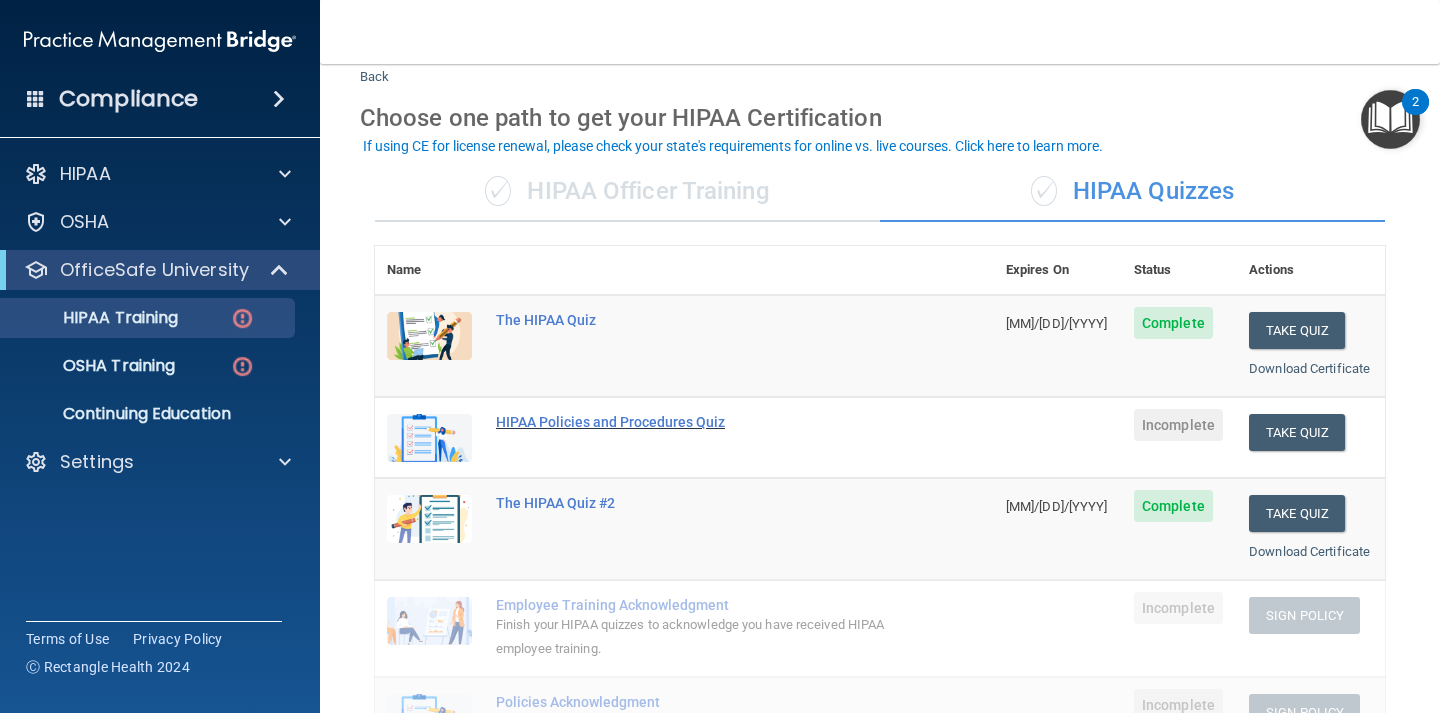 click on "HIPAA Policies and Procedures Quiz" at bounding box center [695, 422] 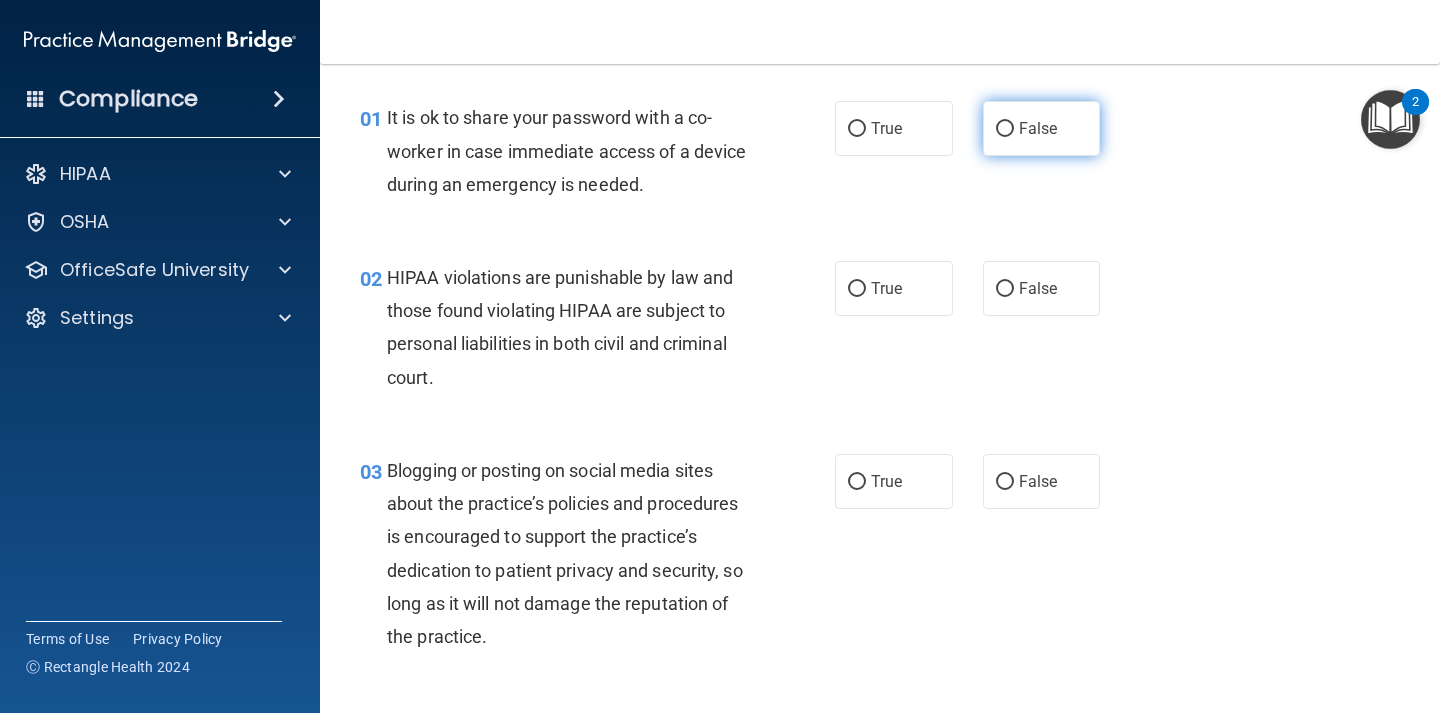 click on "False" at bounding box center (1038, 128) 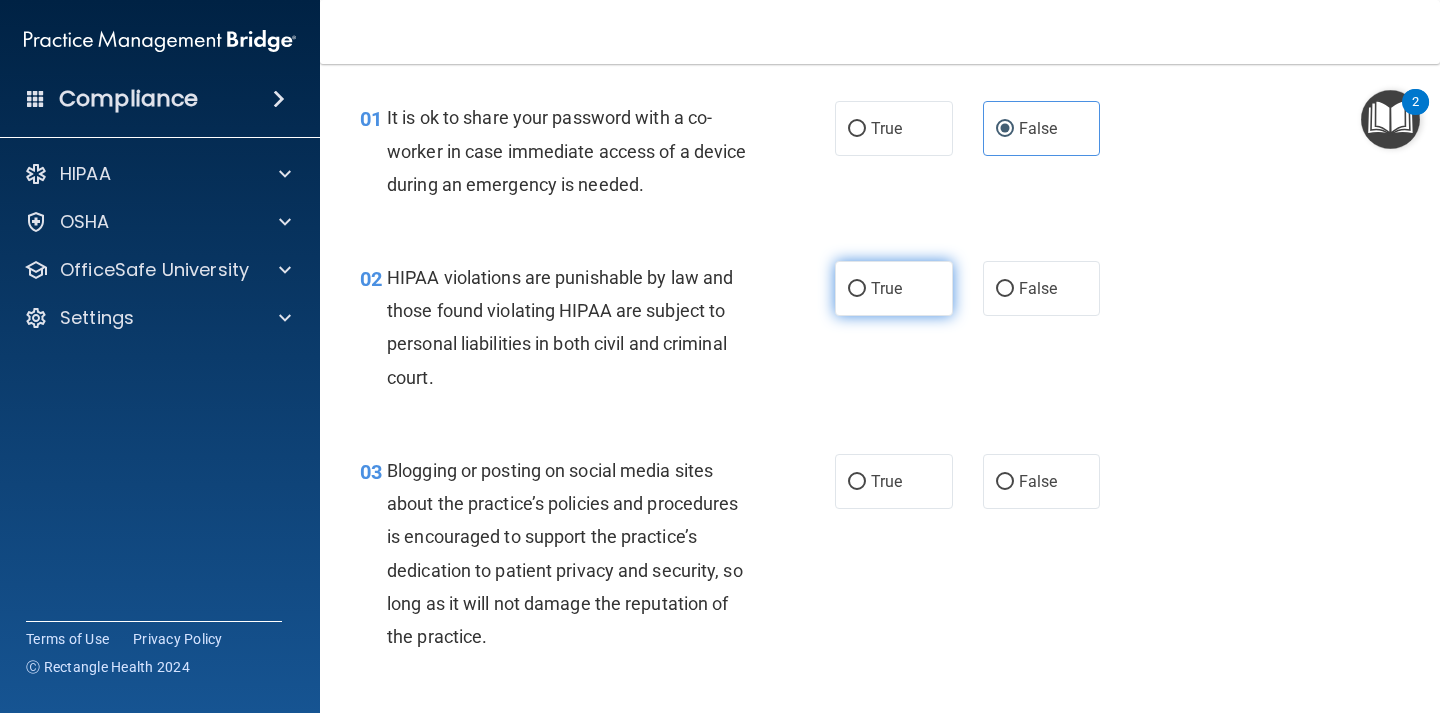 click on "True" at bounding box center (894, 288) 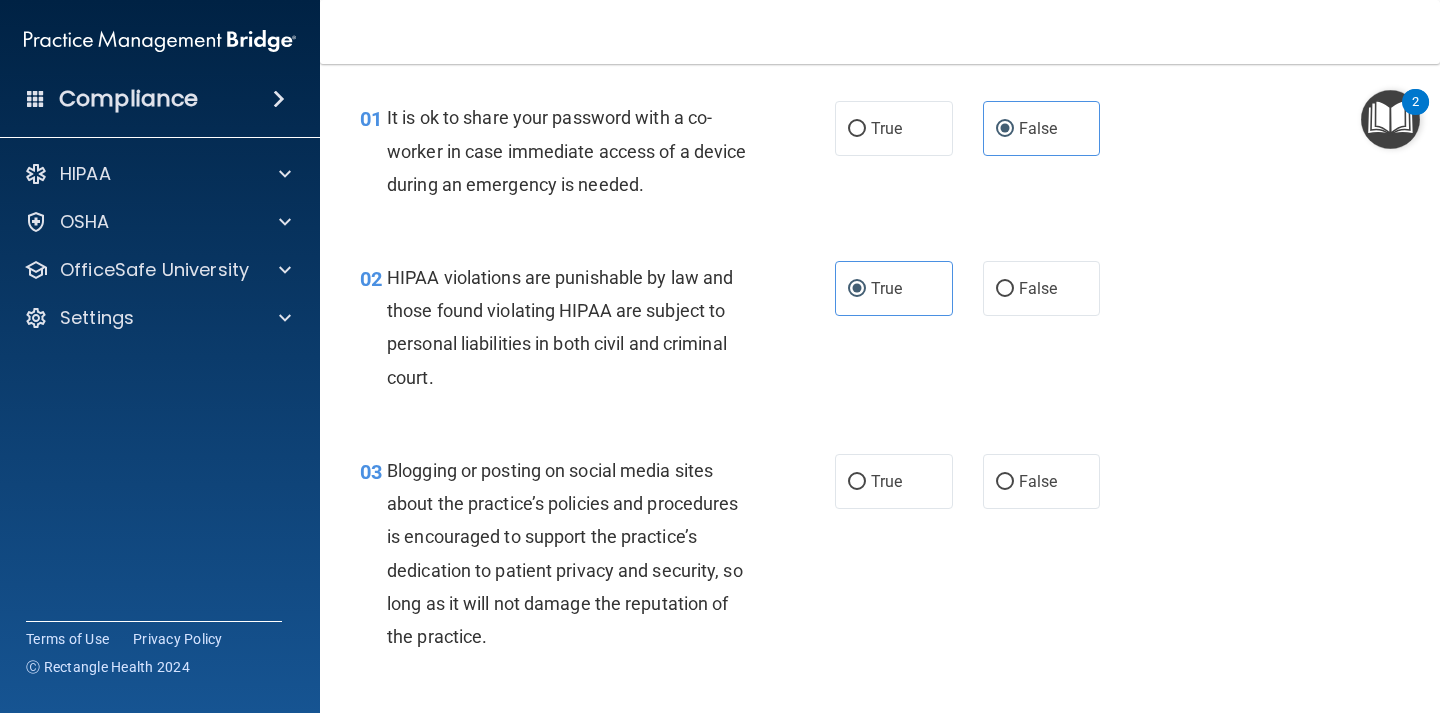 click on "03       Blogging or posting on social media sites about the practice’s policies and procedures is encouraged to support the practice’s dedication to patient privacy and security, so long as it will not damage the reputation of the practice.                  True           False" at bounding box center [880, 558] 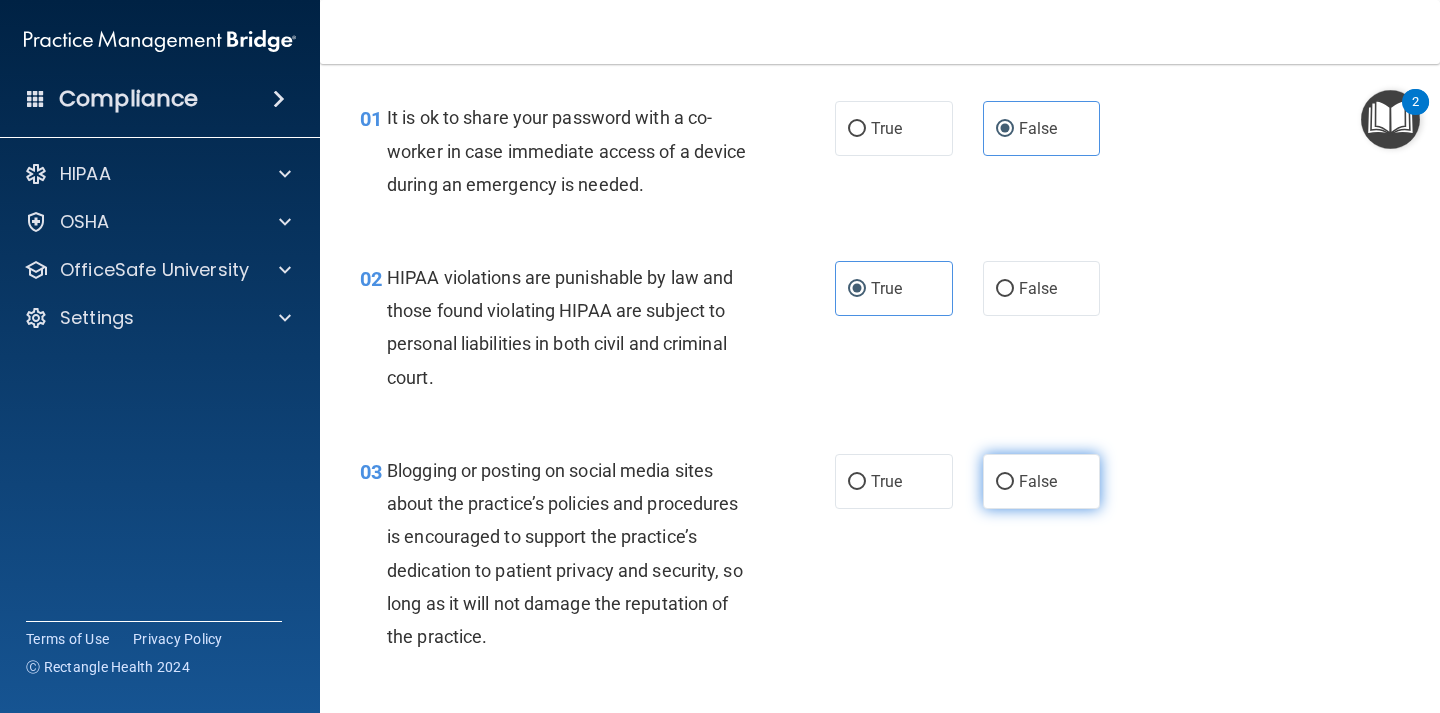 click on "False" at bounding box center (1038, 481) 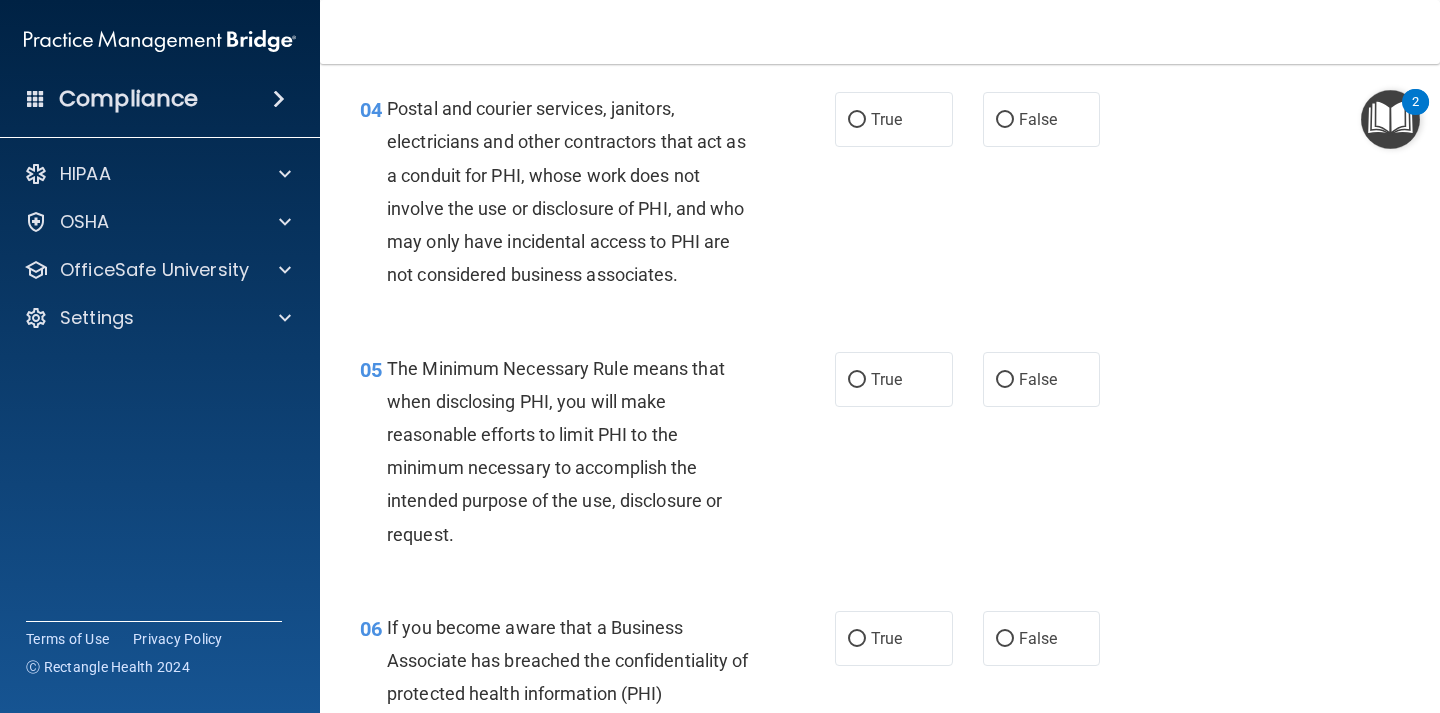 scroll, scrollTop: 699, scrollLeft: 0, axis: vertical 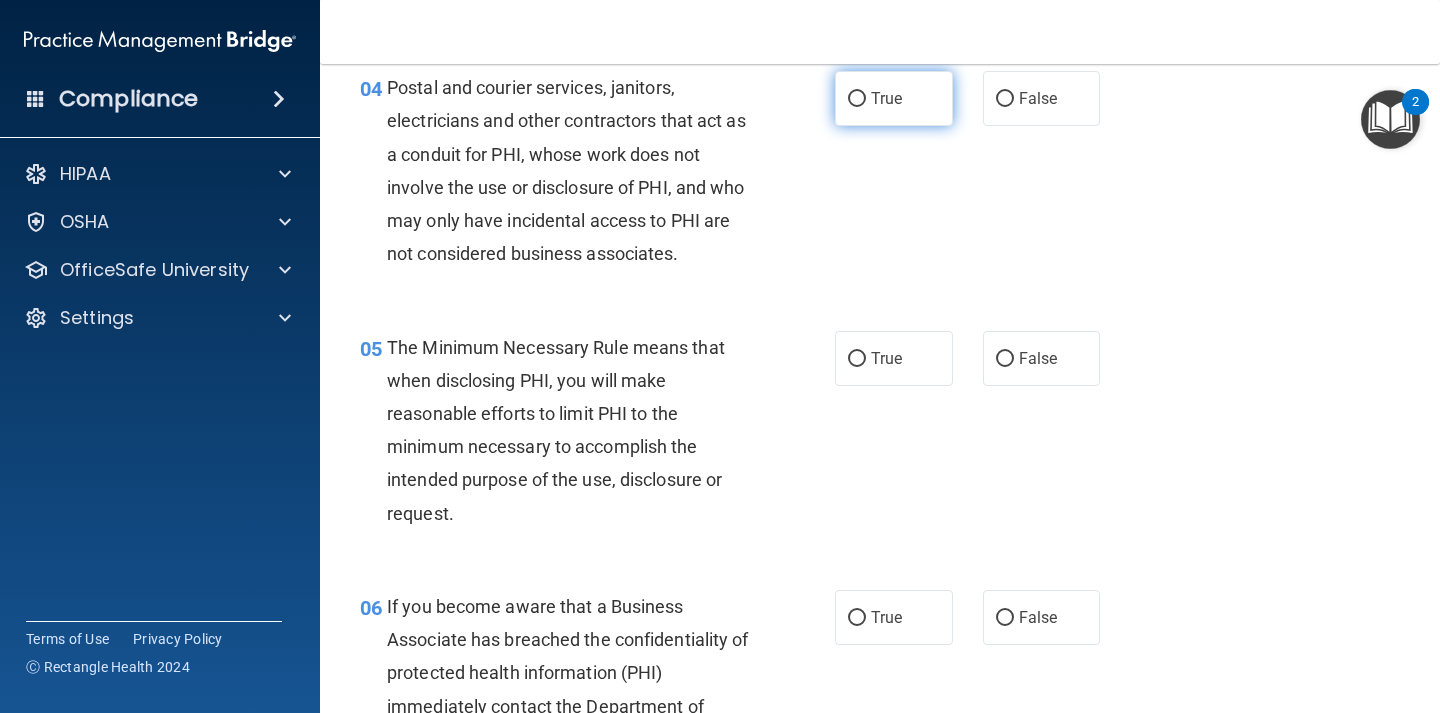 click on "True" at bounding box center (894, 98) 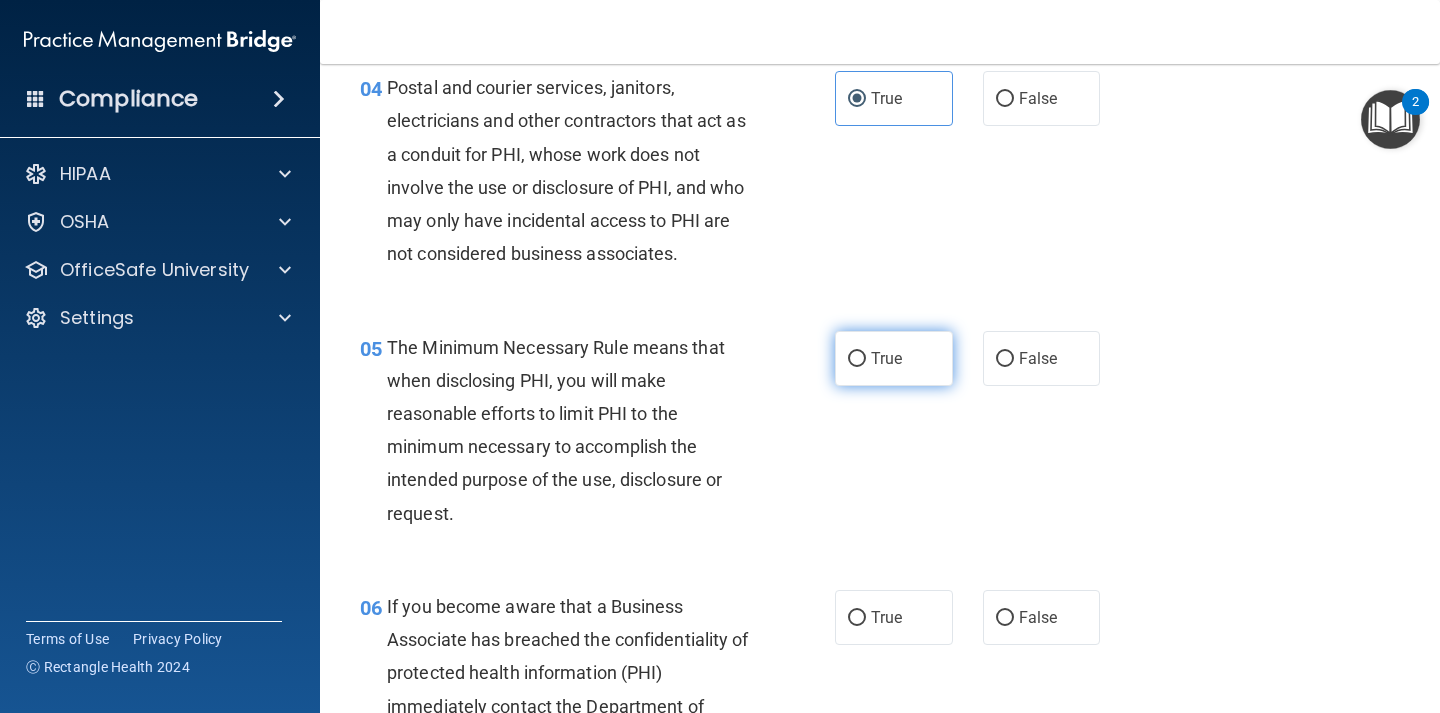 click on "True" at bounding box center [886, 358] 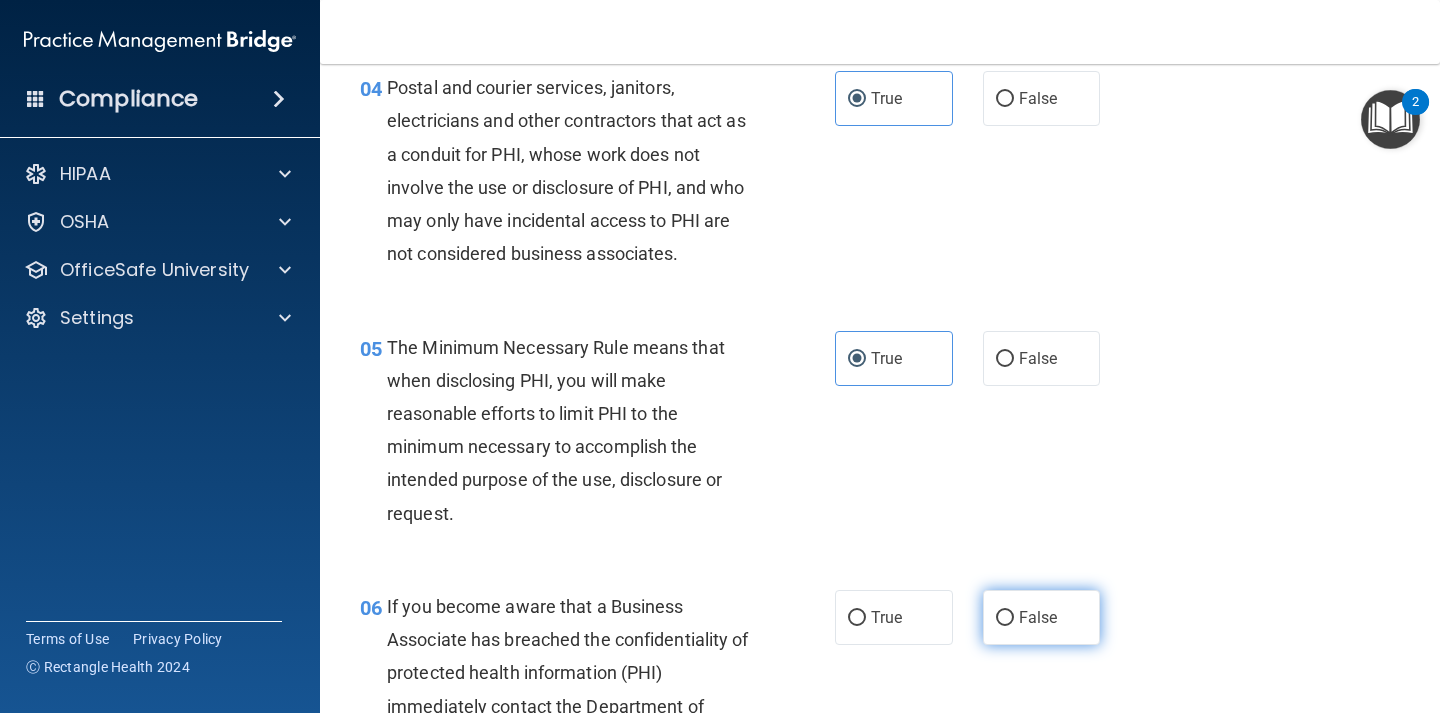 click on "False" at bounding box center [1005, 618] 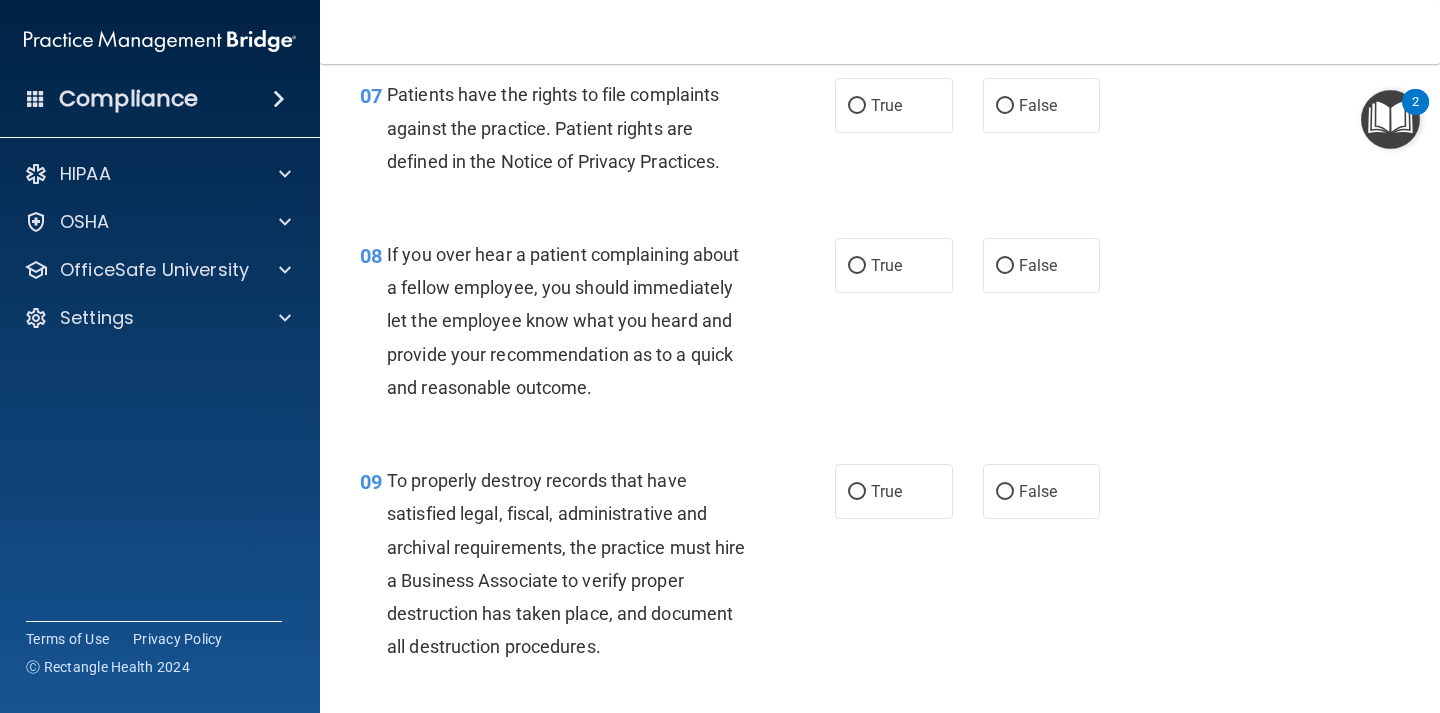 scroll, scrollTop: 1500, scrollLeft: 0, axis: vertical 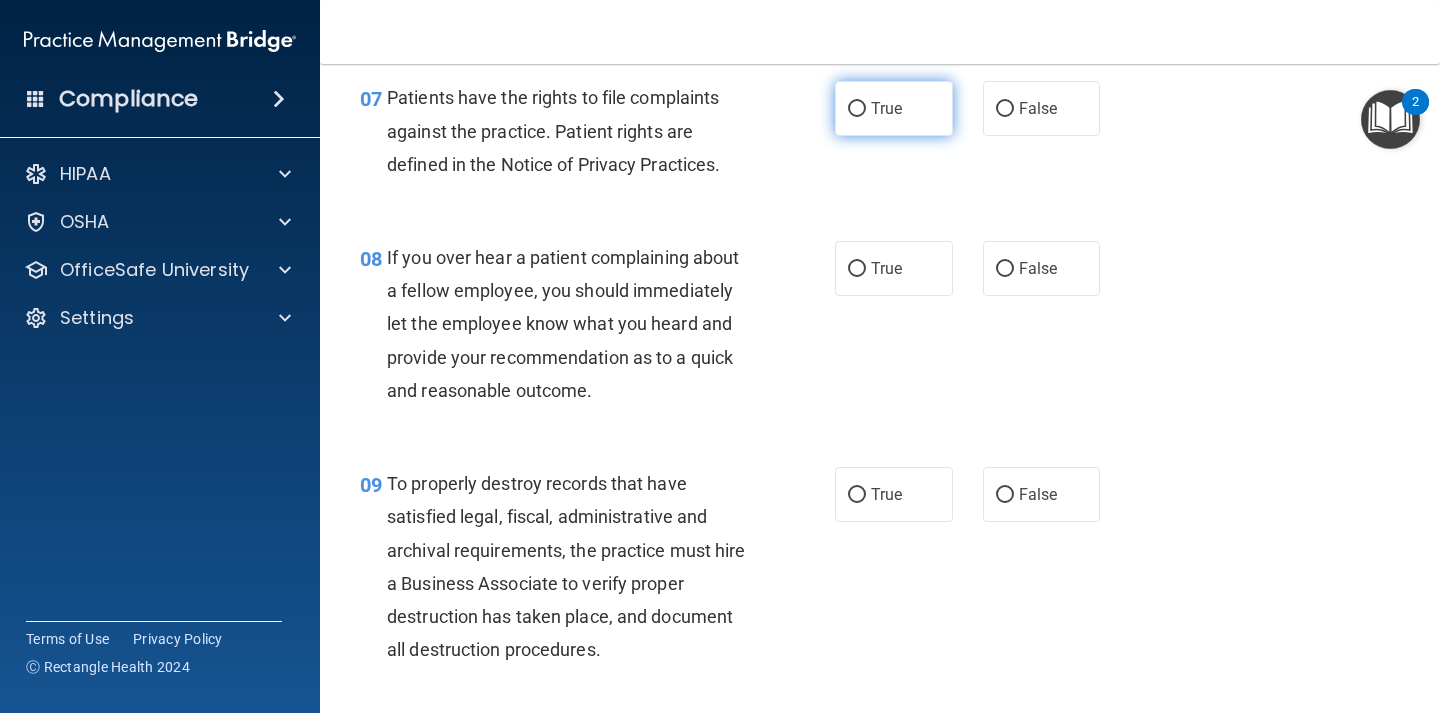 click on "True" at bounding box center [894, 108] 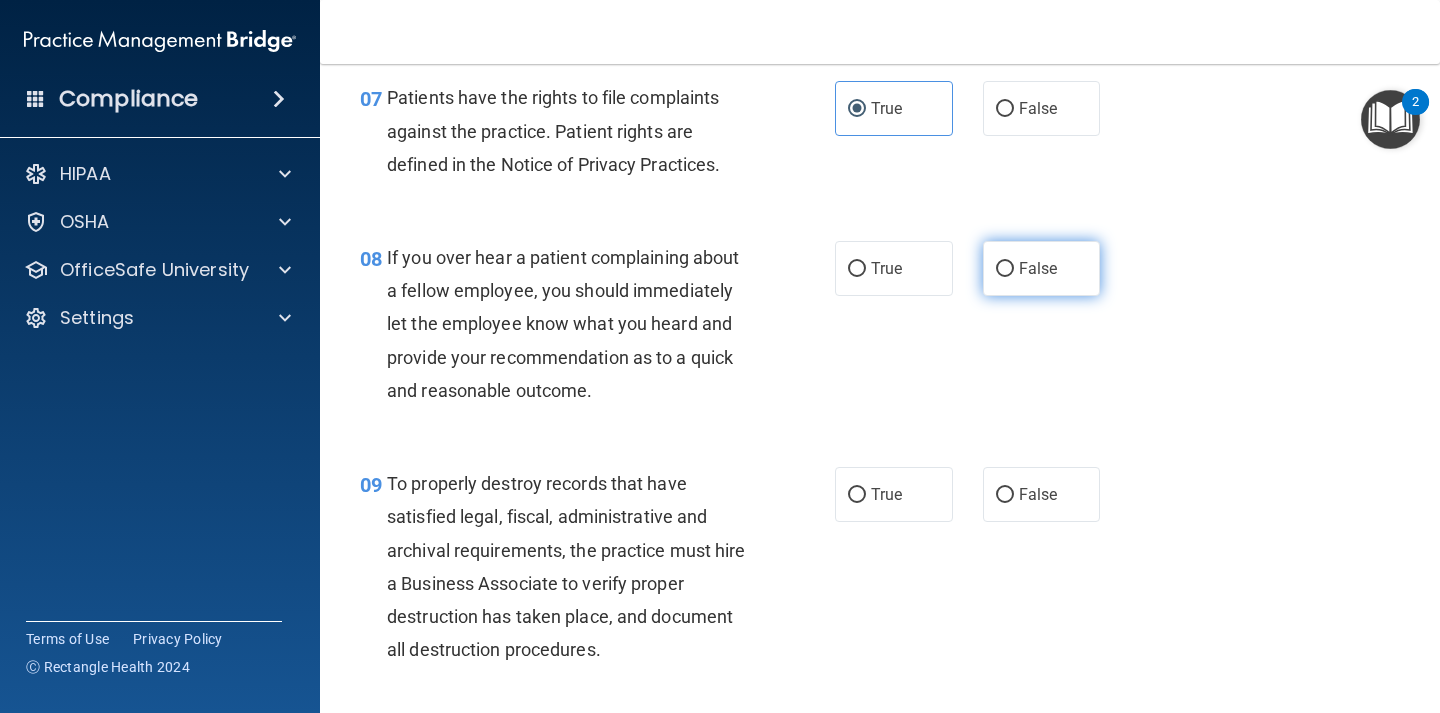 click on "False" at bounding box center [1042, 268] 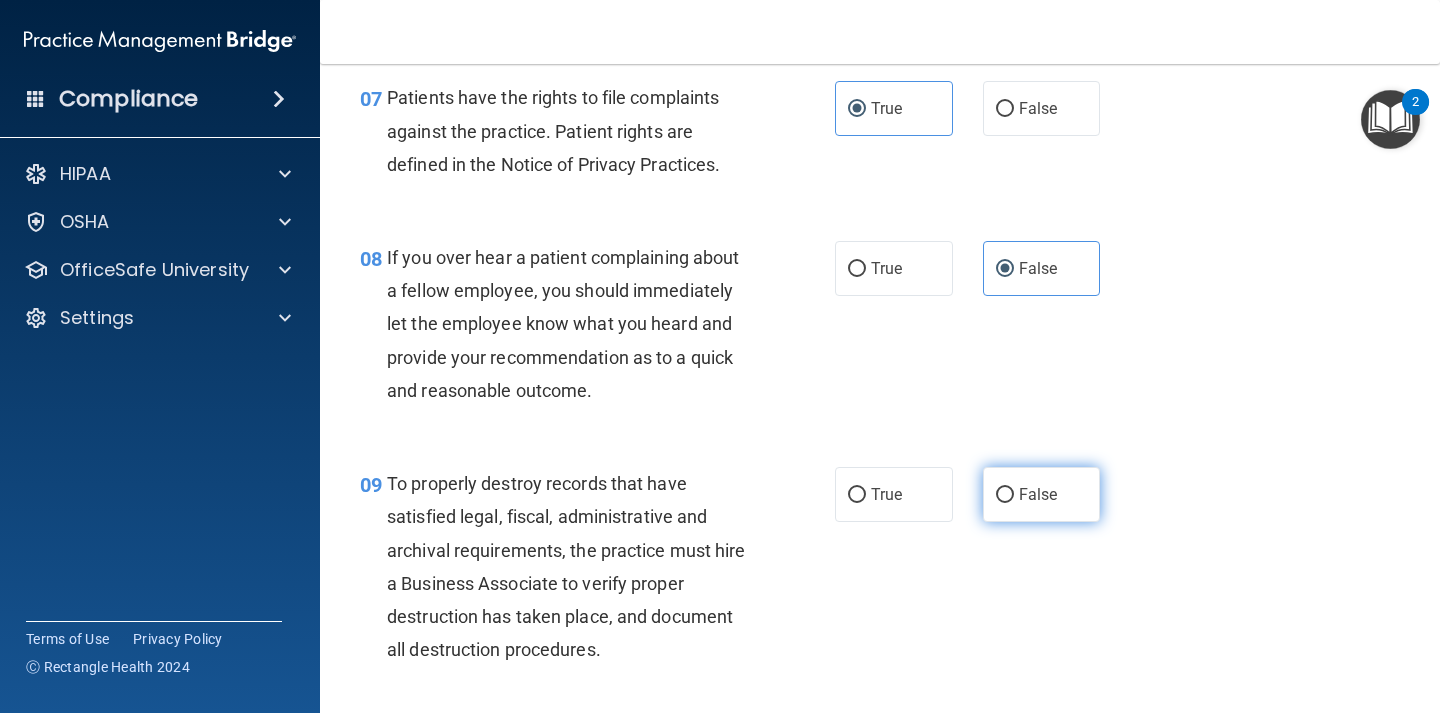 click on "False" at bounding box center [1042, 494] 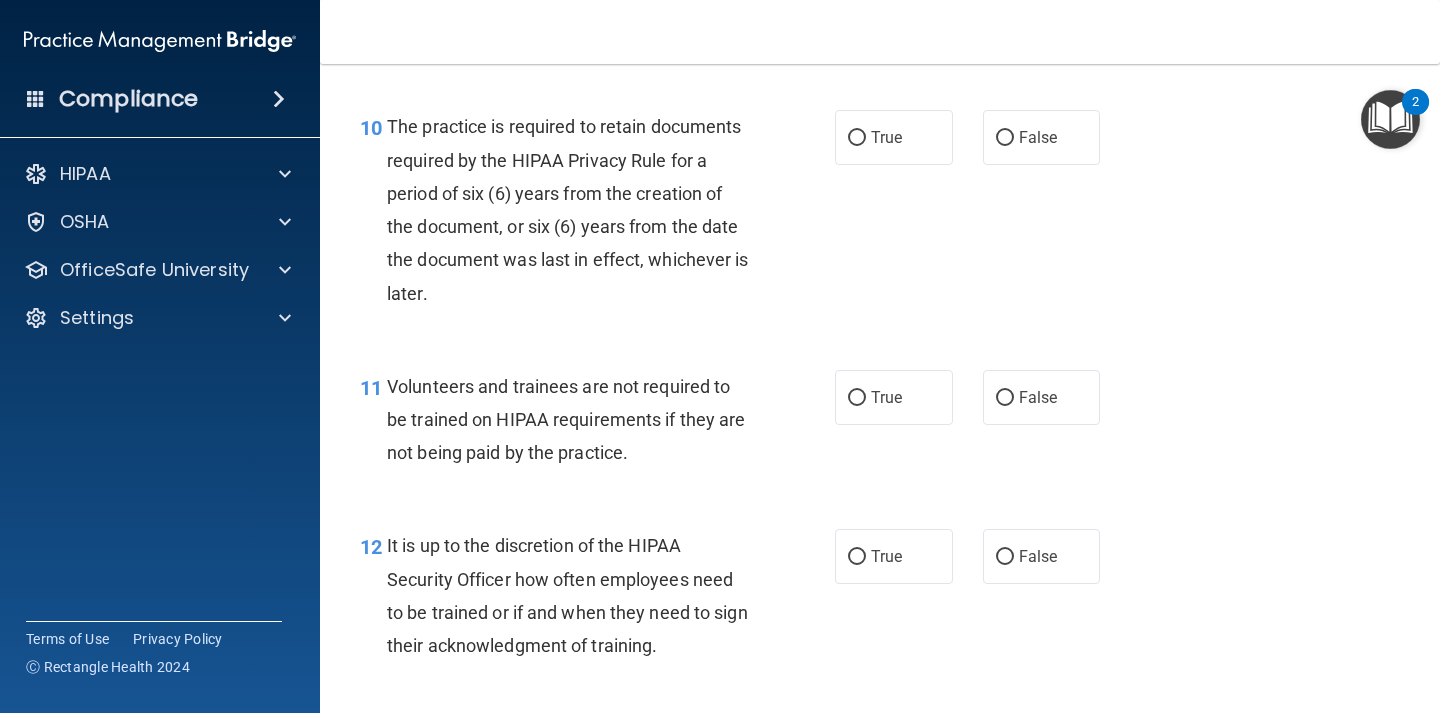 scroll, scrollTop: 2119, scrollLeft: 0, axis: vertical 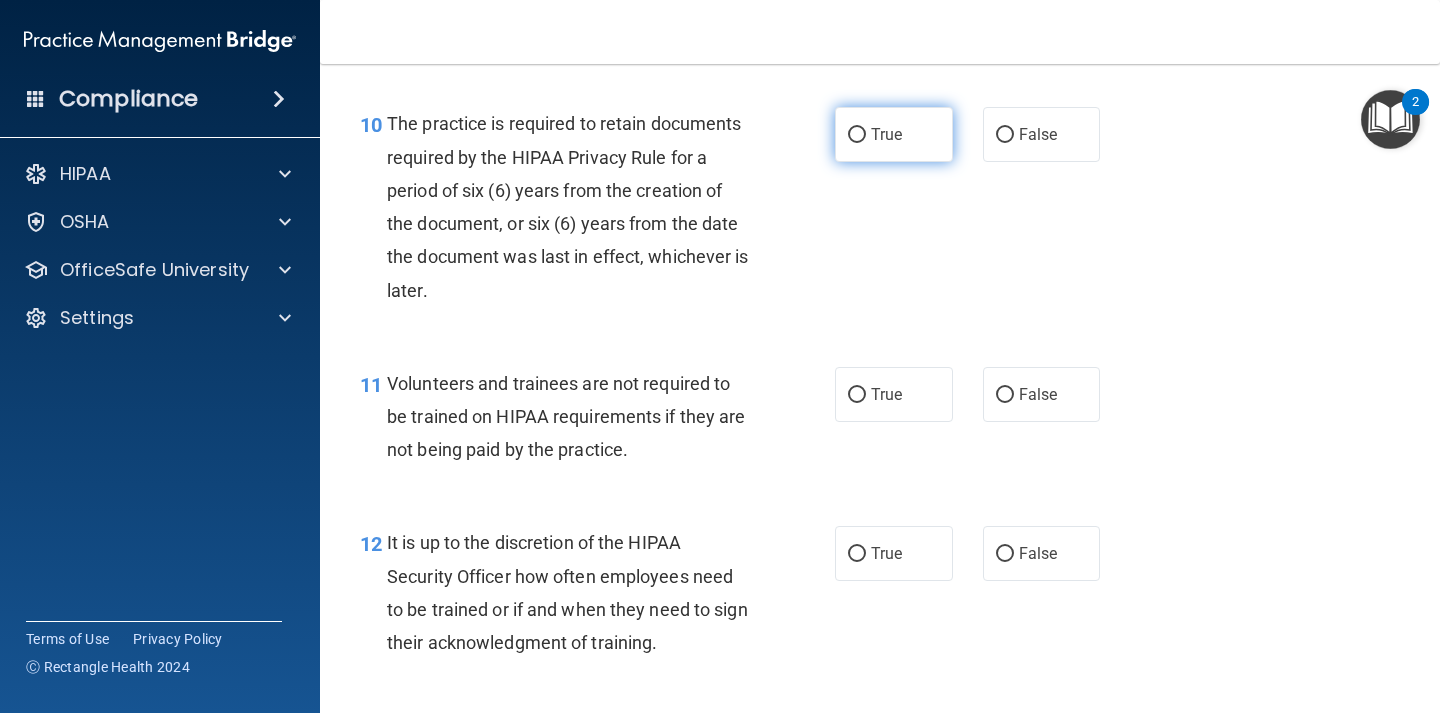 click on "True" at bounding box center [894, 134] 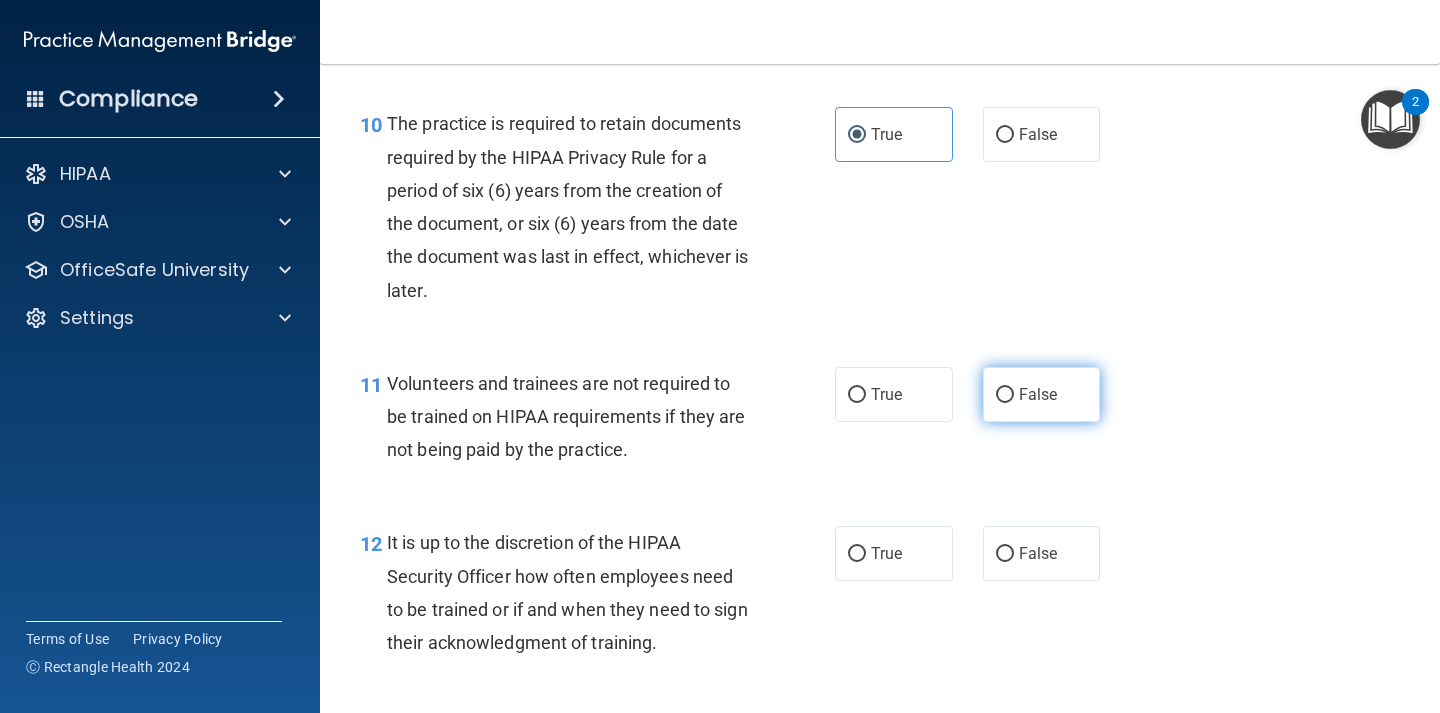 click on "False" at bounding box center [1038, 394] 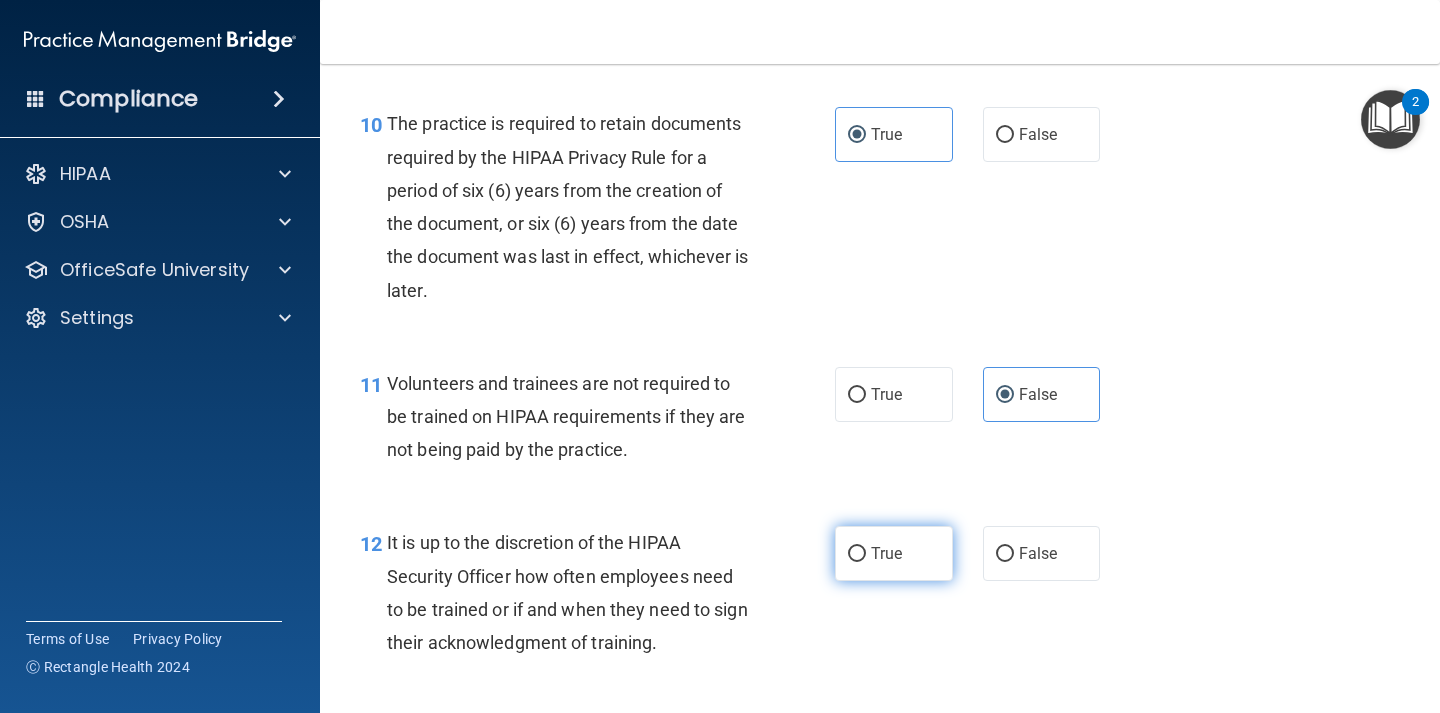 click on "True" at bounding box center [894, 553] 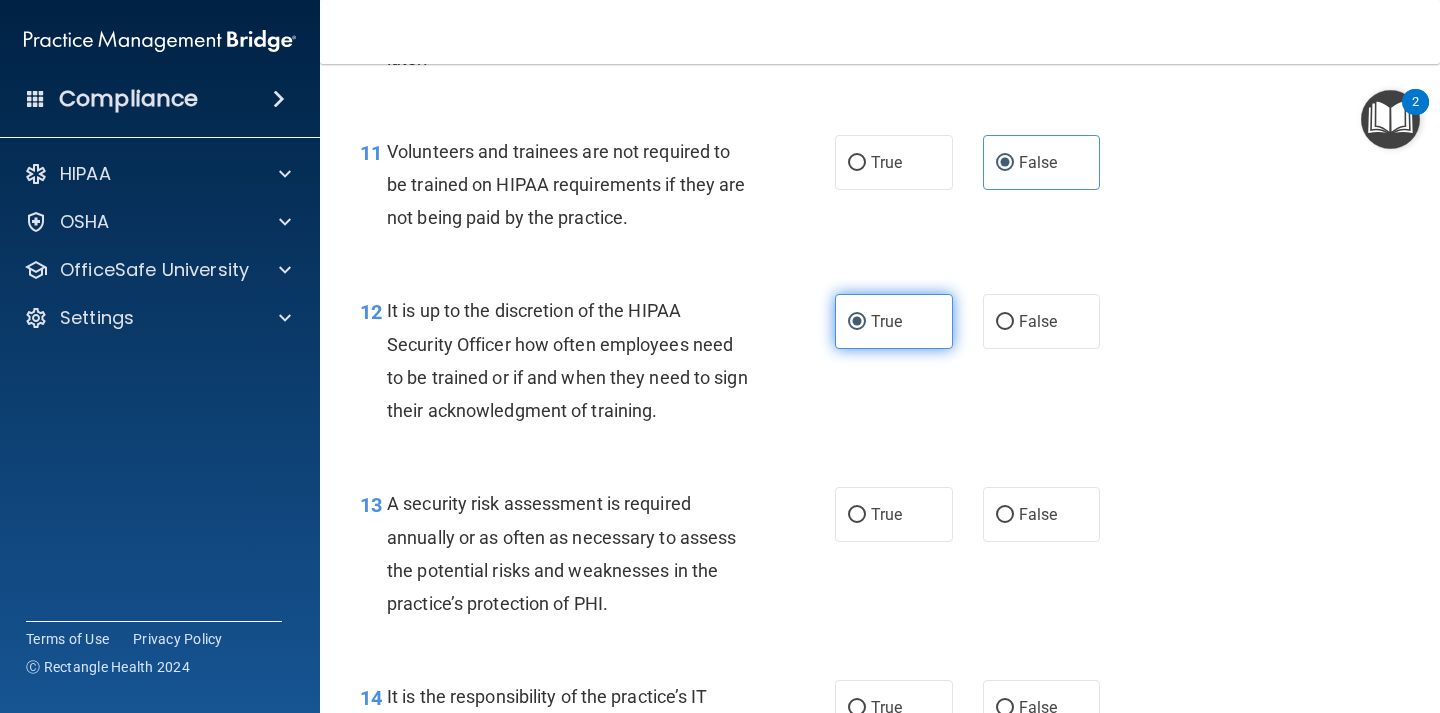 scroll, scrollTop: 2450, scrollLeft: 0, axis: vertical 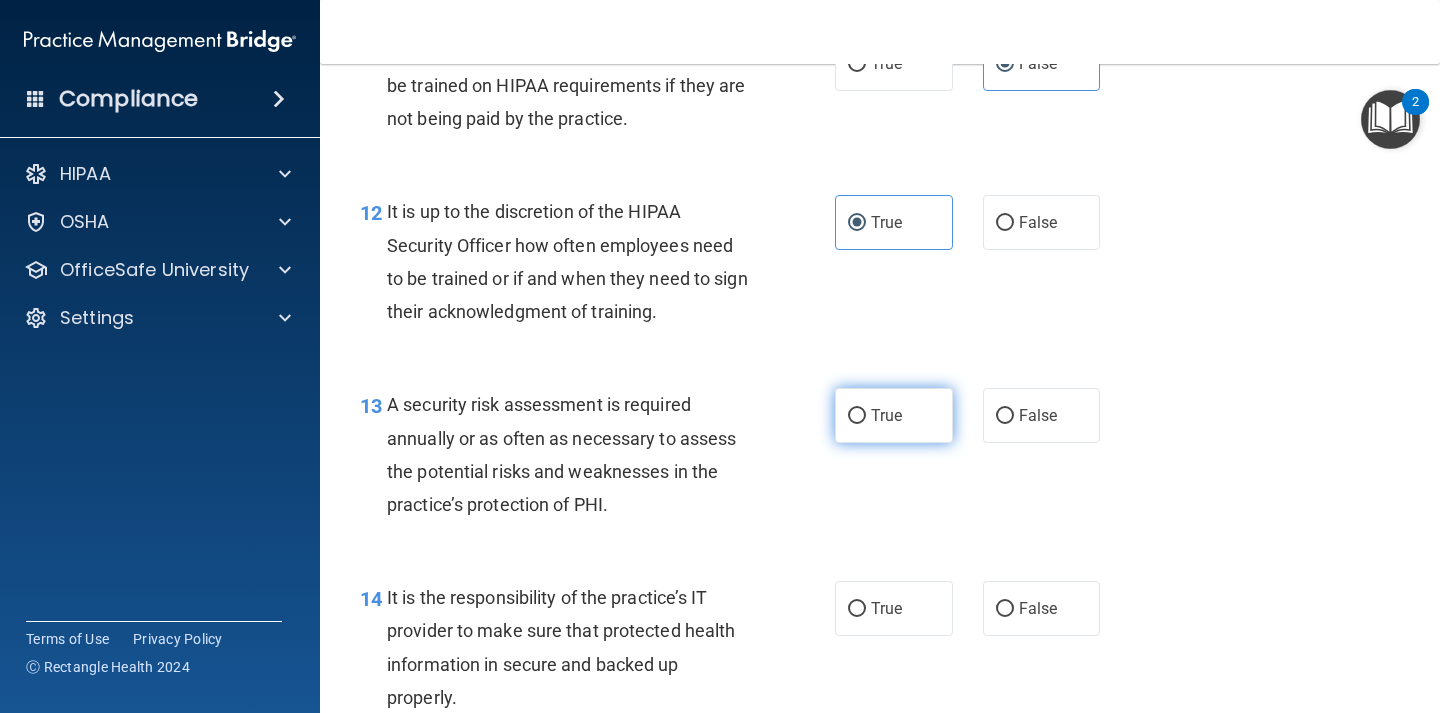 click on "True" at bounding box center (894, 415) 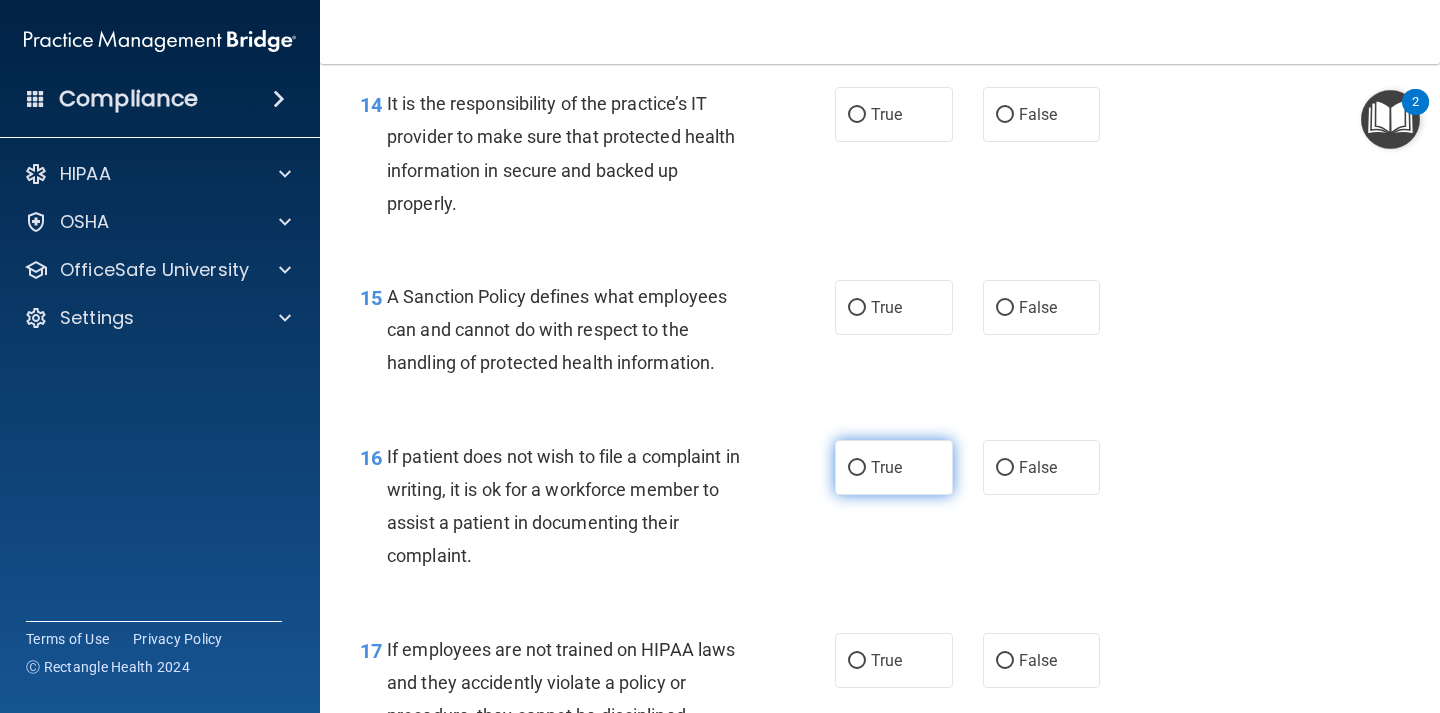 scroll, scrollTop: 2951, scrollLeft: 0, axis: vertical 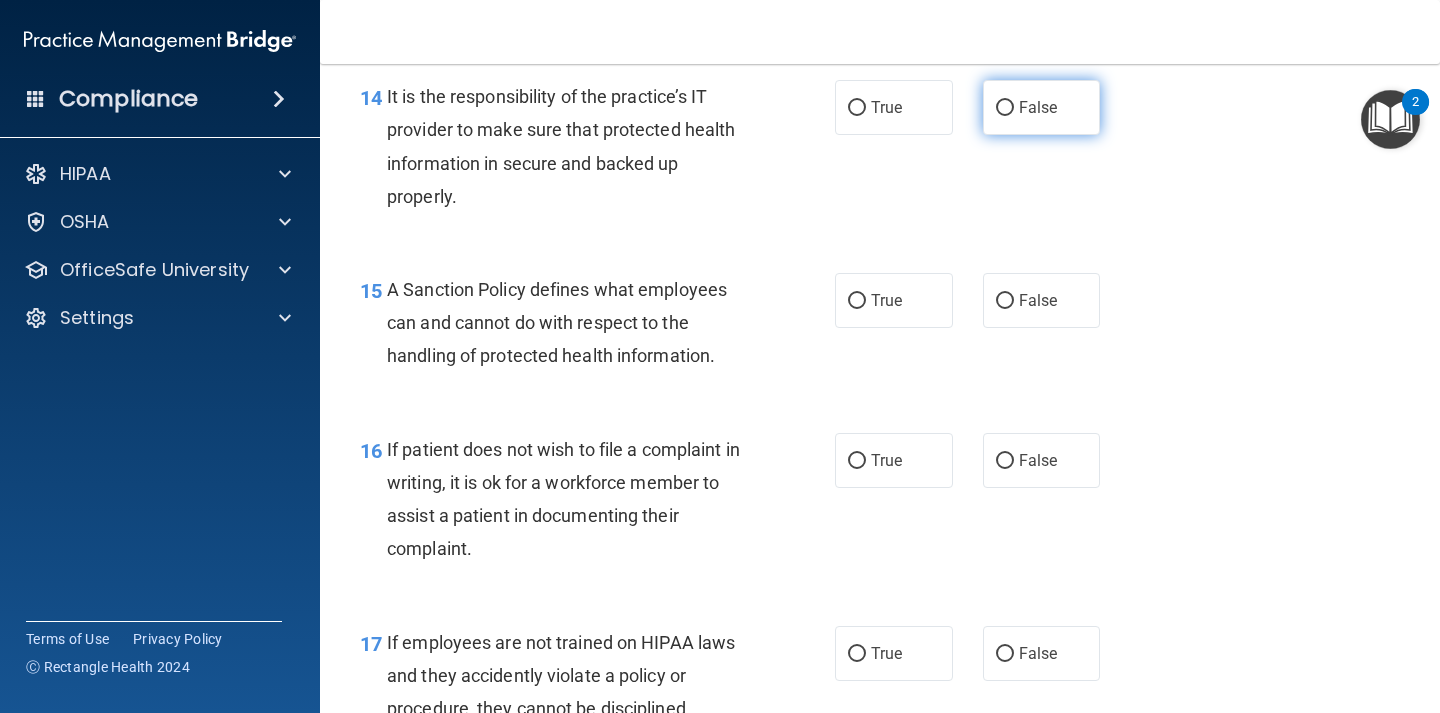 click on "False" at bounding box center (1042, 107) 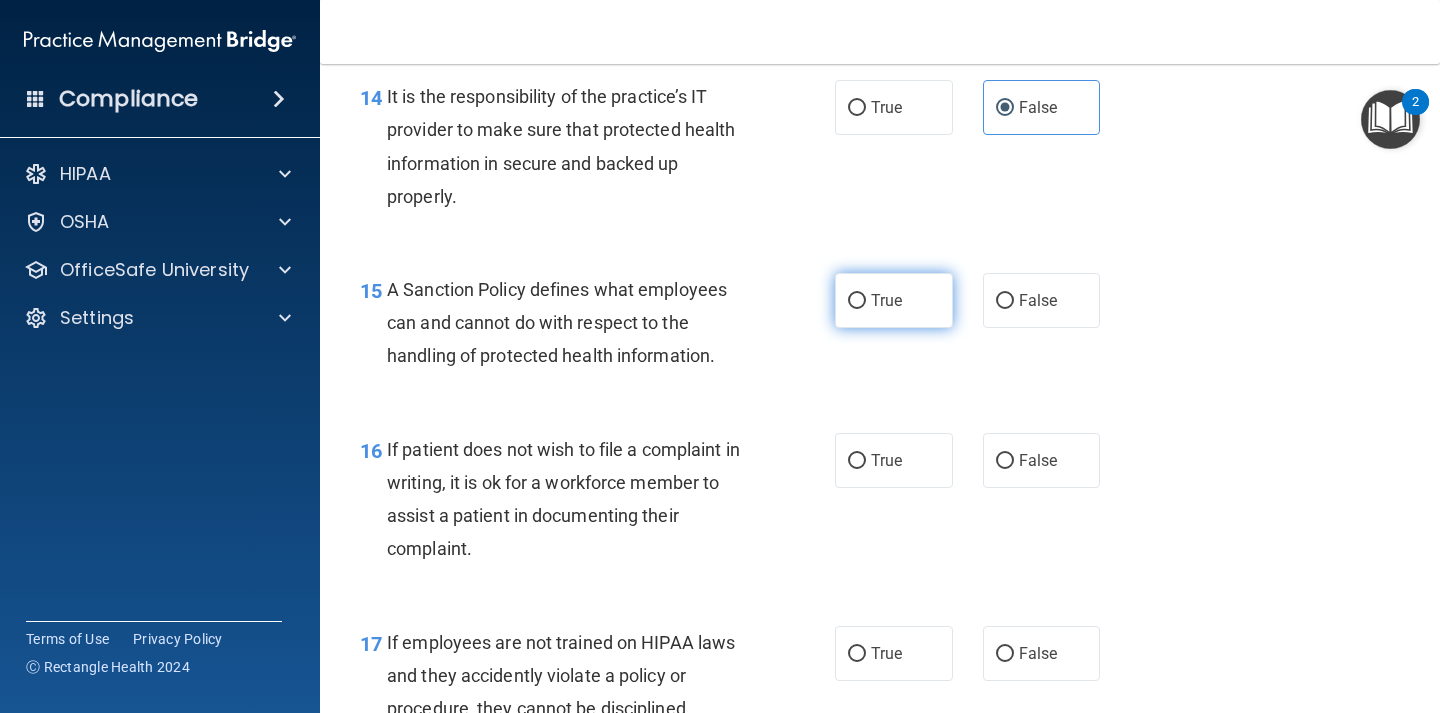 click on "True" at bounding box center [894, 300] 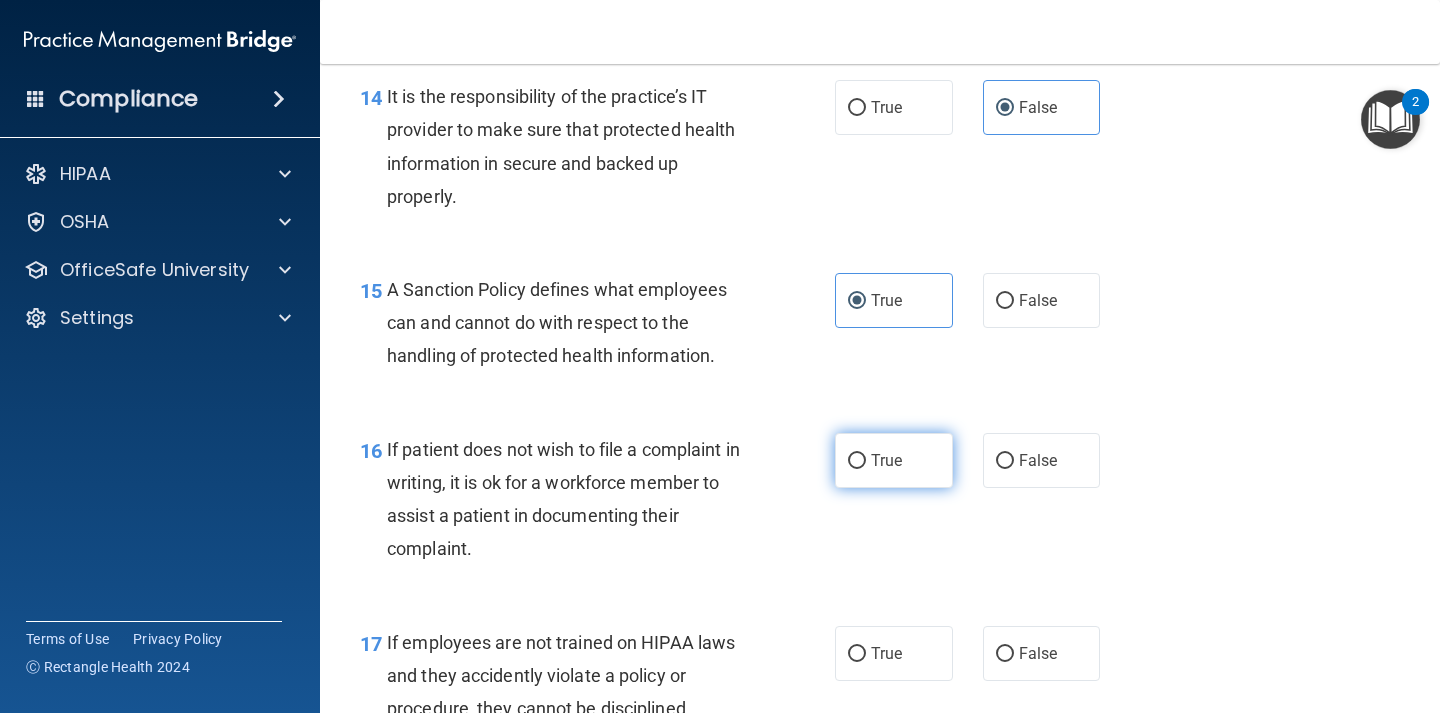 click on "True" at bounding box center [894, 460] 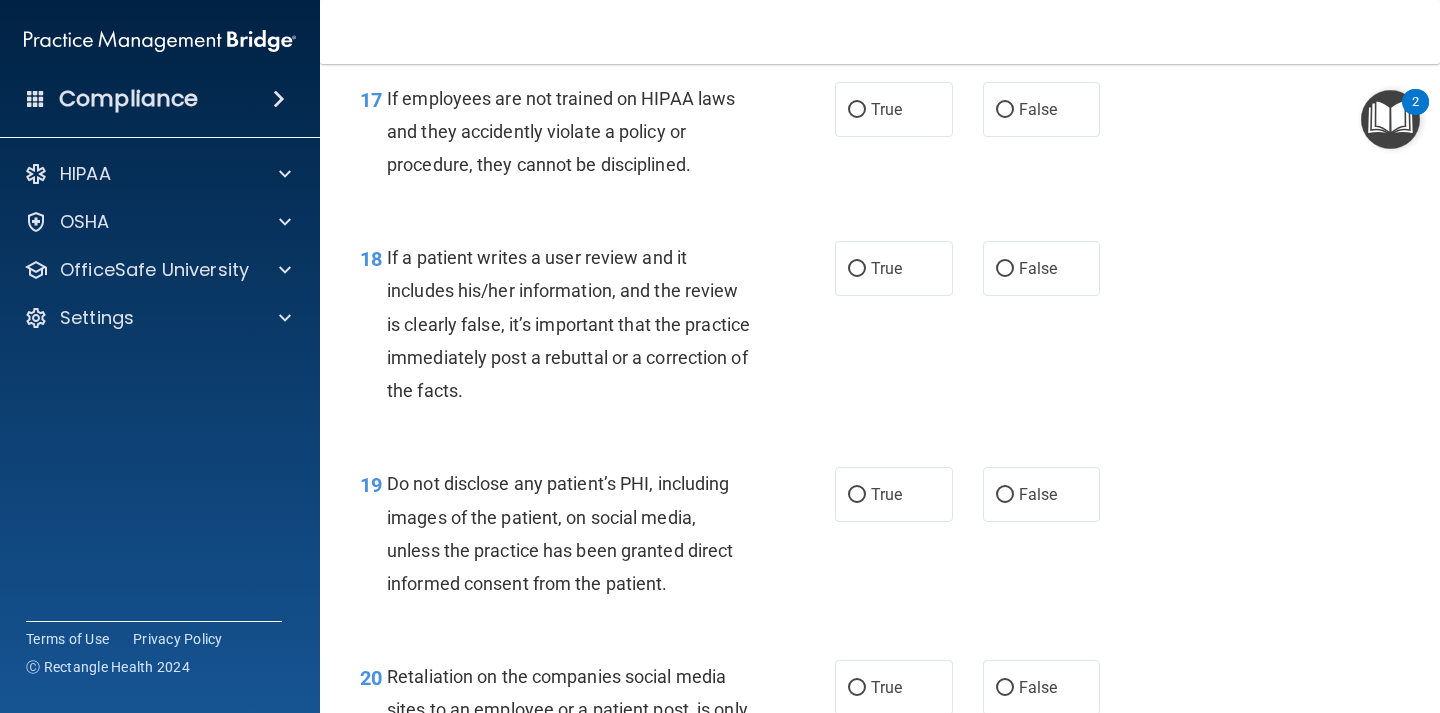 scroll, scrollTop: 3490, scrollLeft: 0, axis: vertical 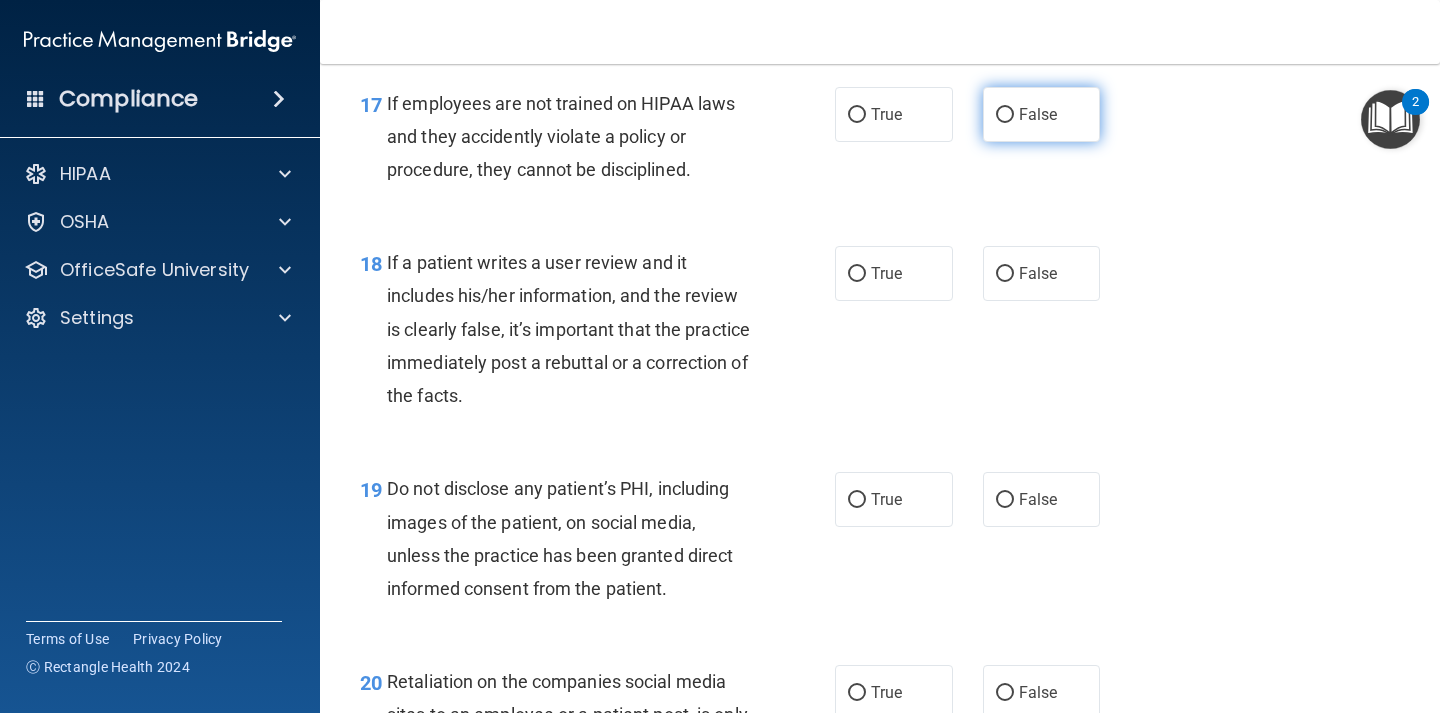 click on "False" at bounding box center [1042, 114] 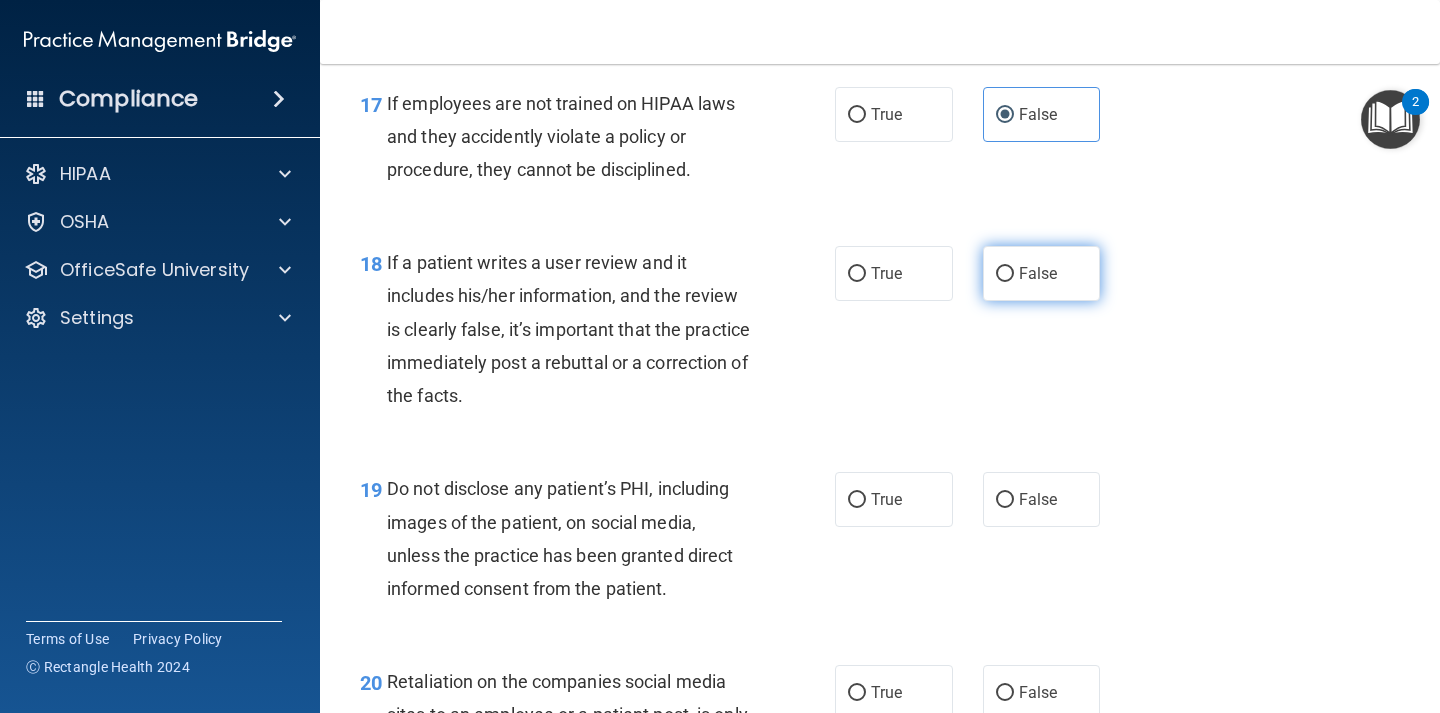 click on "False" at bounding box center [1038, 273] 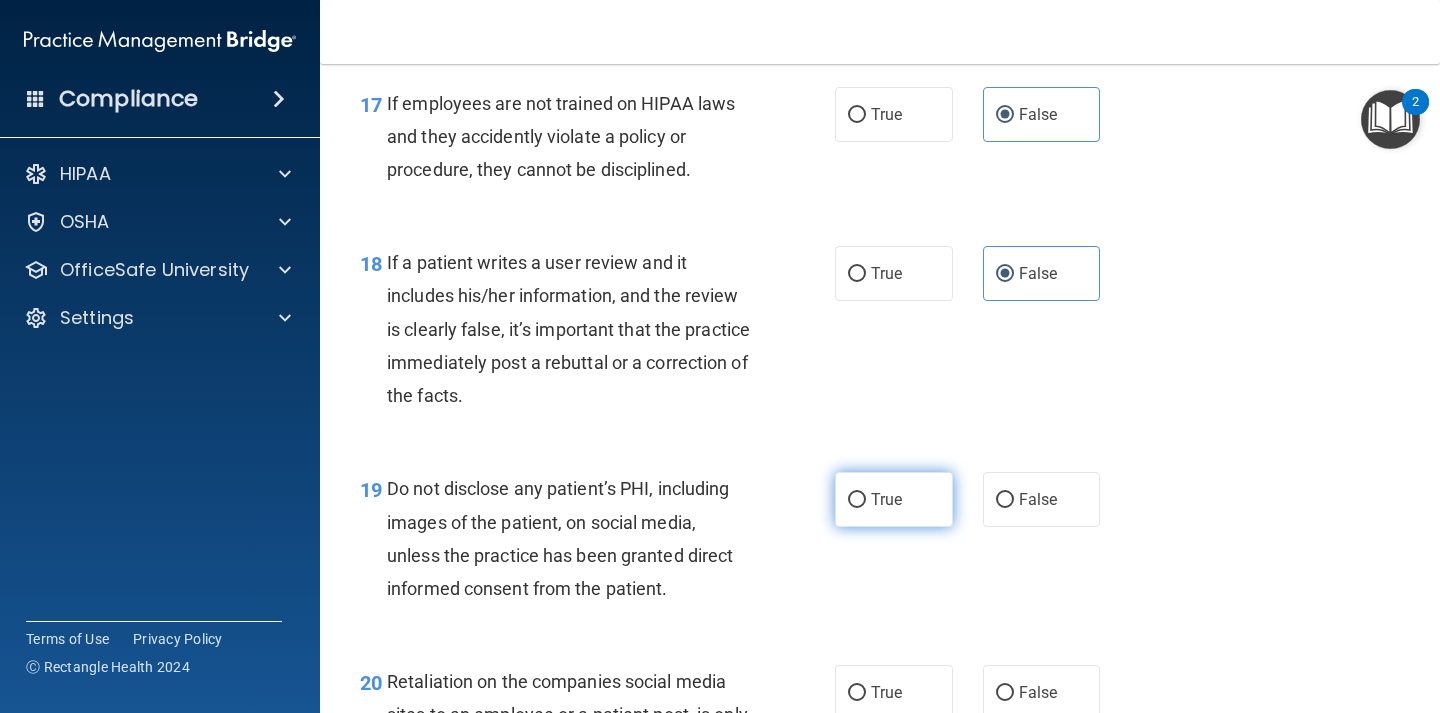 click on "True" at bounding box center [894, 499] 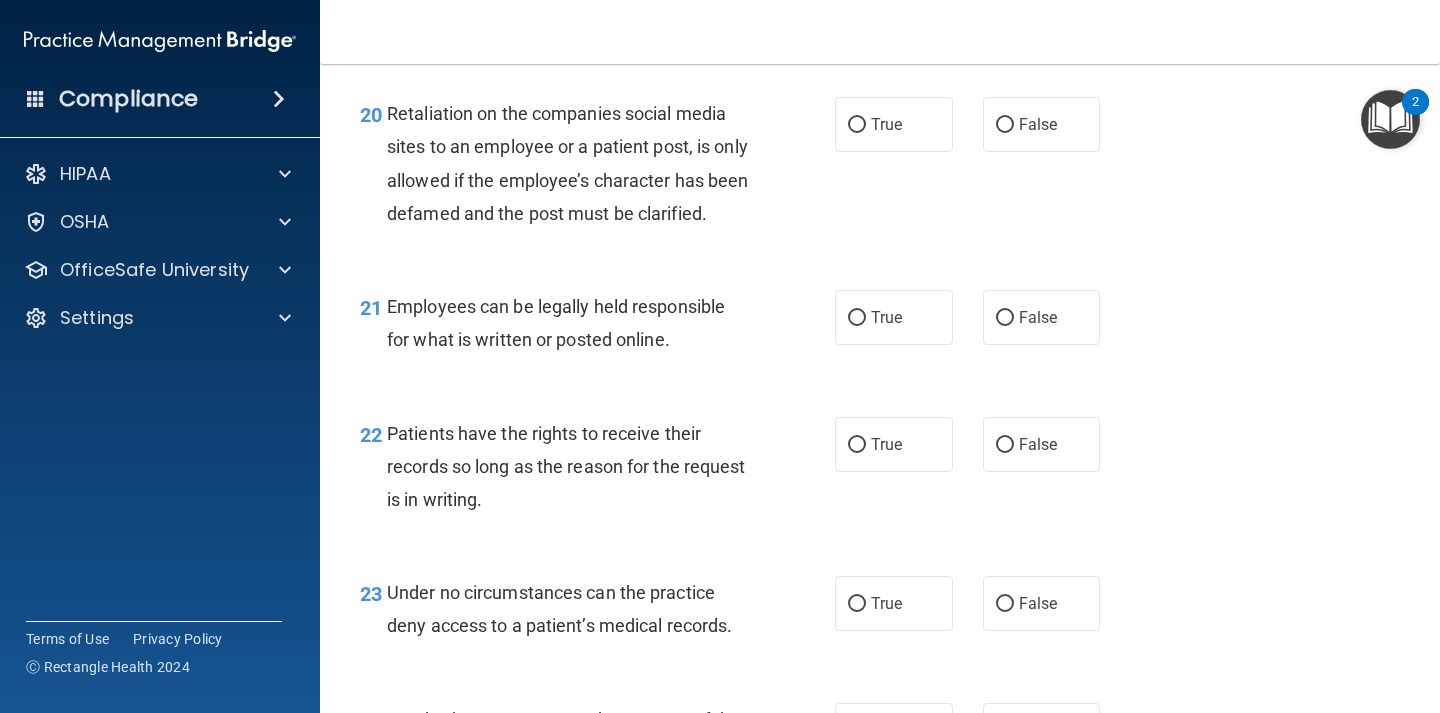 scroll, scrollTop: 4060, scrollLeft: 0, axis: vertical 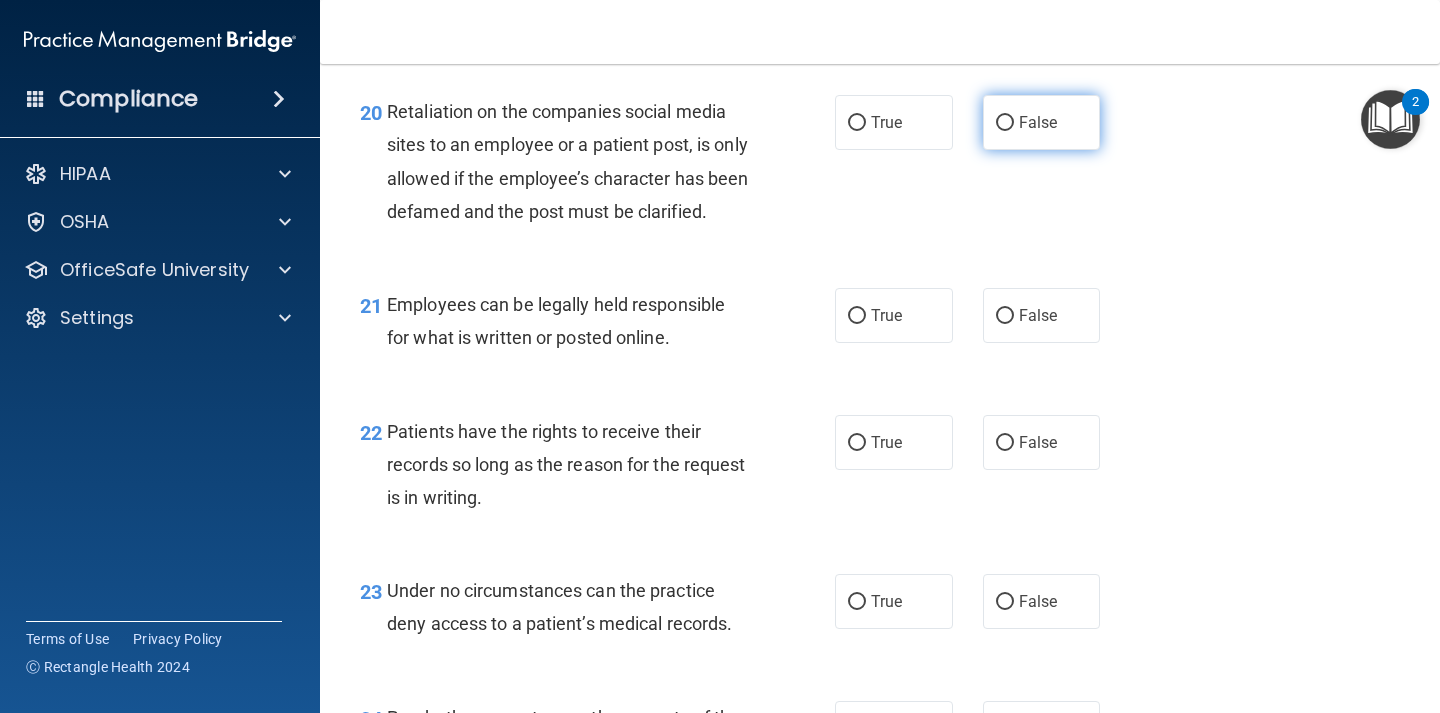 click on "False" at bounding box center [1042, 122] 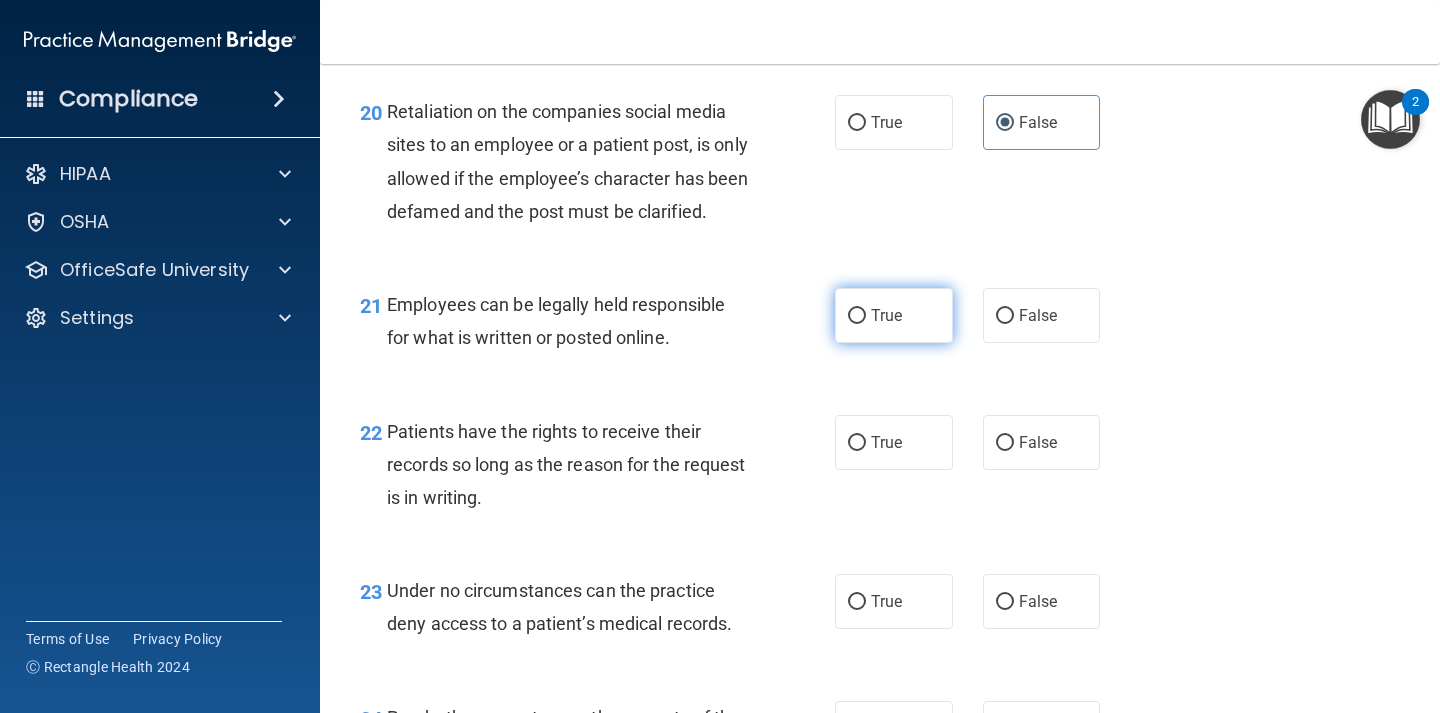 click on "True" at bounding box center [894, 315] 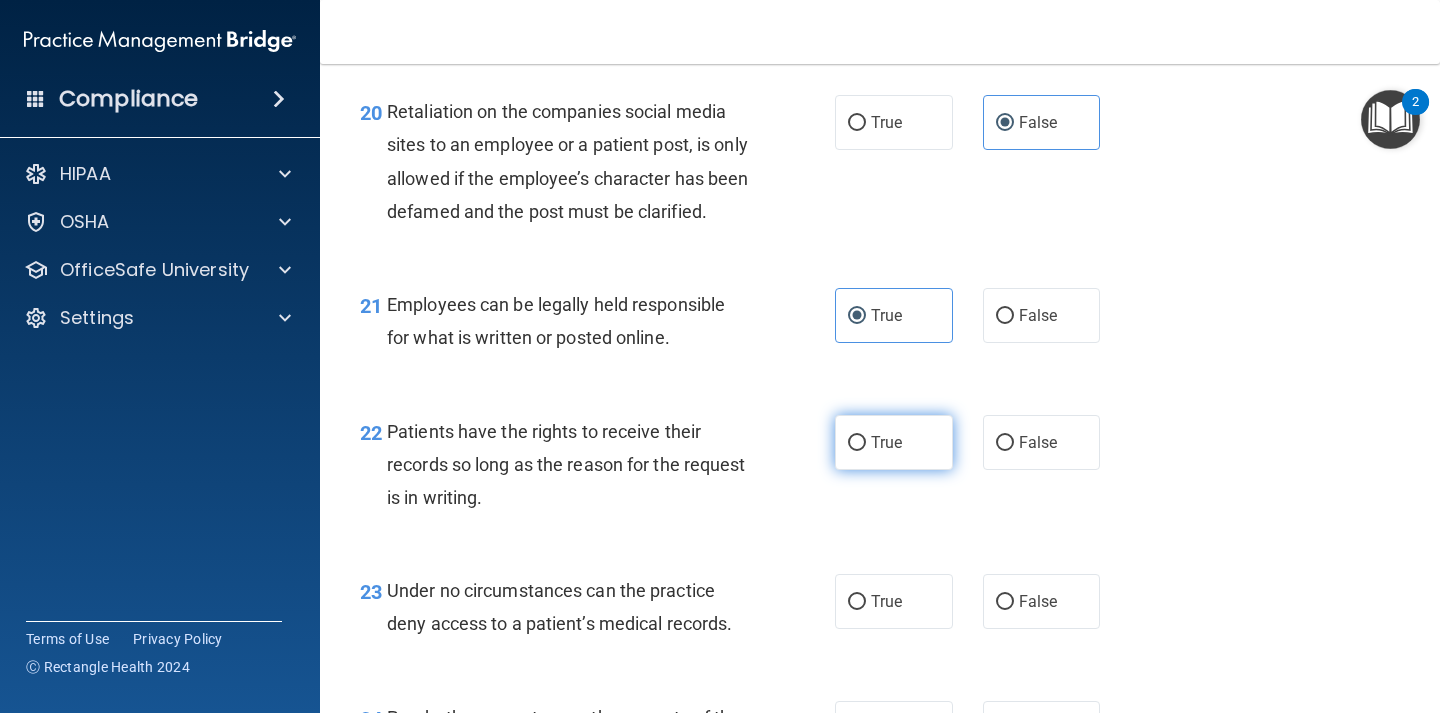 click on "True" at bounding box center (894, 442) 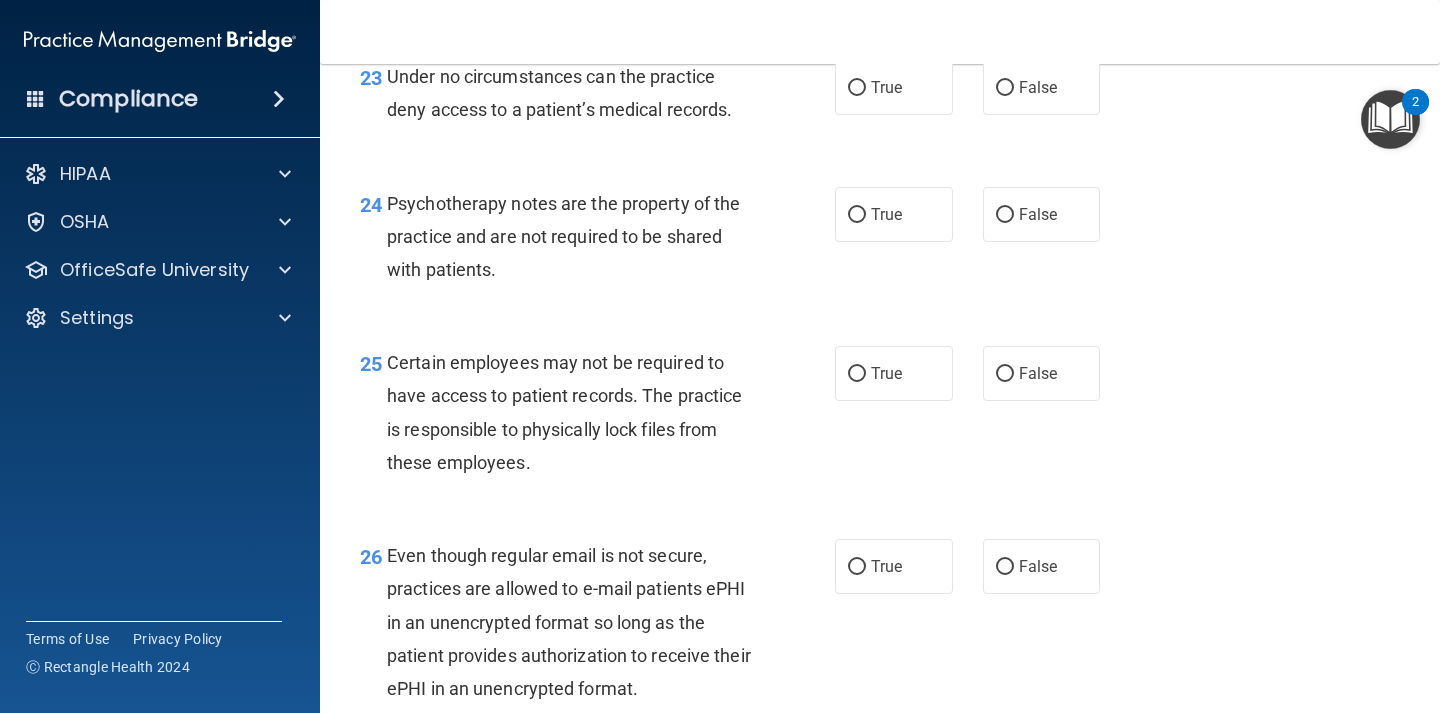 scroll, scrollTop: 4579, scrollLeft: 0, axis: vertical 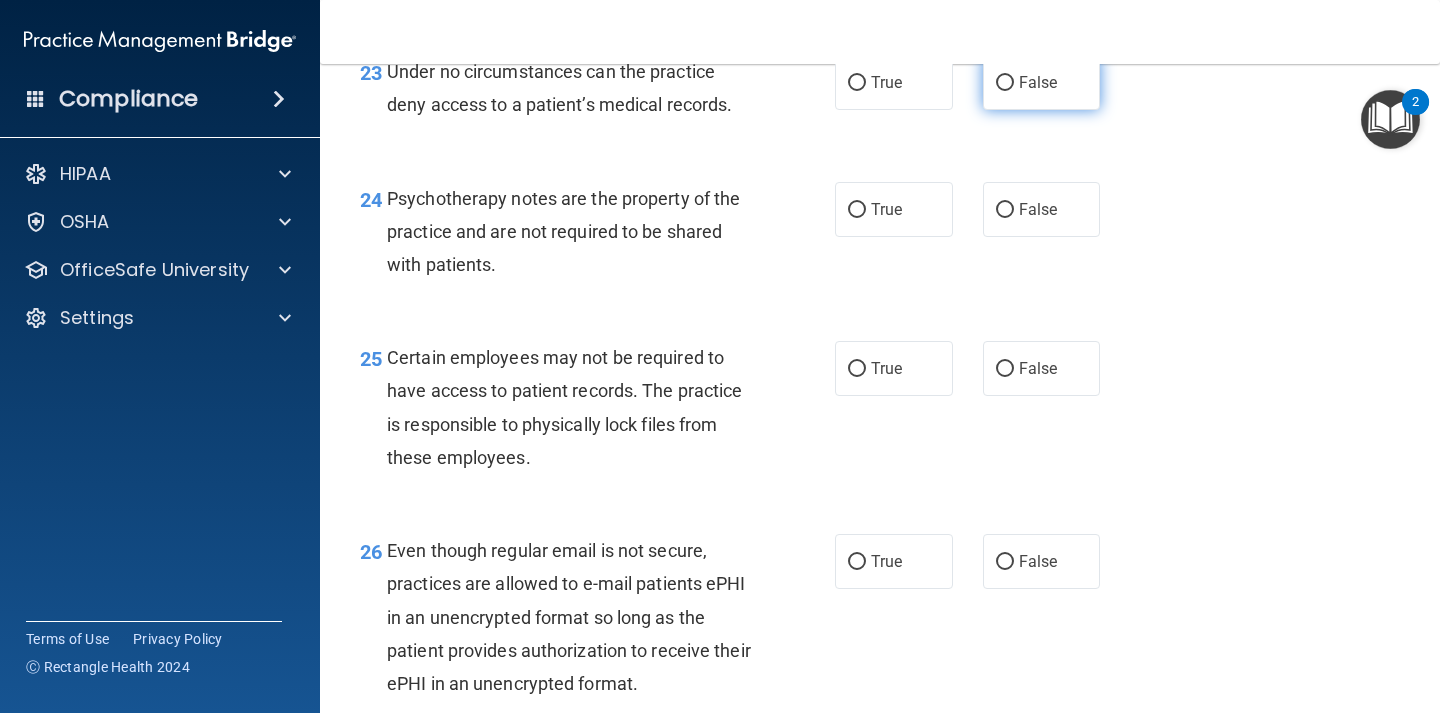 click on "False" at bounding box center [1038, 82] 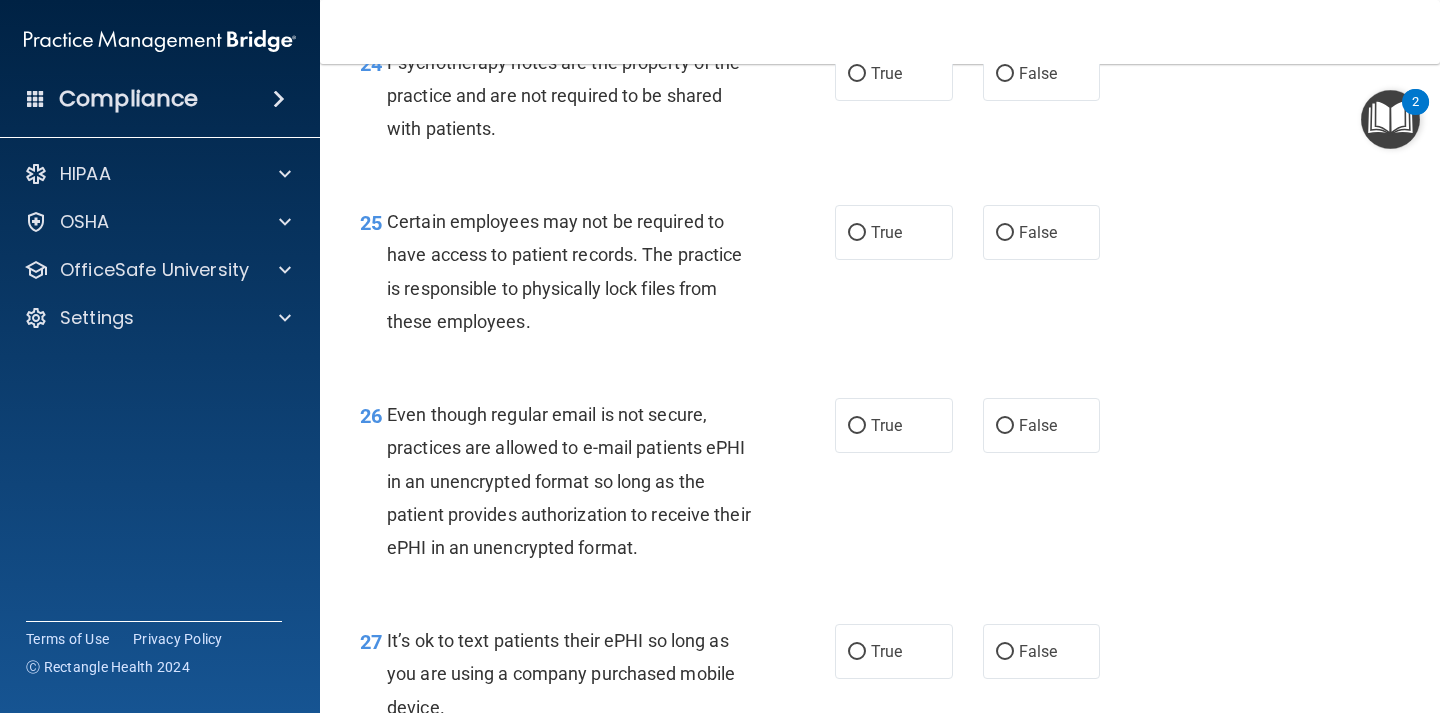 scroll, scrollTop: 4722, scrollLeft: 0, axis: vertical 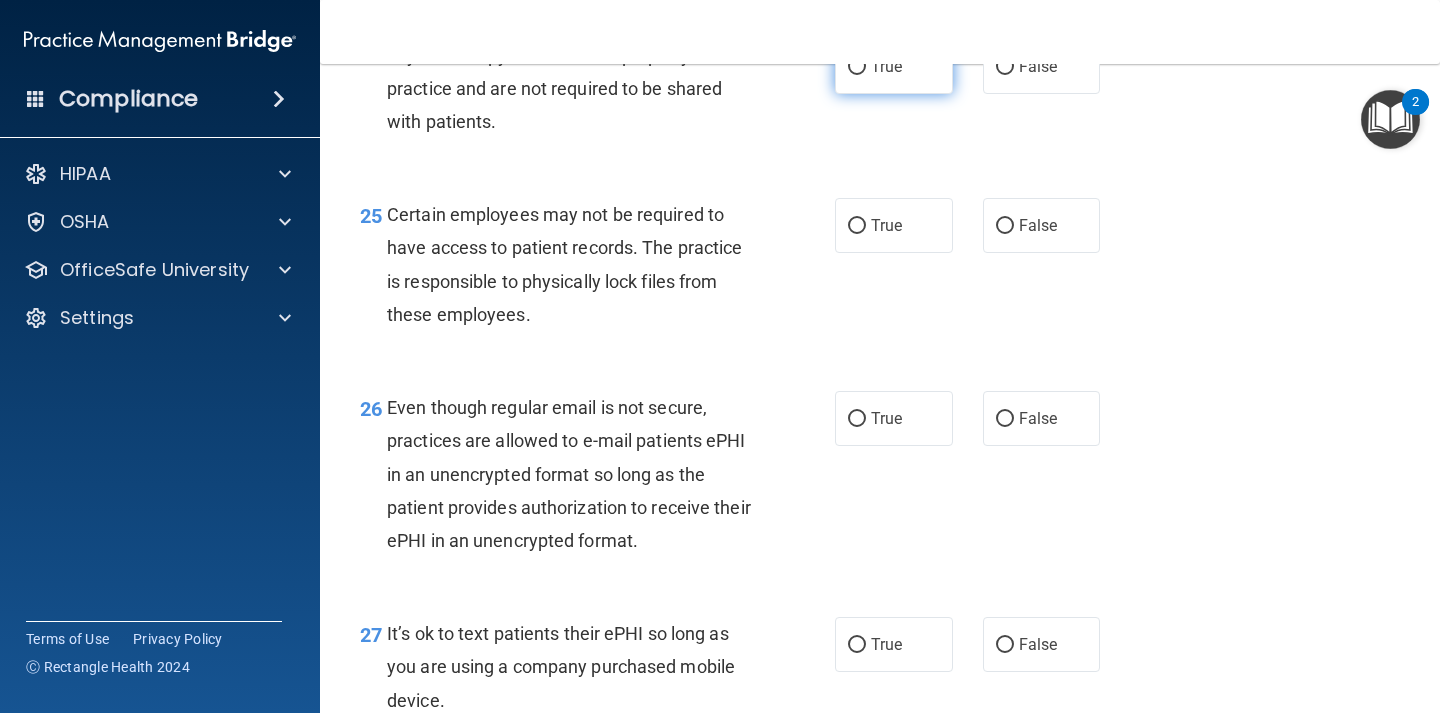click on "True" at bounding box center [894, 66] 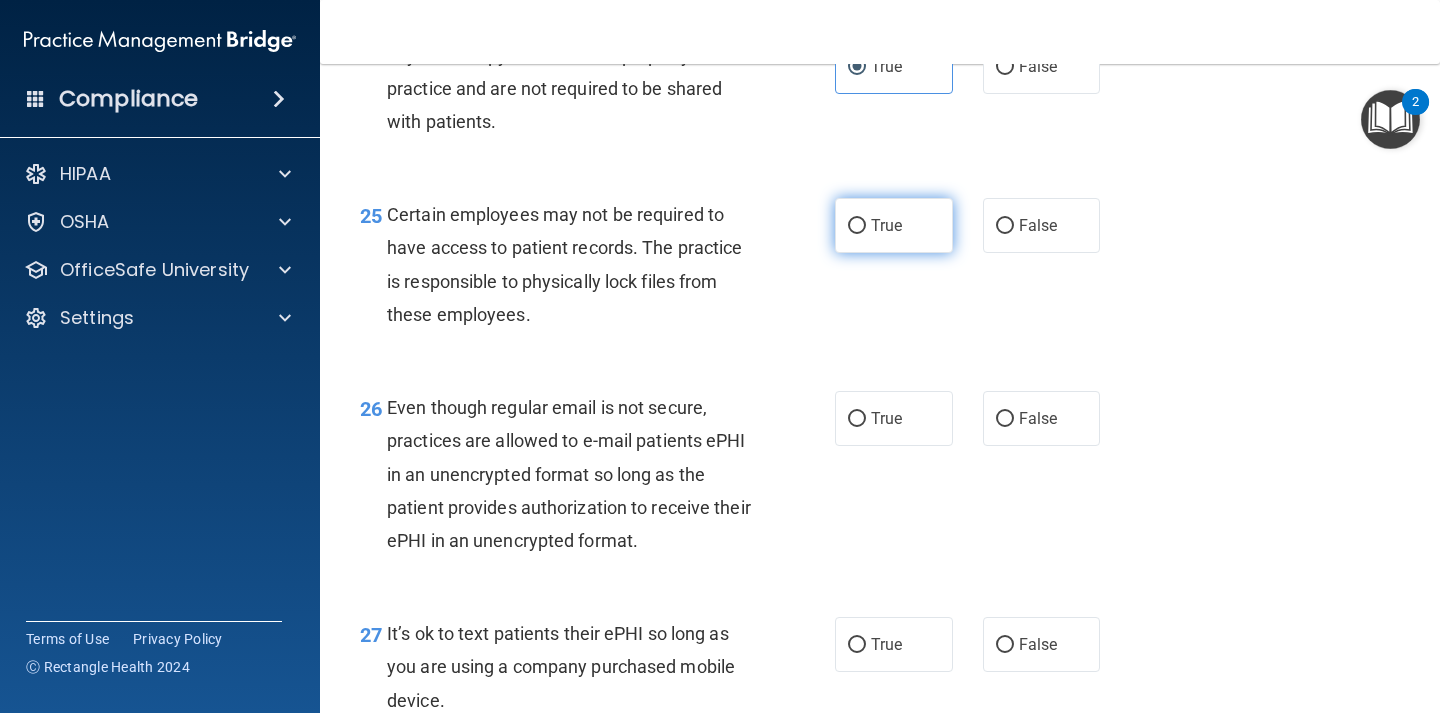 click on "True" at bounding box center (894, 225) 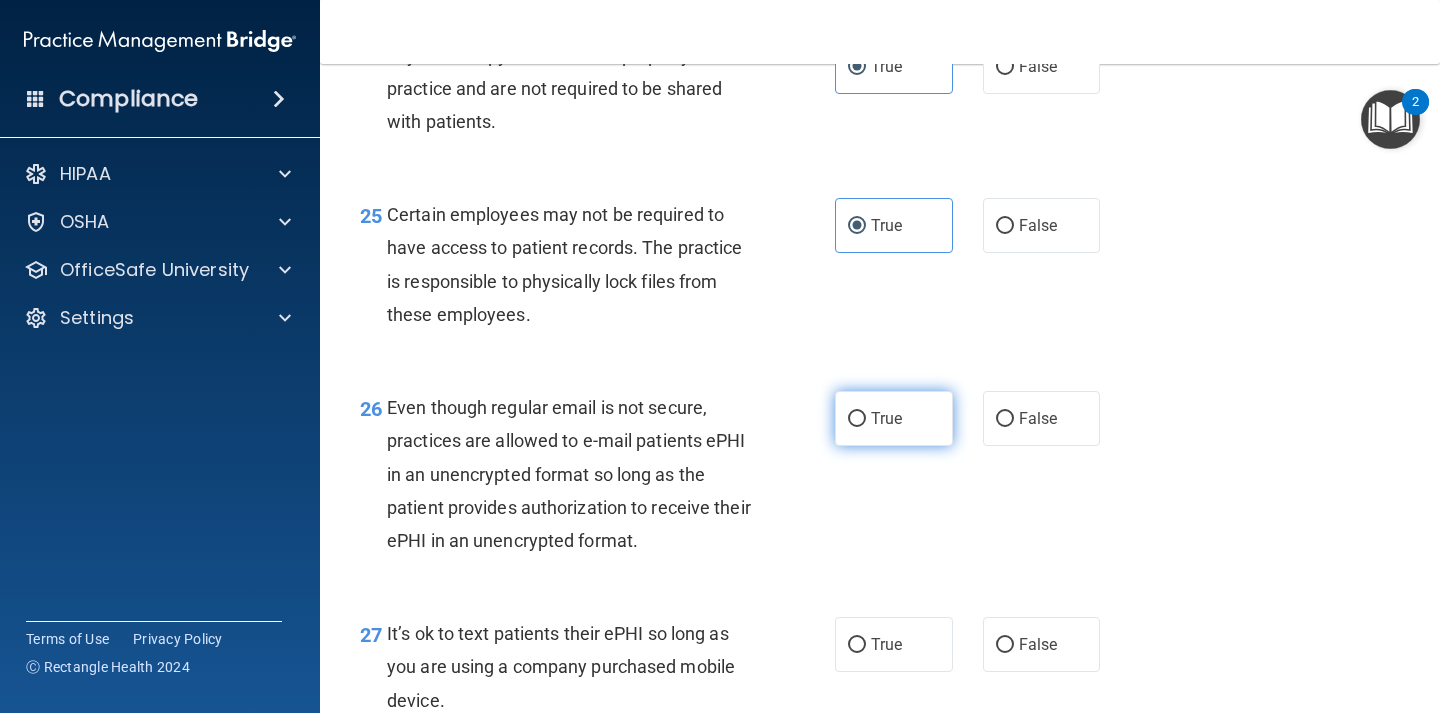 click on "True" at bounding box center (894, 418) 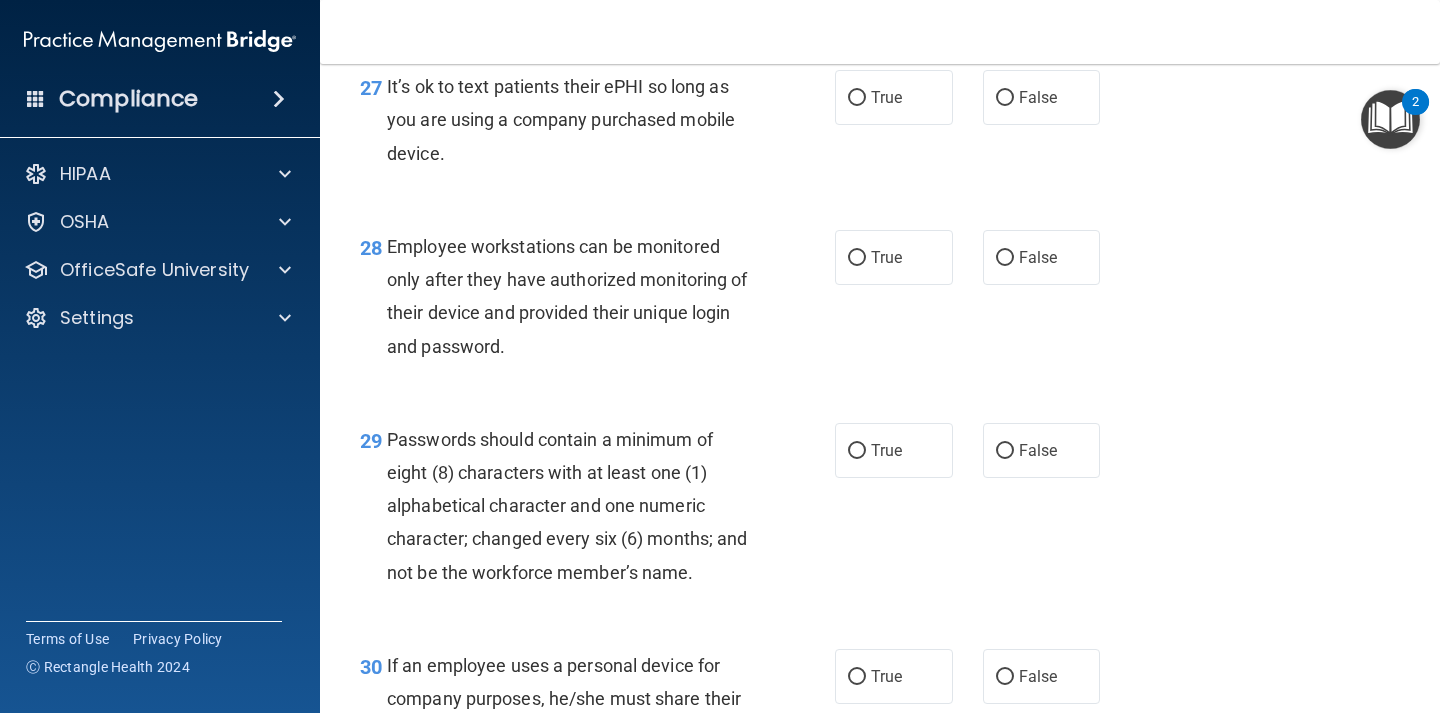 scroll, scrollTop: 5274, scrollLeft: 0, axis: vertical 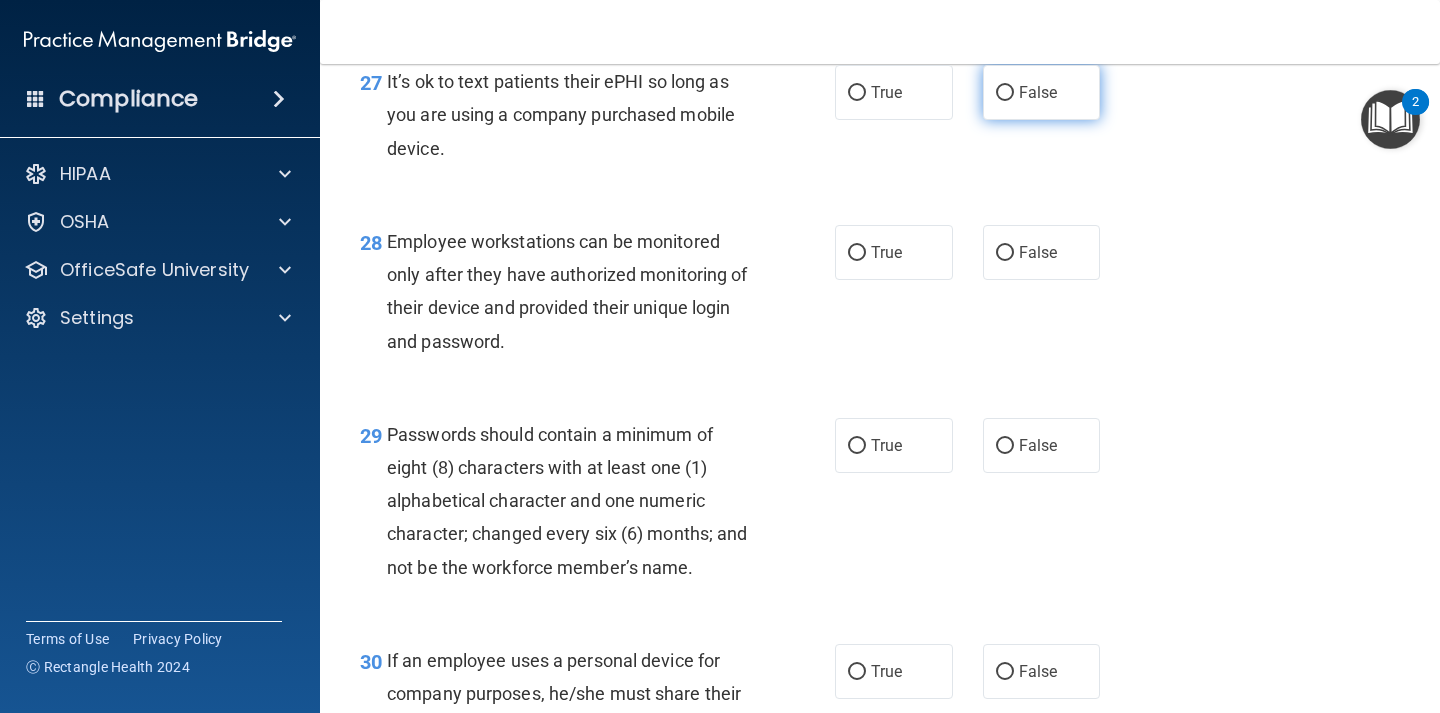 click on "False" at bounding box center (1042, 92) 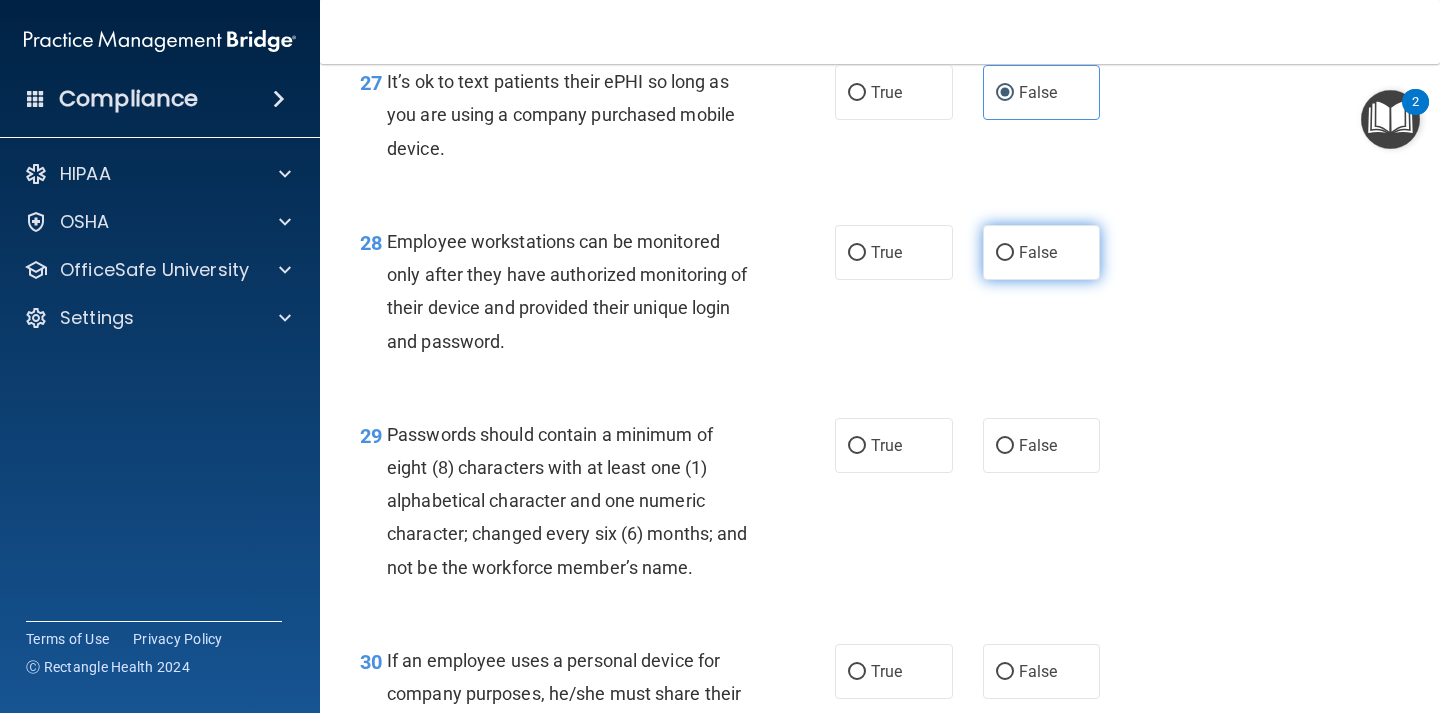 click on "False" at bounding box center [1042, 252] 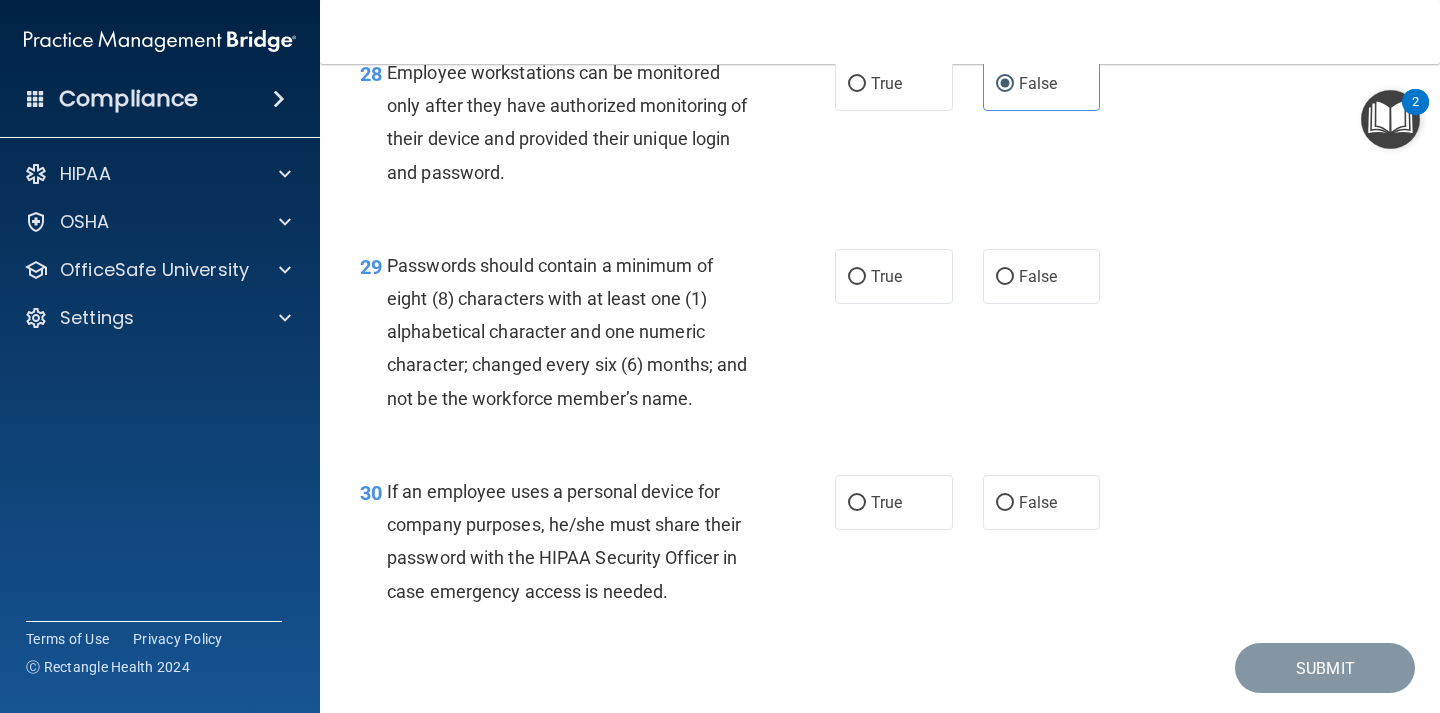 scroll, scrollTop: 5537, scrollLeft: 0, axis: vertical 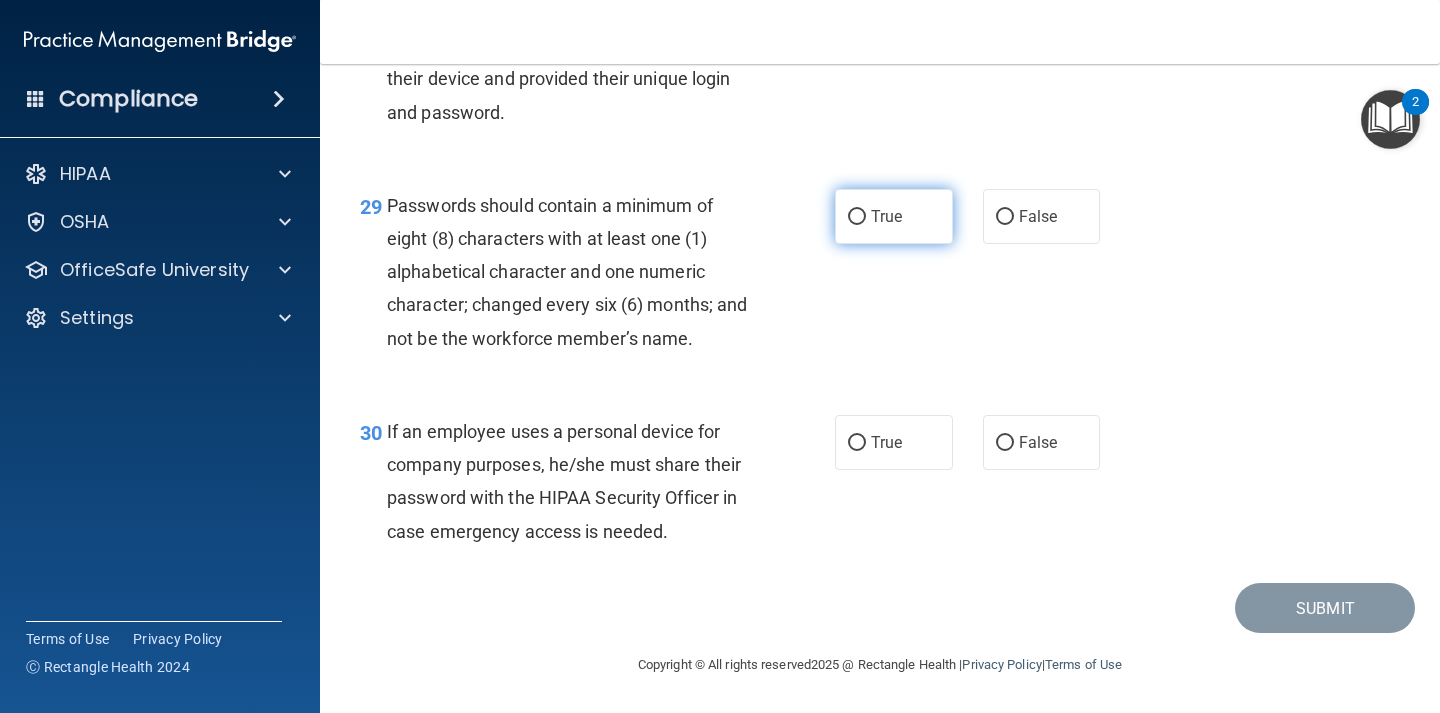 click on "True" at bounding box center (886, 216) 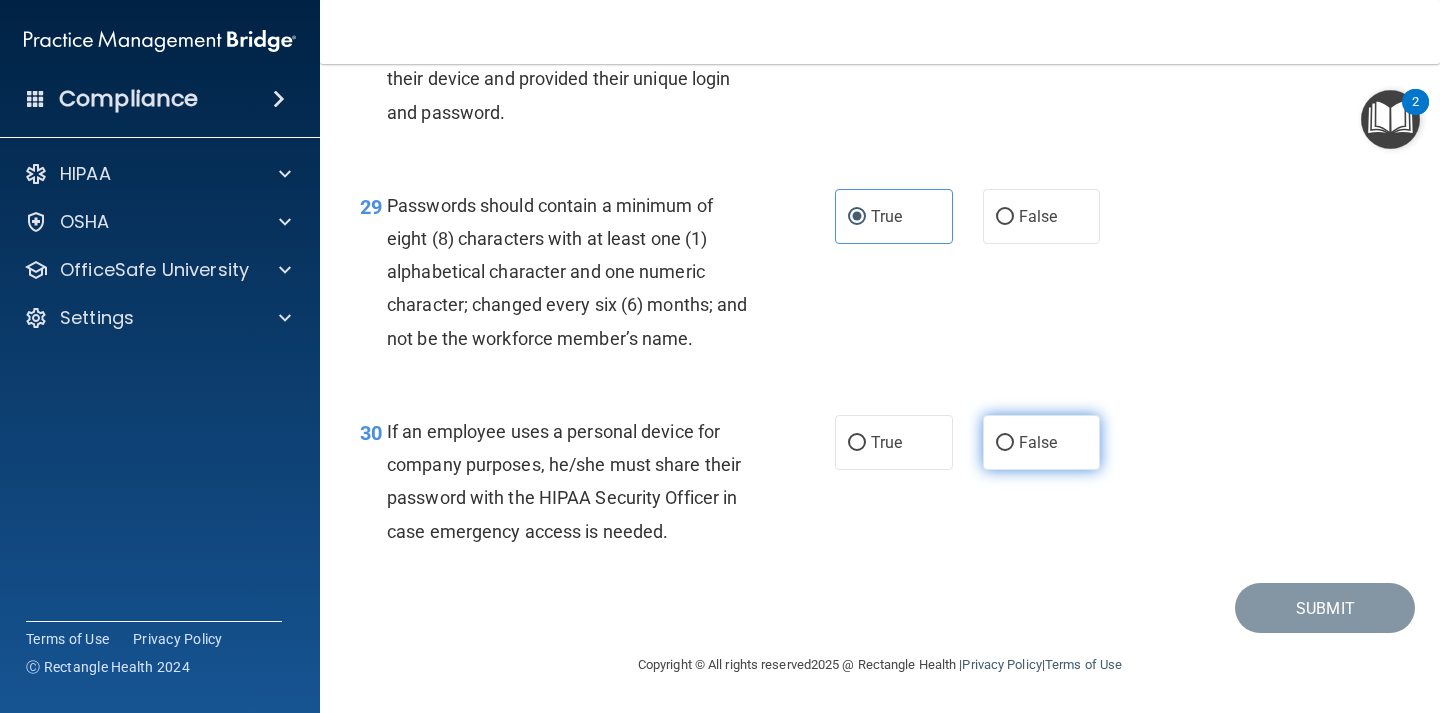 click on "False" at bounding box center (1042, 442) 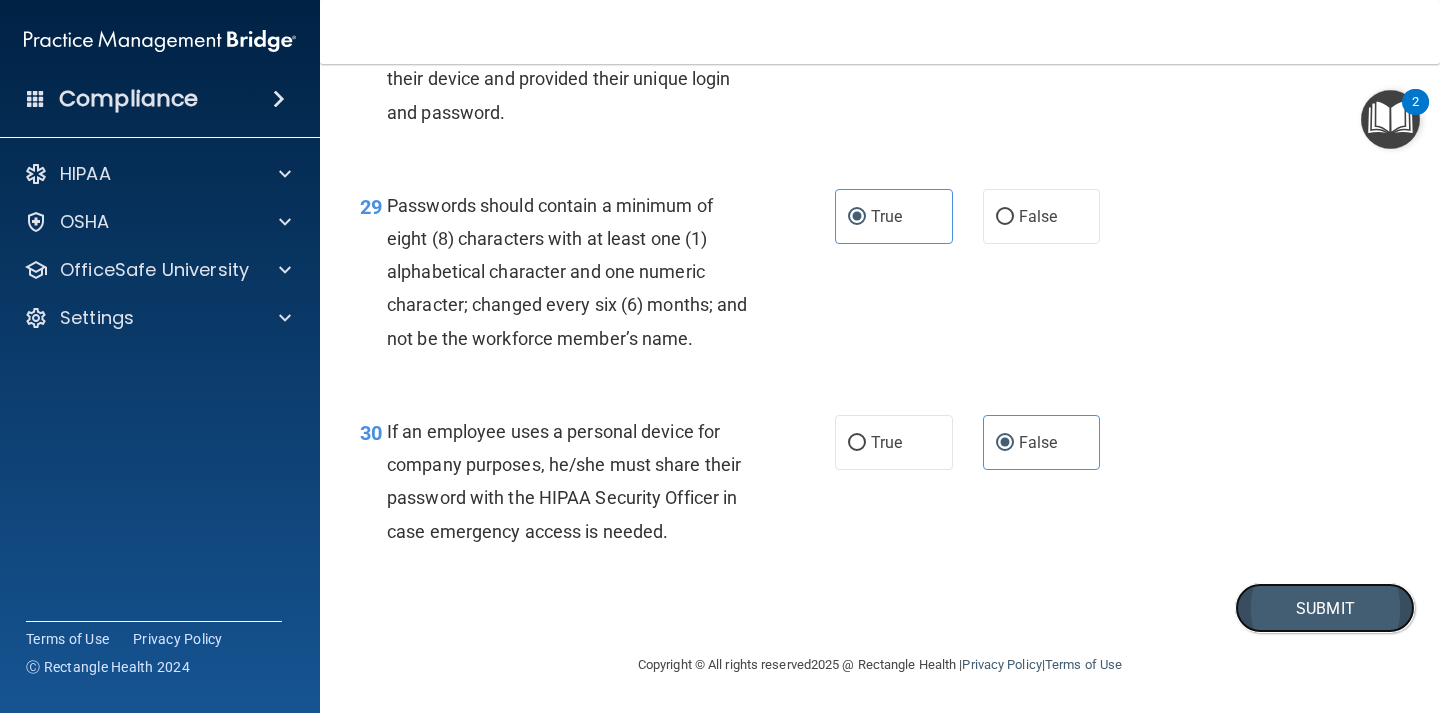click on "Submit" at bounding box center [1325, 608] 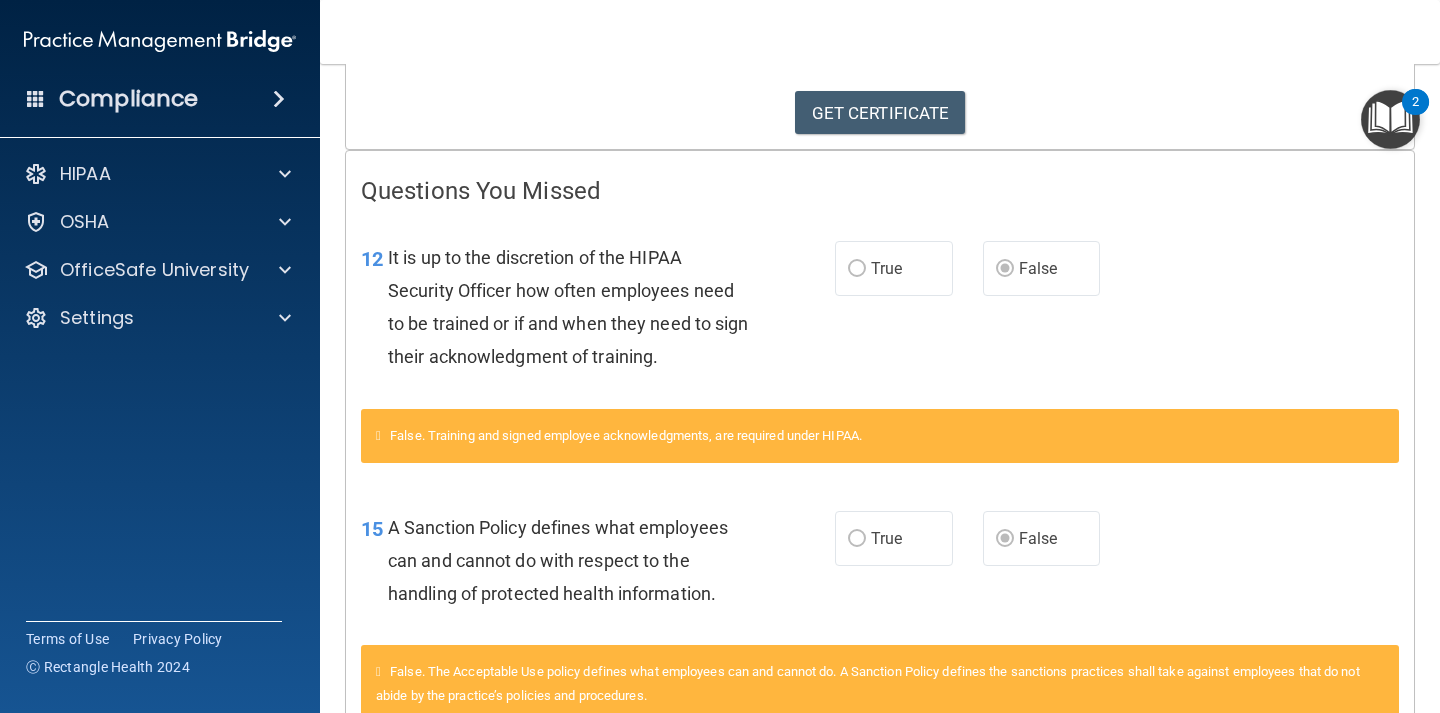 scroll, scrollTop: 429, scrollLeft: 0, axis: vertical 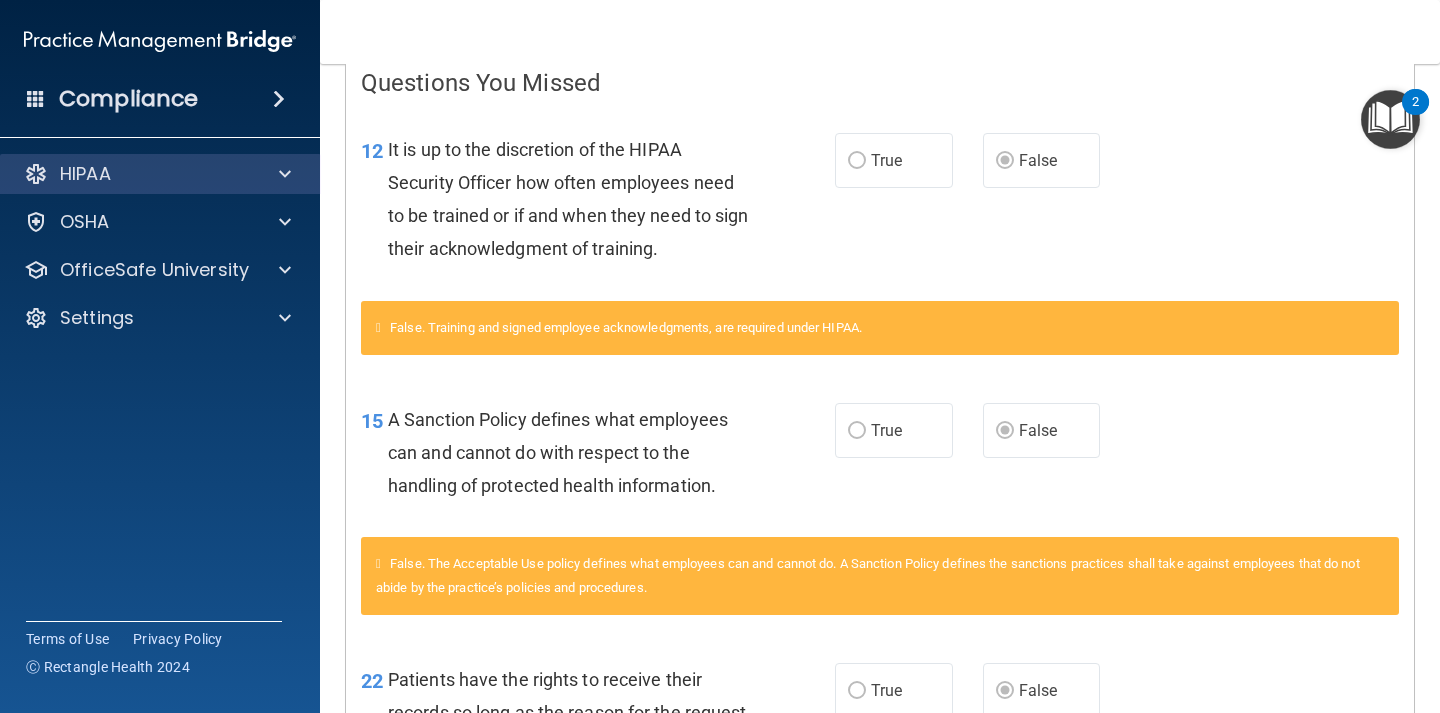click on "HIPAA" at bounding box center [160, 174] 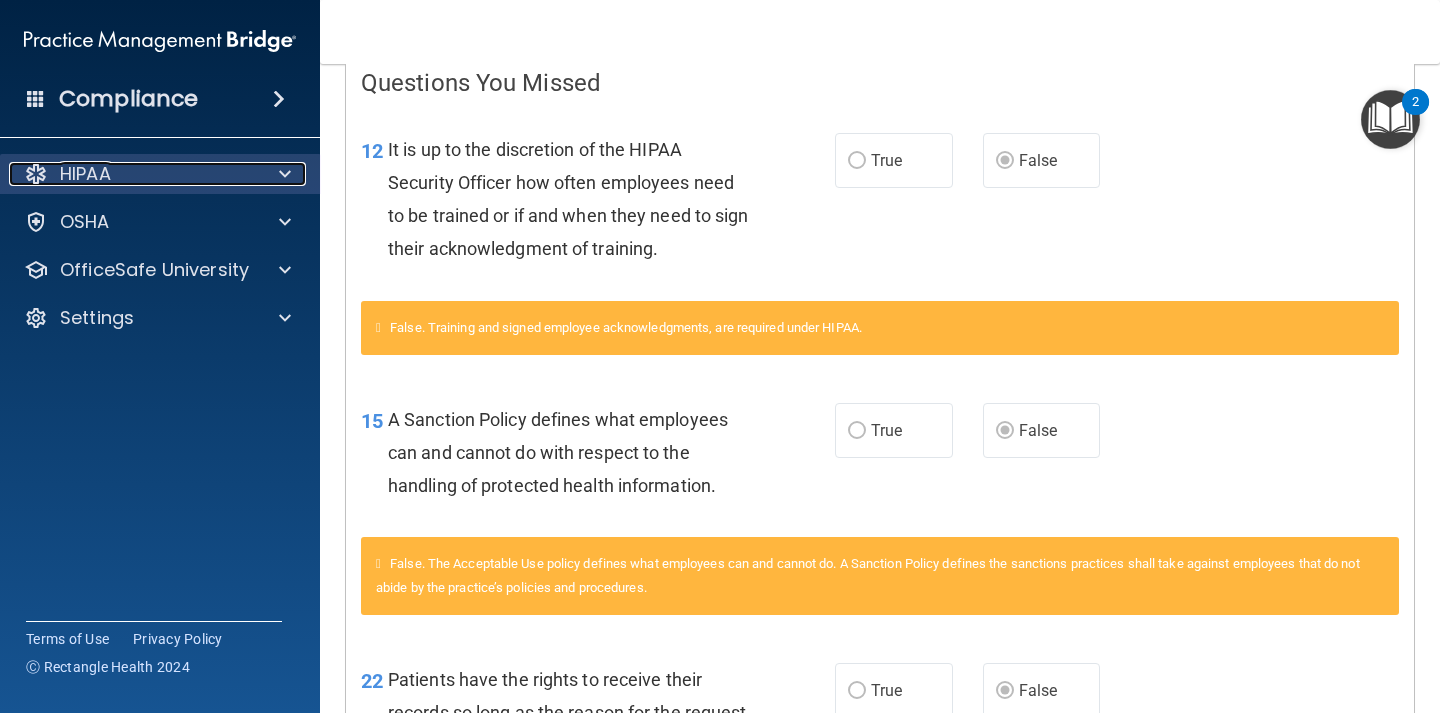 click at bounding box center [285, 174] 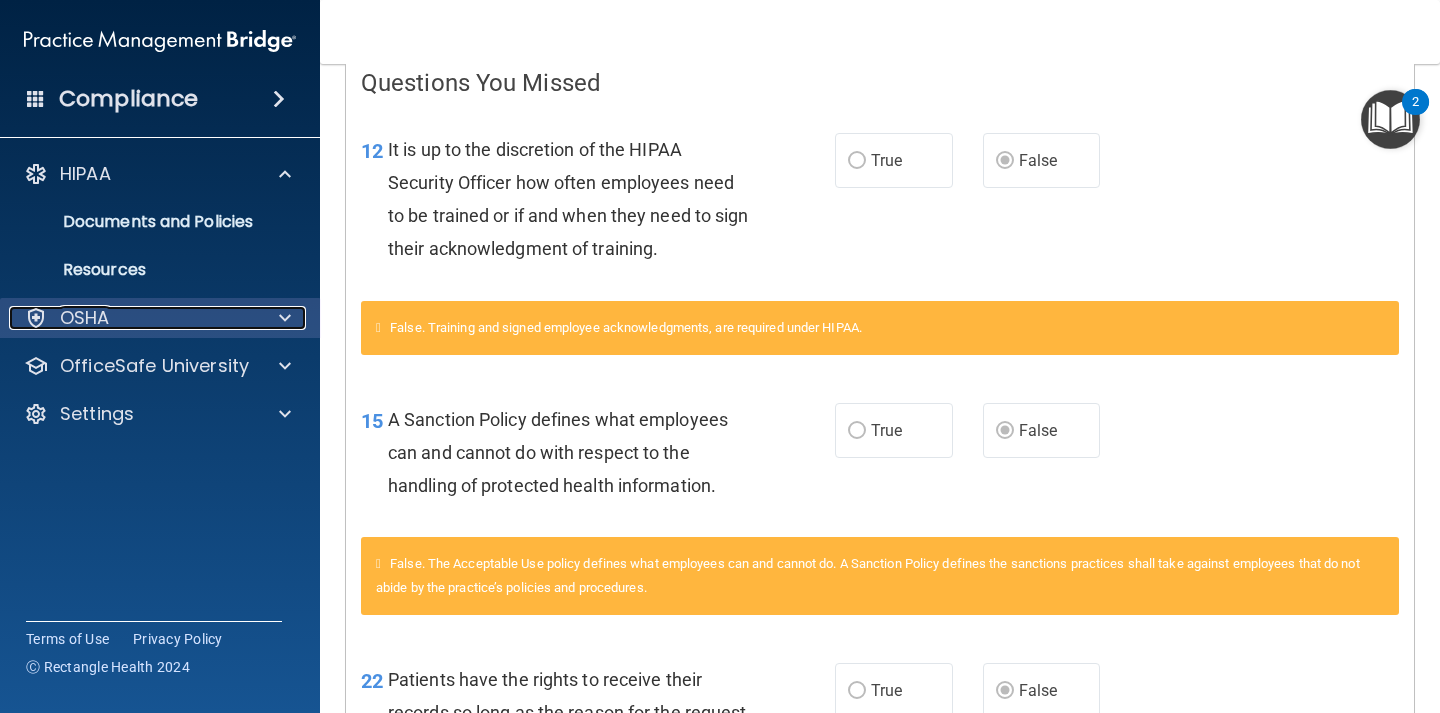click on "OSHA" at bounding box center [133, 318] 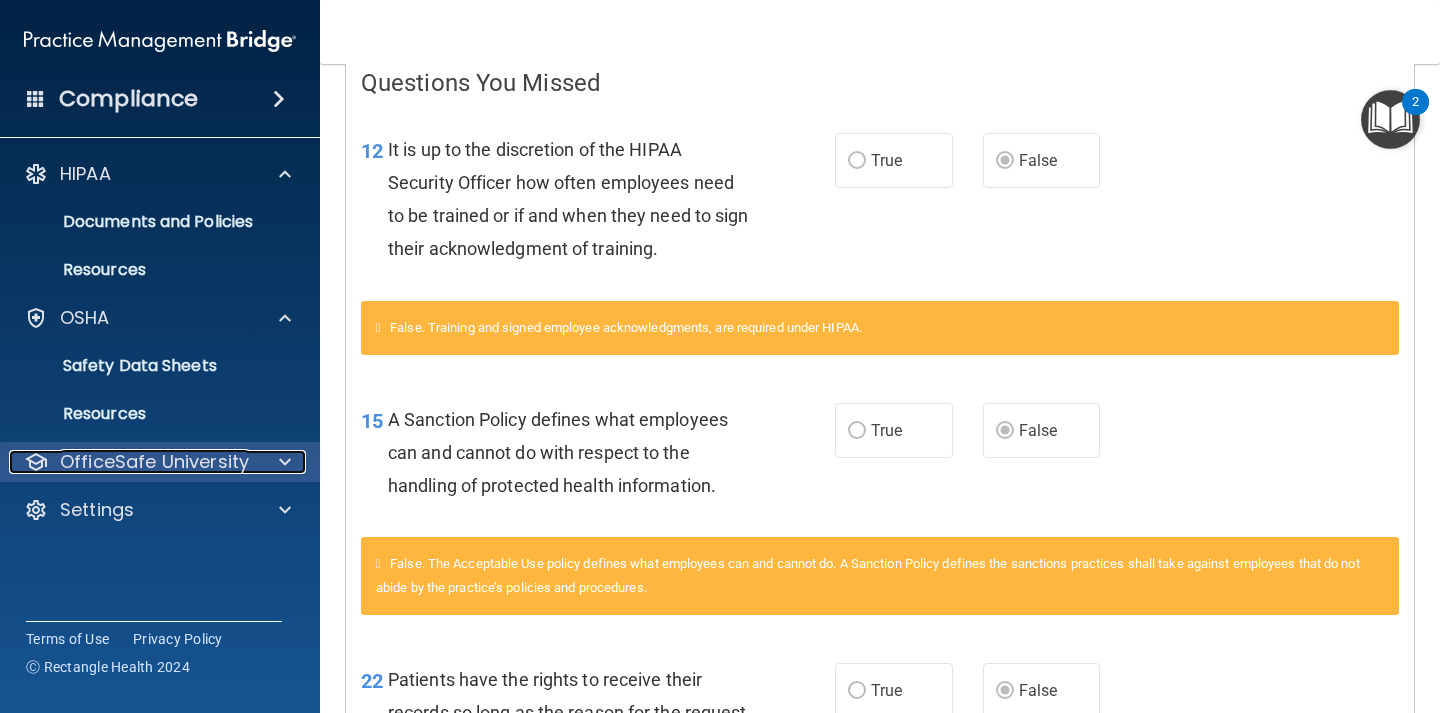 click on "OfficeSafe University" at bounding box center [154, 462] 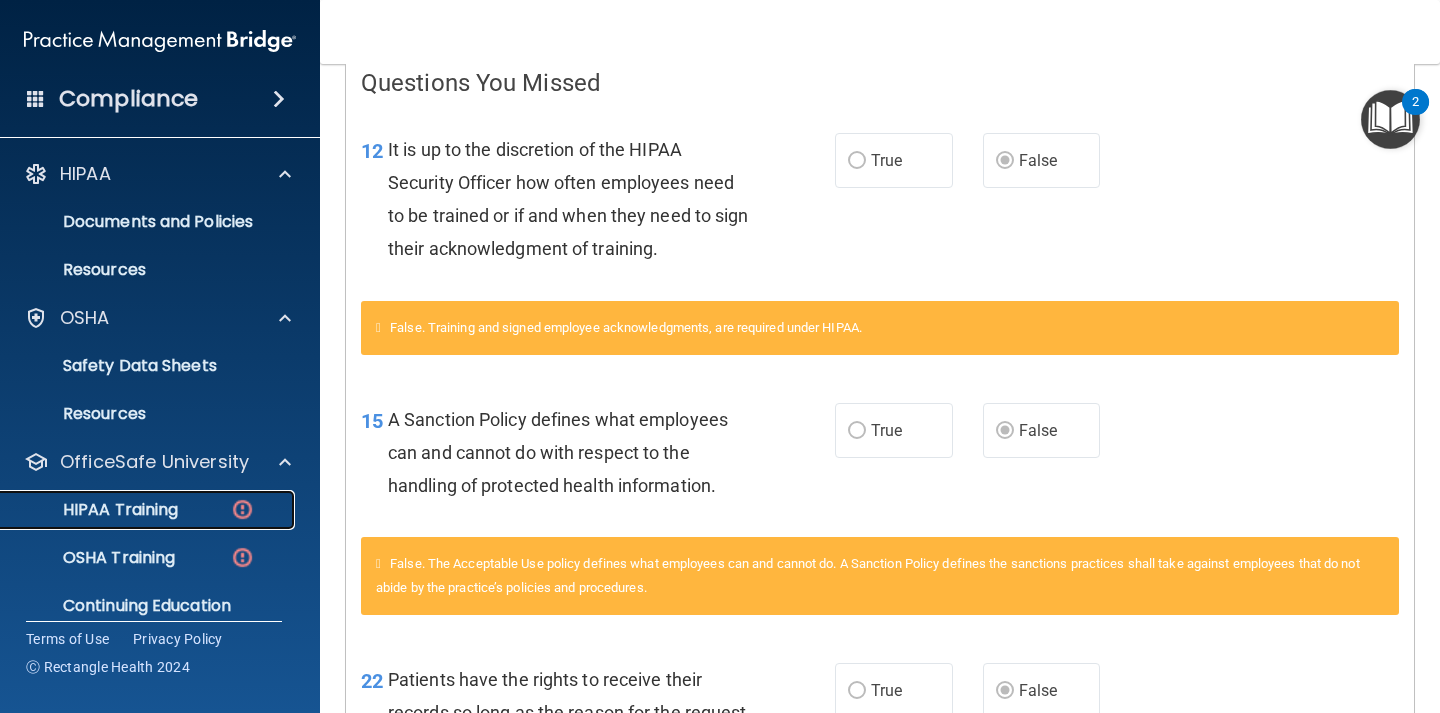 click on "HIPAA Training" at bounding box center (149, 510) 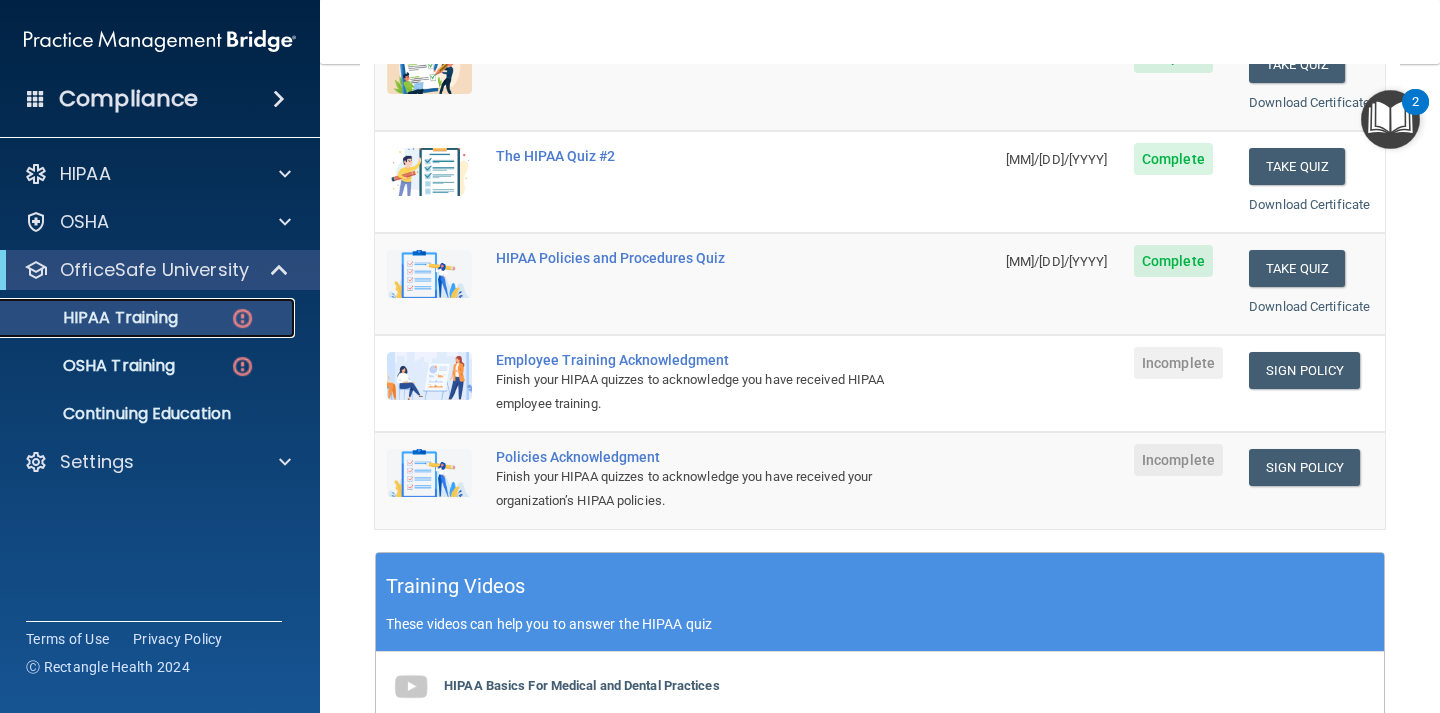 scroll, scrollTop: 329, scrollLeft: 0, axis: vertical 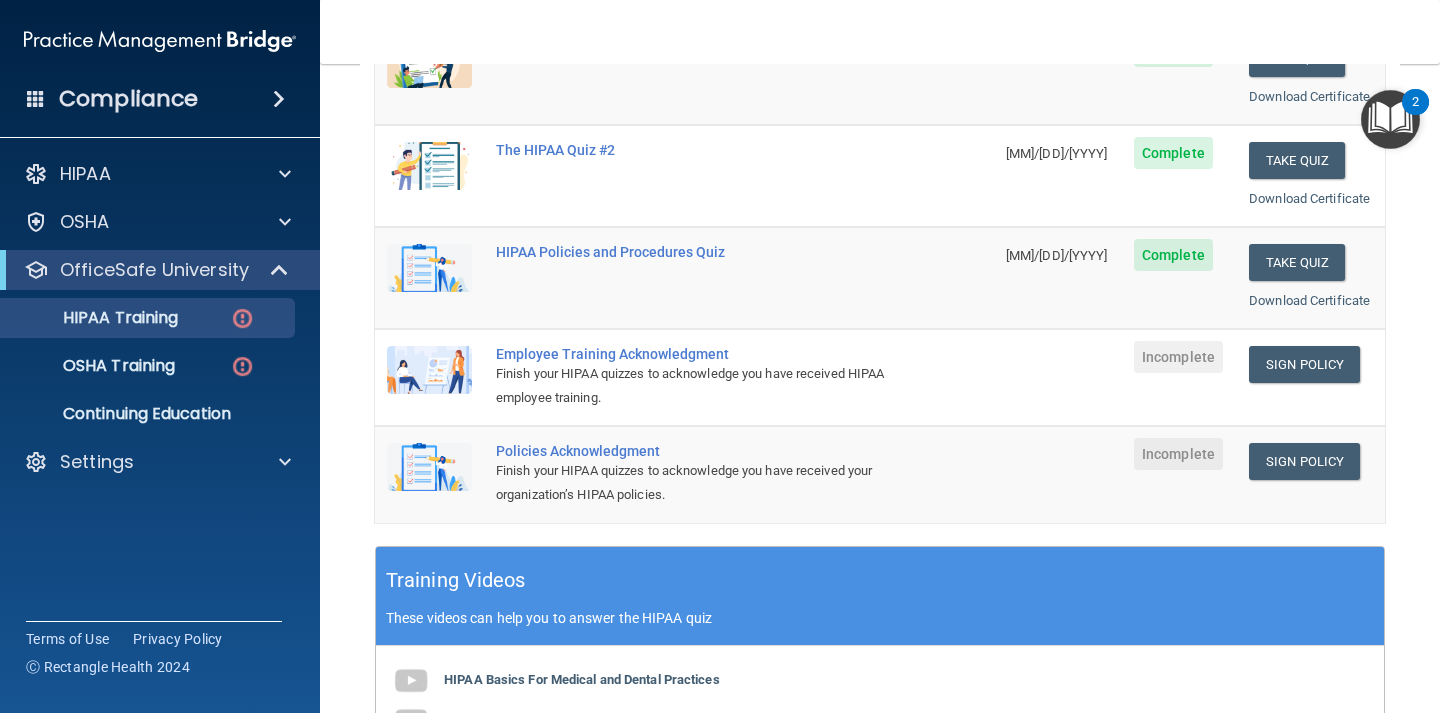 click on "Employee Training Acknowledgment" at bounding box center [695, 354] 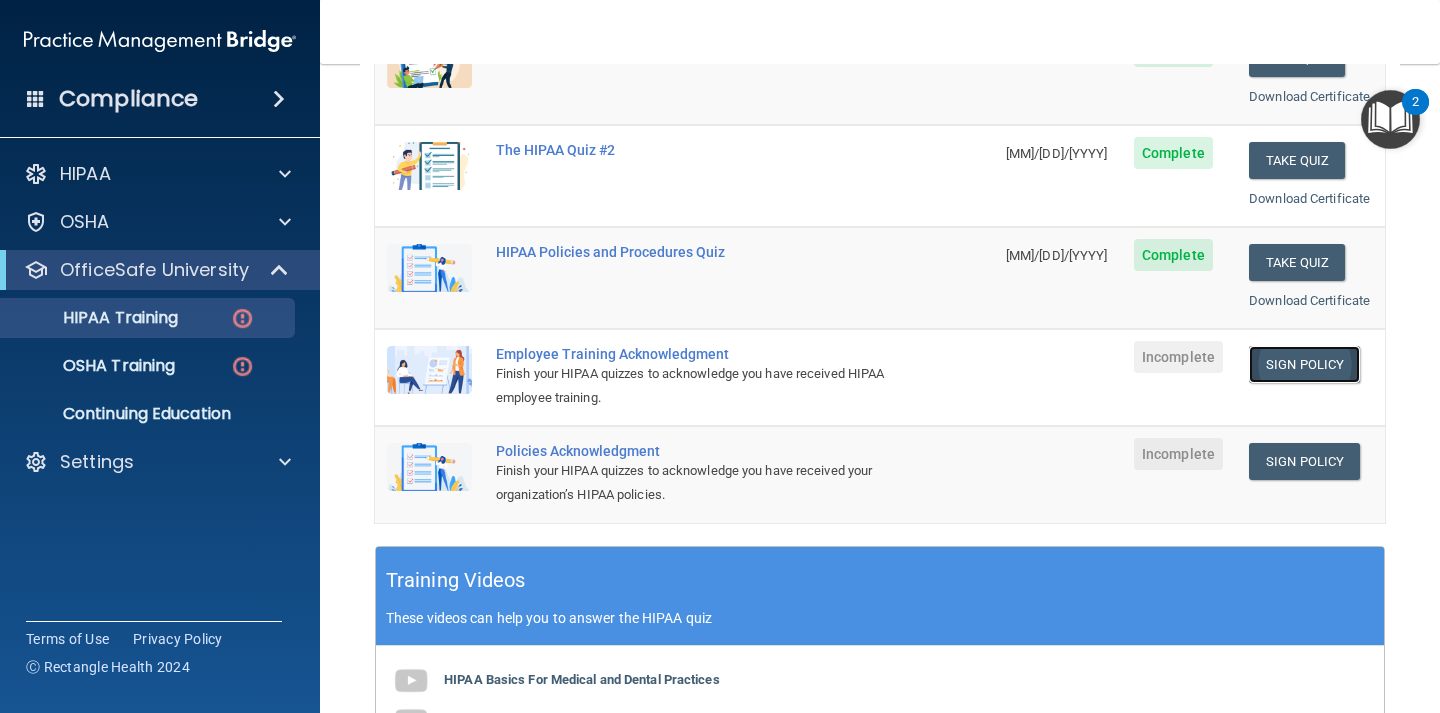 click on "Sign Policy" at bounding box center [1304, 364] 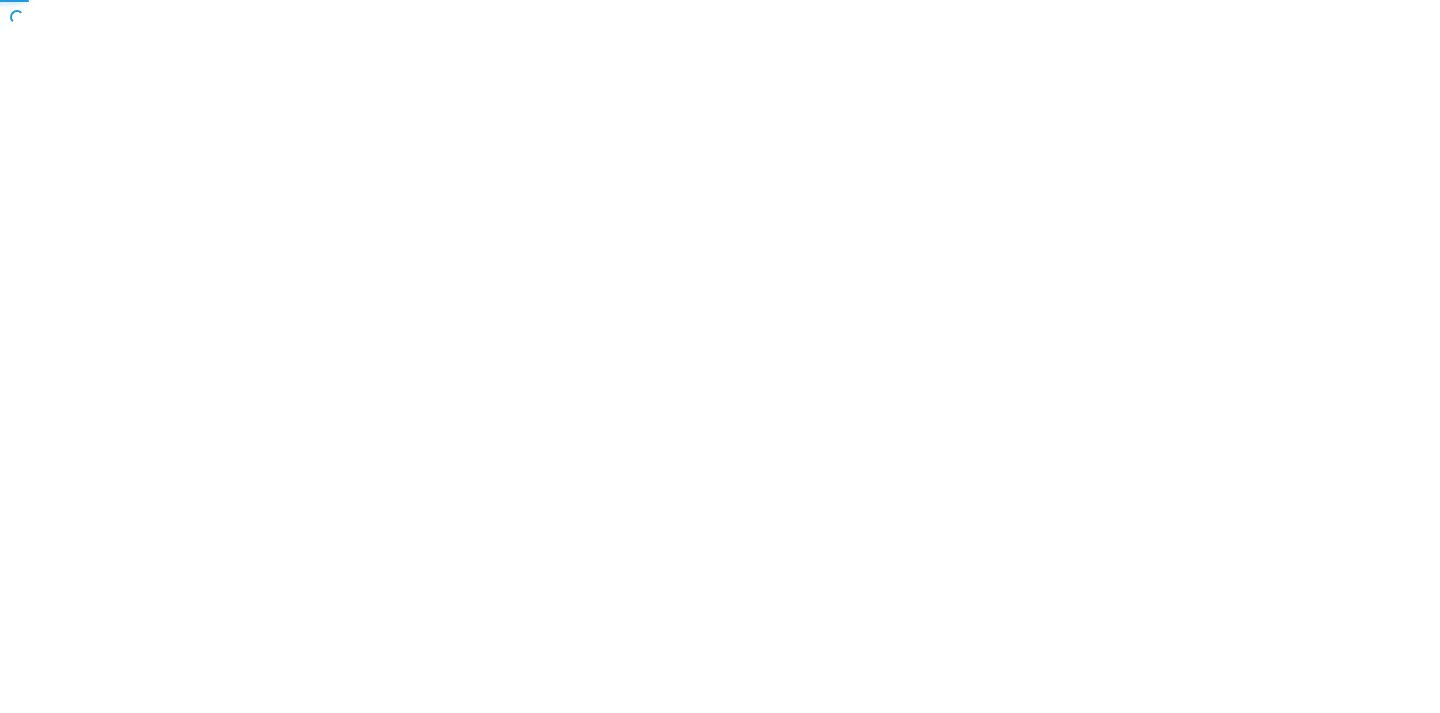 scroll, scrollTop: 0, scrollLeft: 0, axis: both 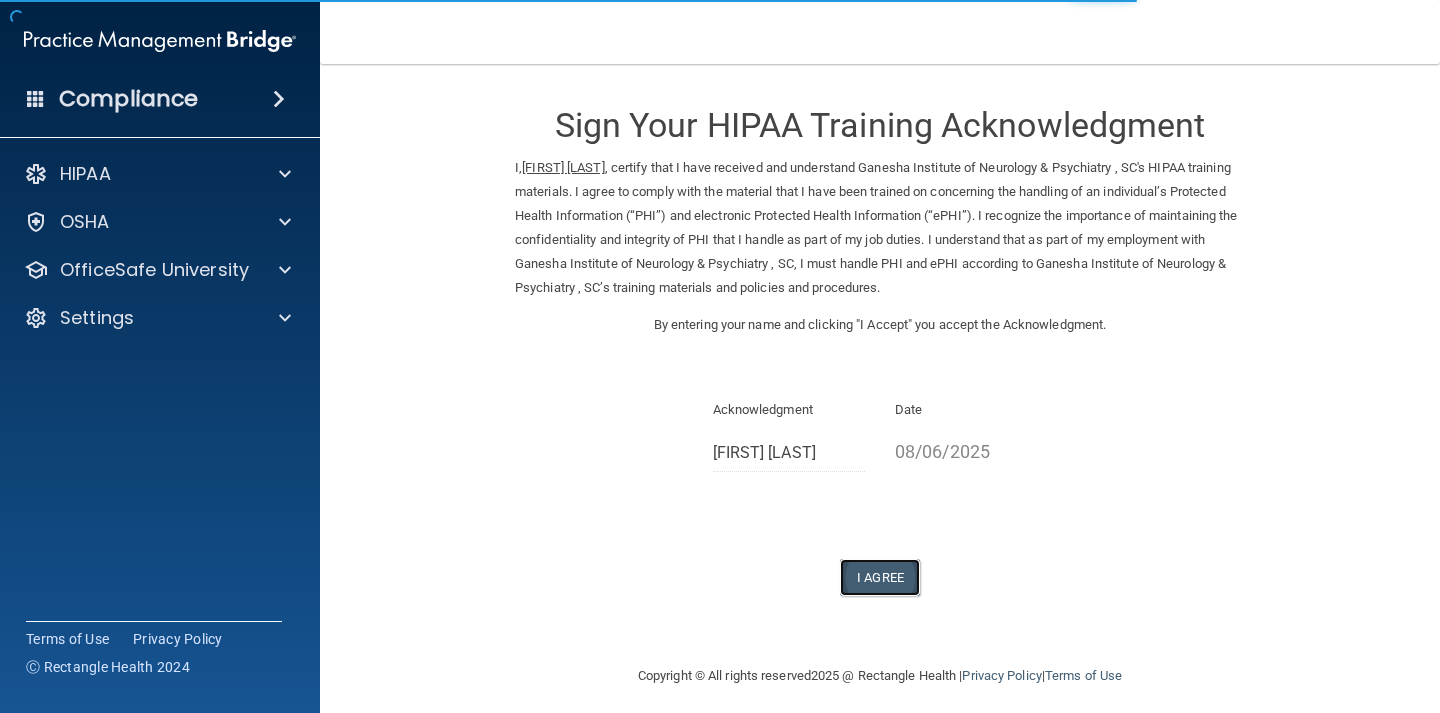 click on "I Agree" at bounding box center (880, 577) 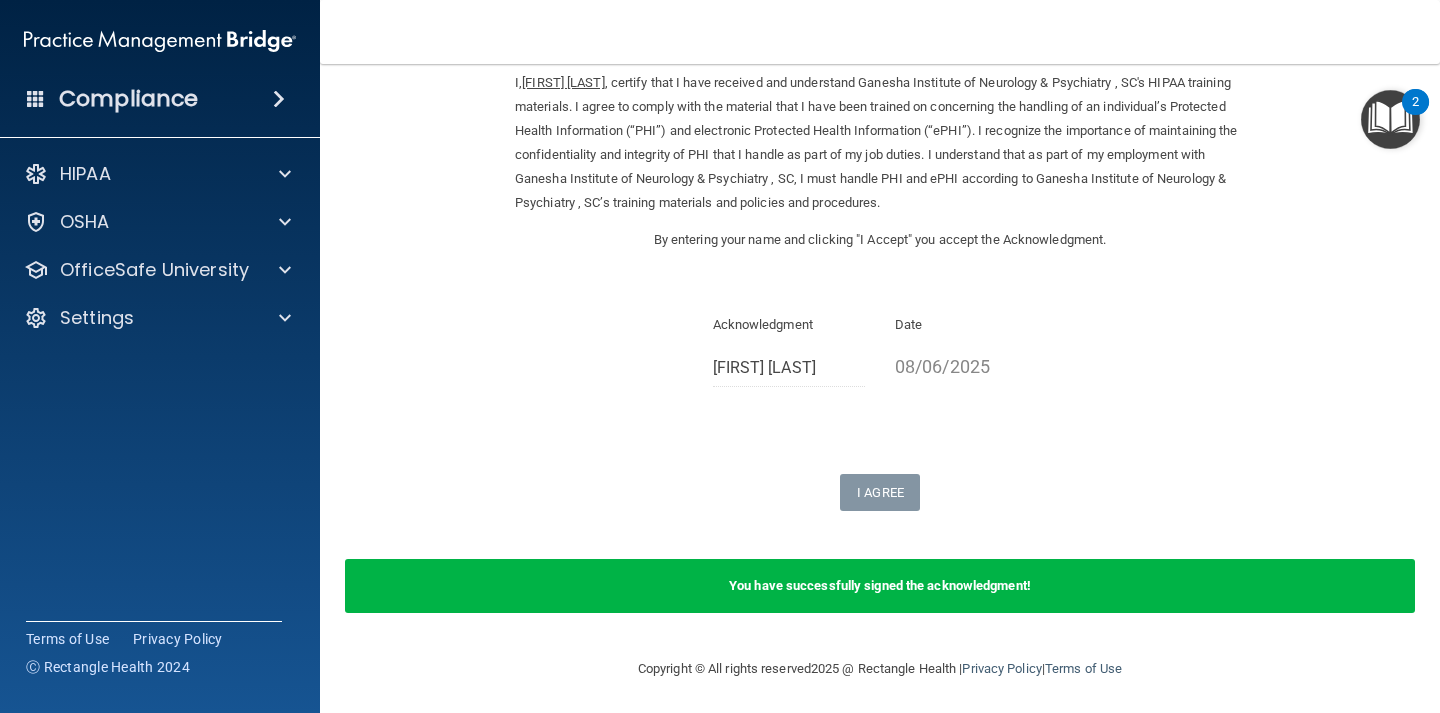 scroll, scrollTop: 89, scrollLeft: 0, axis: vertical 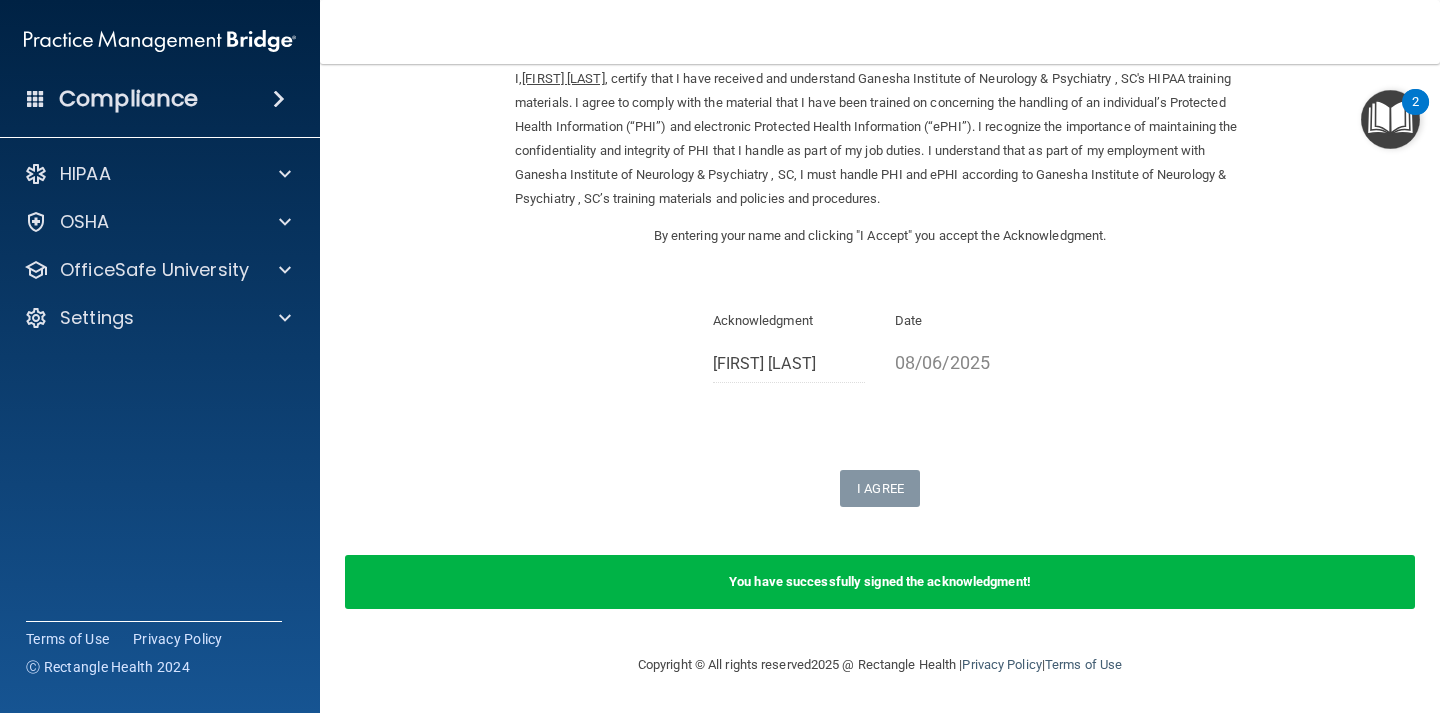click on "HIPAA
Documents and Policies                 Report an Incident               Business Associates               Emergency Planning               Resources                 HIPAA Risk Assessment
OSHA
Documents               Safety Data Sheets               Self-Assessment                Injury and Illness Report                Resources
PCI
PCI Compliance                Merchant Savings Calculator
OfficeSafe University
HIPAA Training                   OSHA Training                   Continuing Education
Settings
My Account               My Users               Services                 Sign Out" at bounding box center (160, 250) 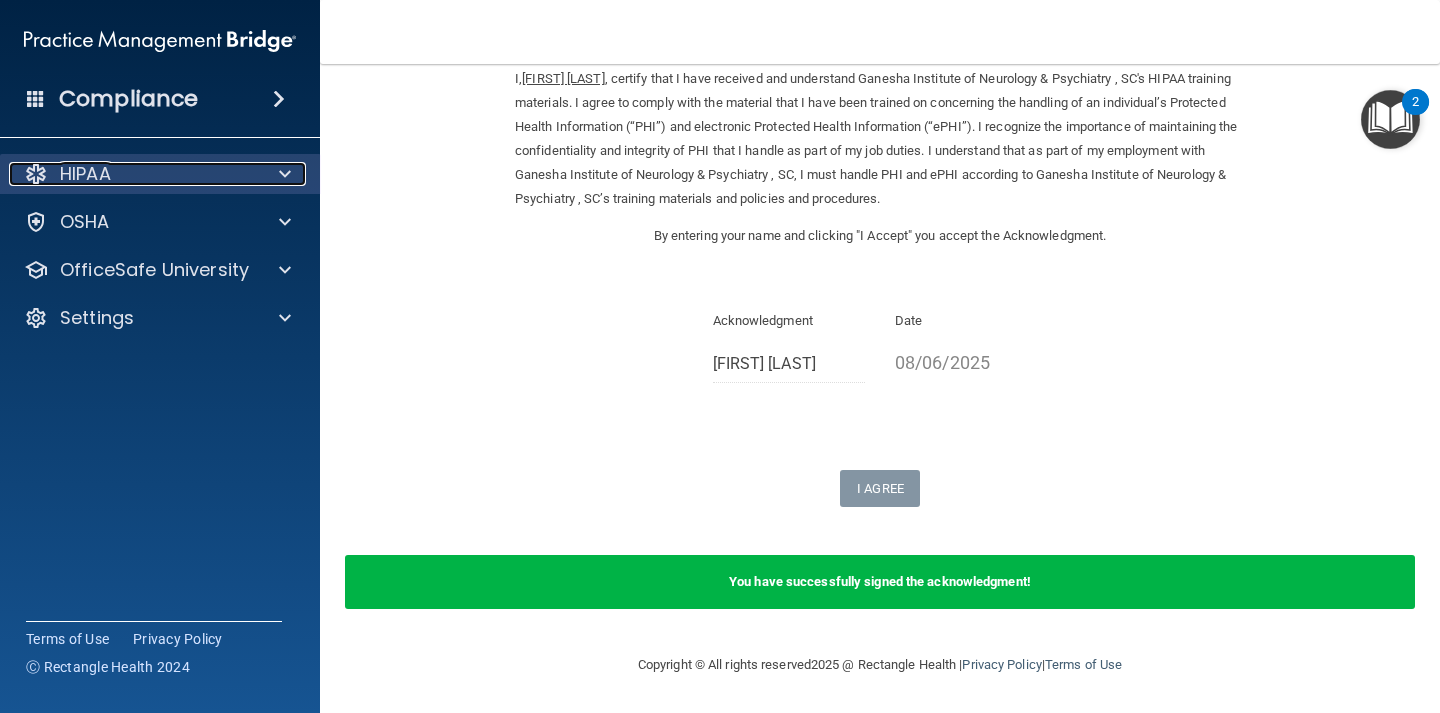 click on "HIPAA" at bounding box center (133, 174) 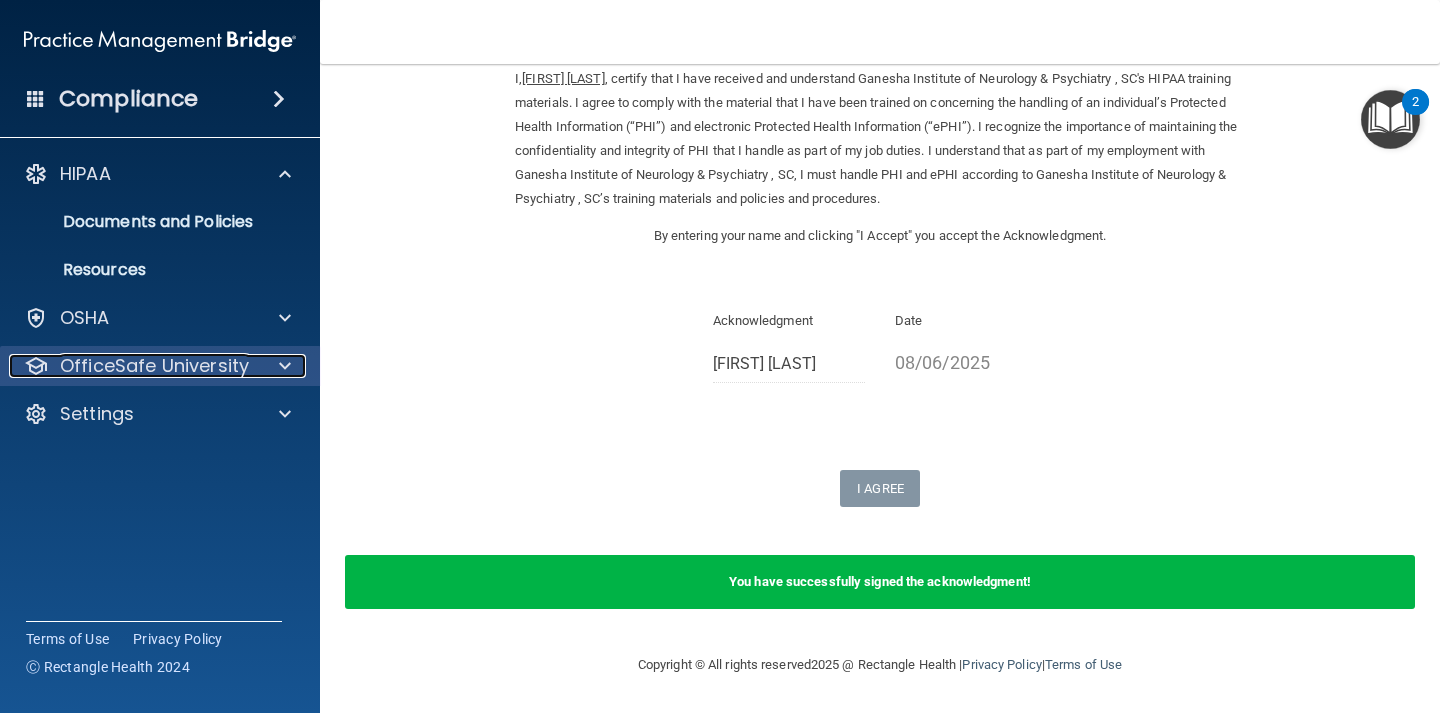 click on "OfficeSafe University" at bounding box center (154, 366) 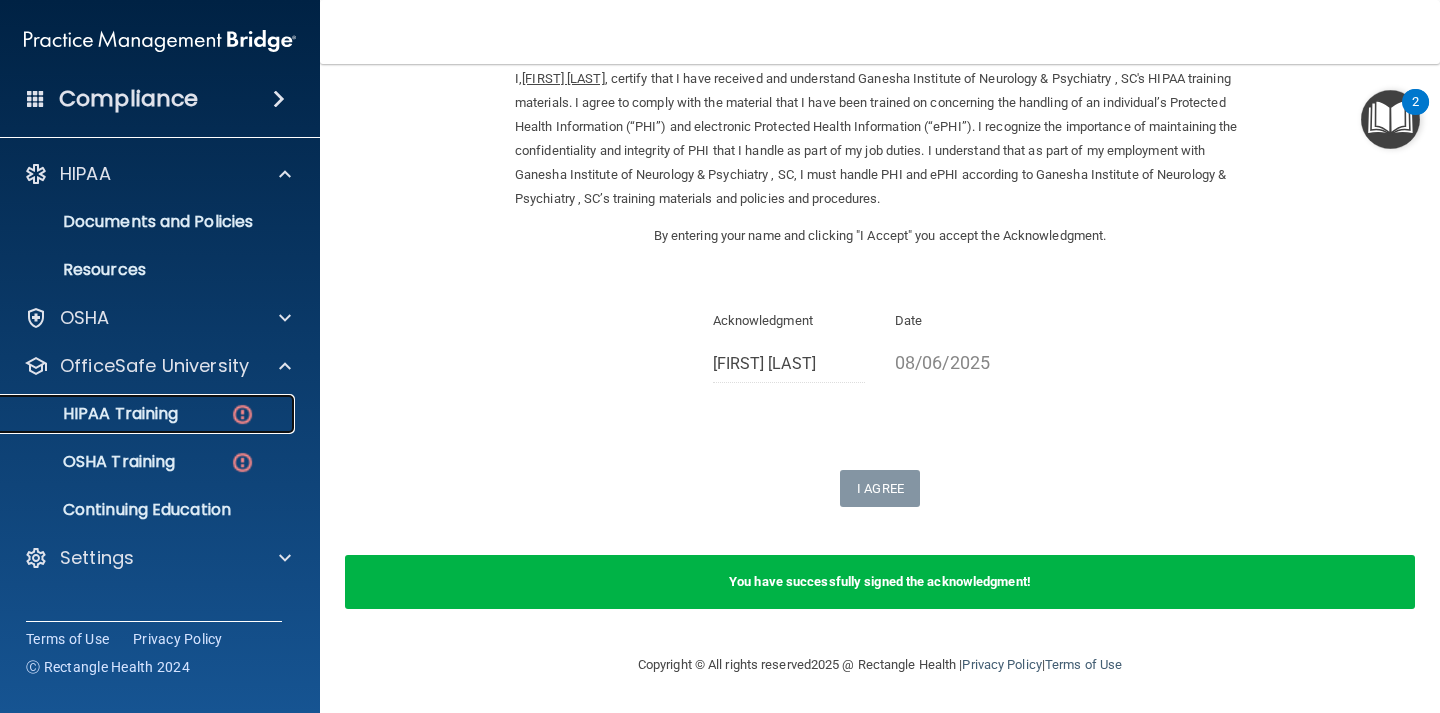 click on "HIPAA Training" at bounding box center [137, 414] 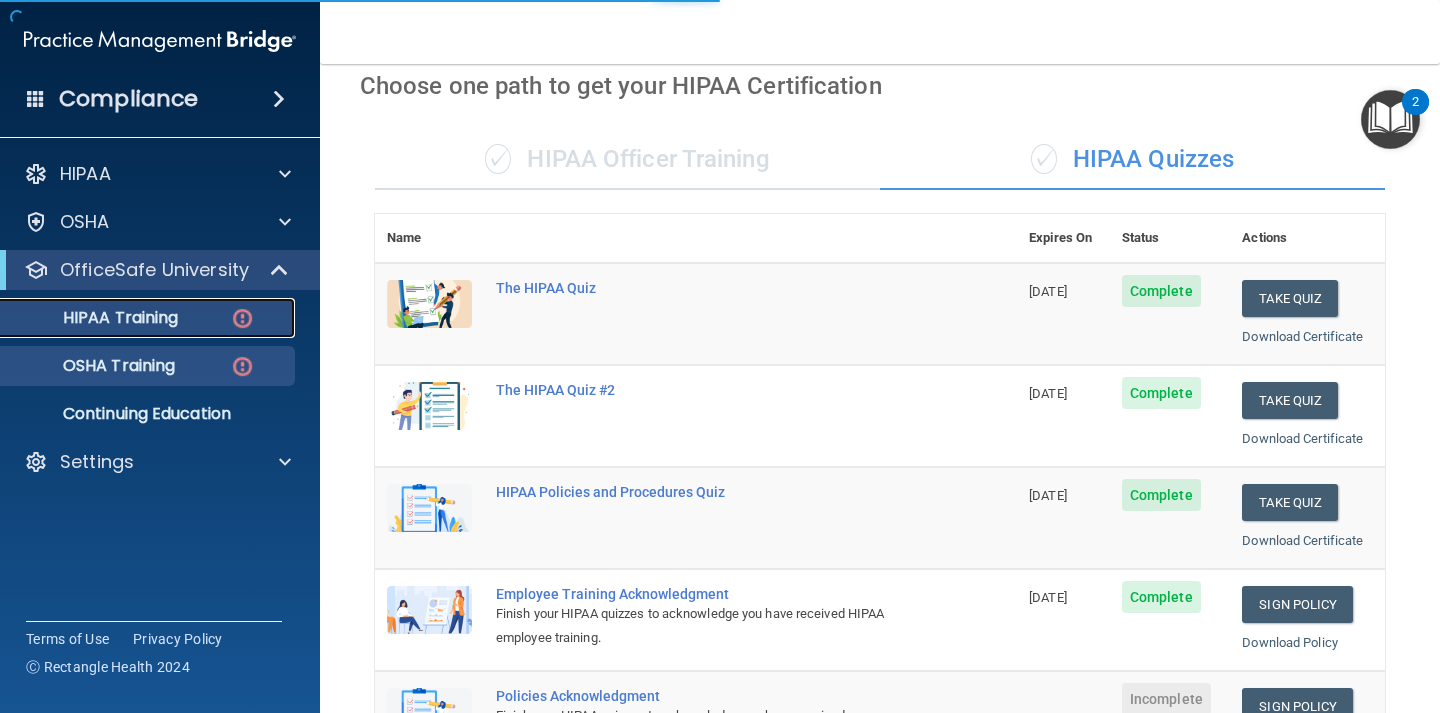 scroll, scrollTop: 788, scrollLeft: 0, axis: vertical 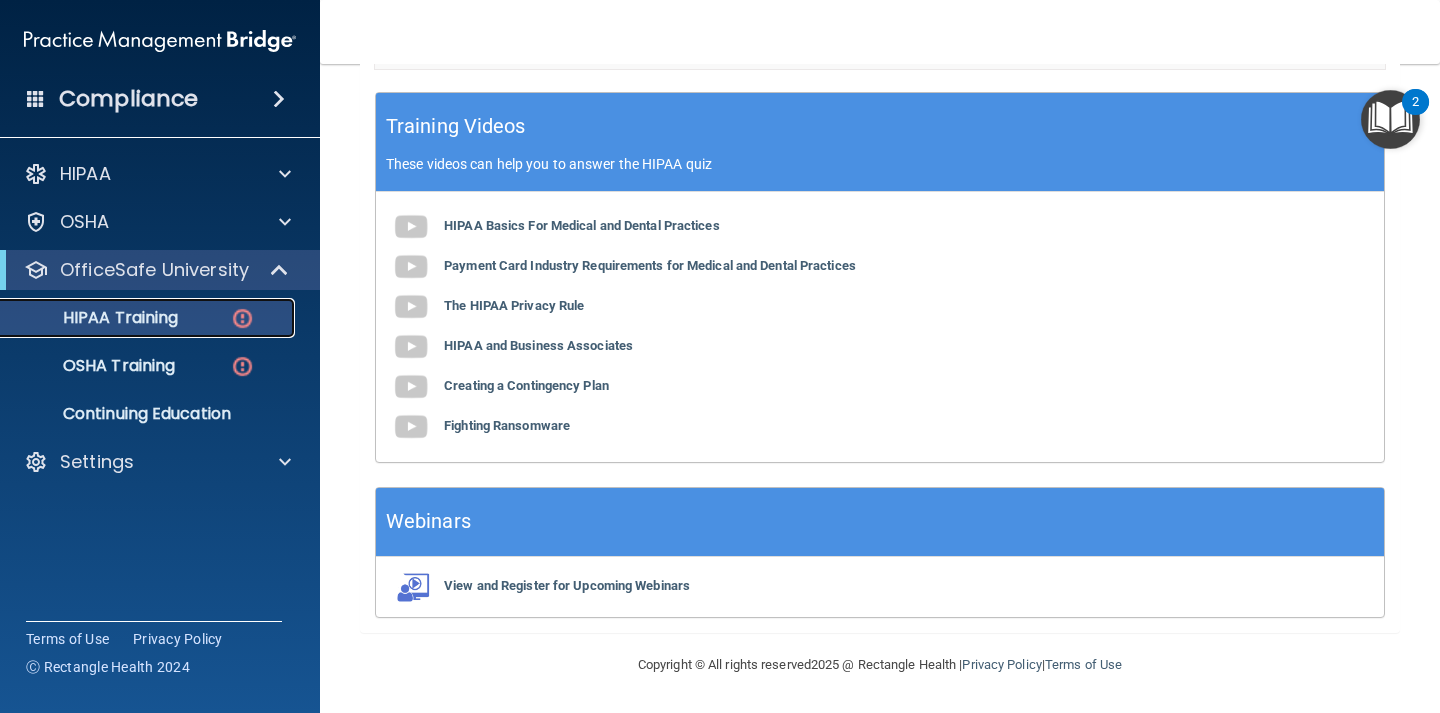 click on "HIPAA Training" at bounding box center [149, 318] 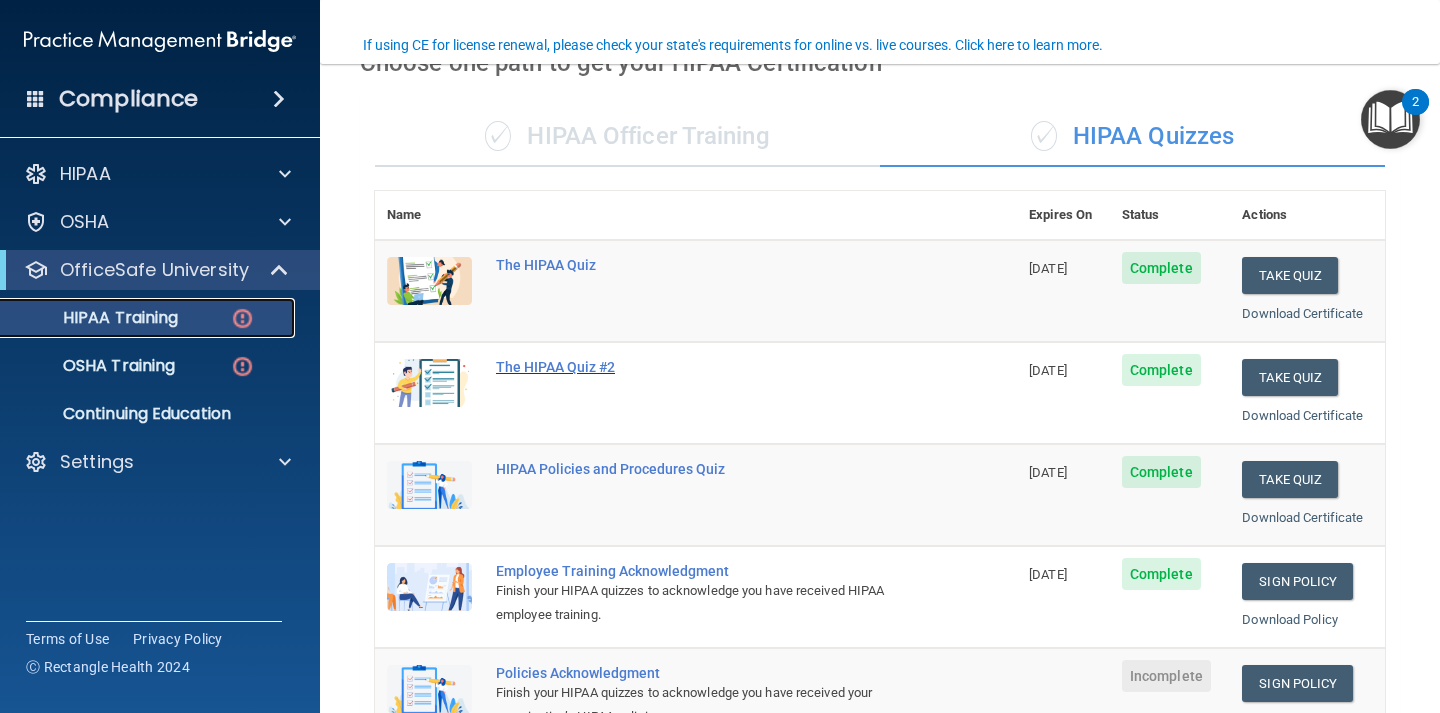 scroll, scrollTop: 190, scrollLeft: 0, axis: vertical 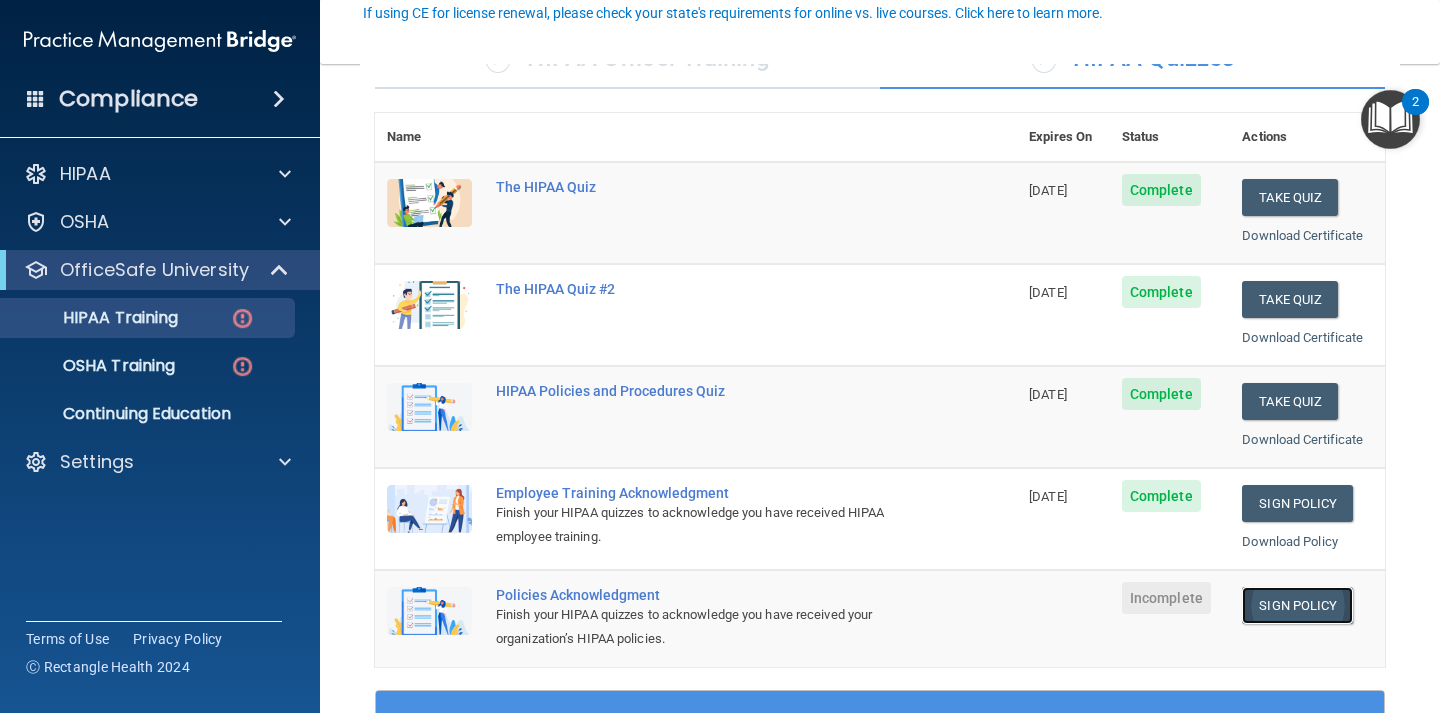 click on "Sign Policy" at bounding box center [1297, 605] 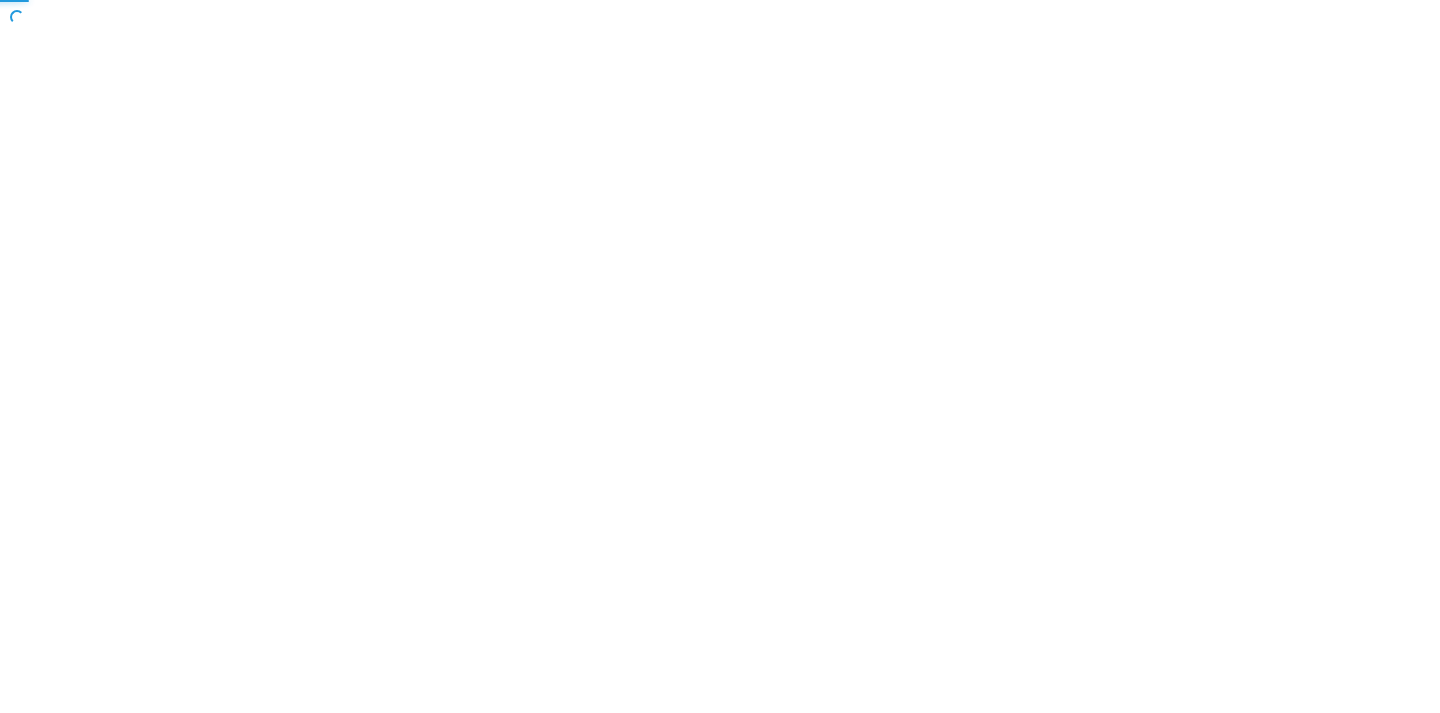 scroll, scrollTop: 0, scrollLeft: 0, axis: both 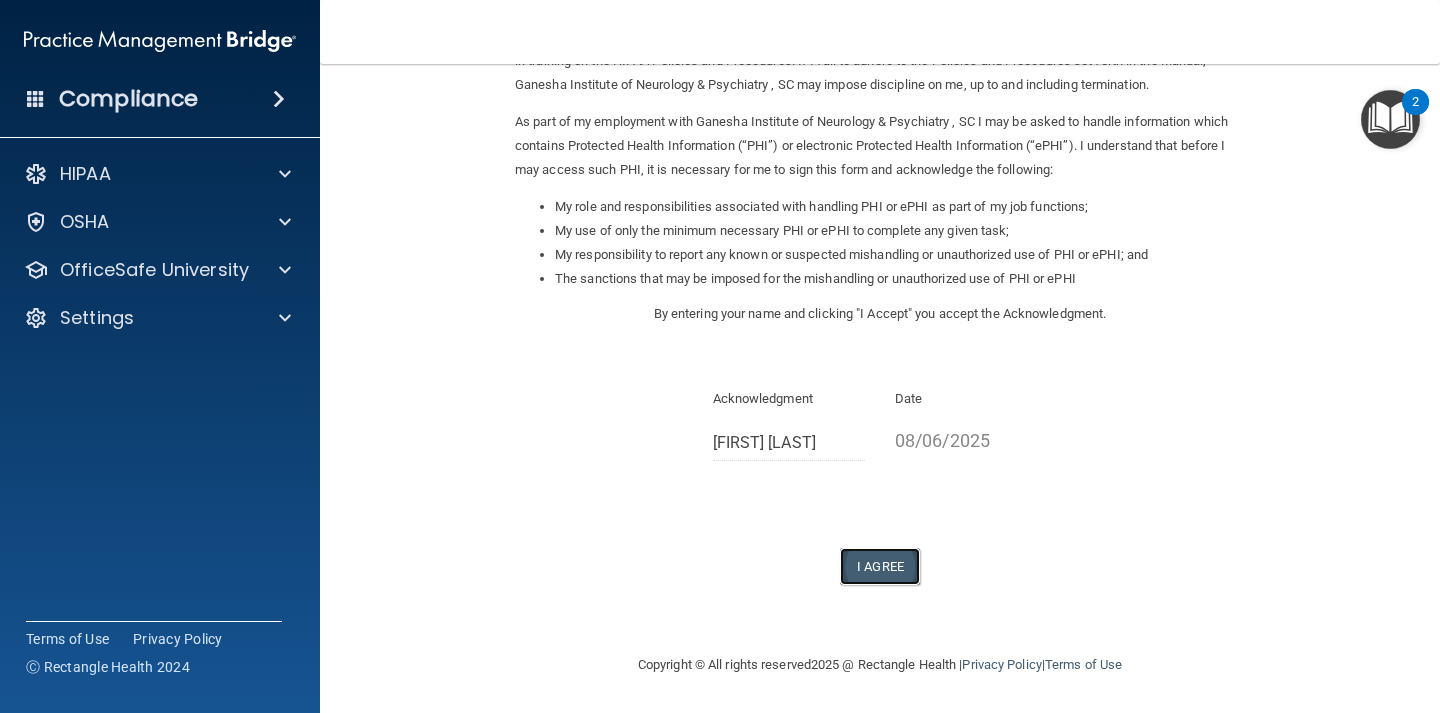 click on "I Agree" at bounding box center (880, 566) 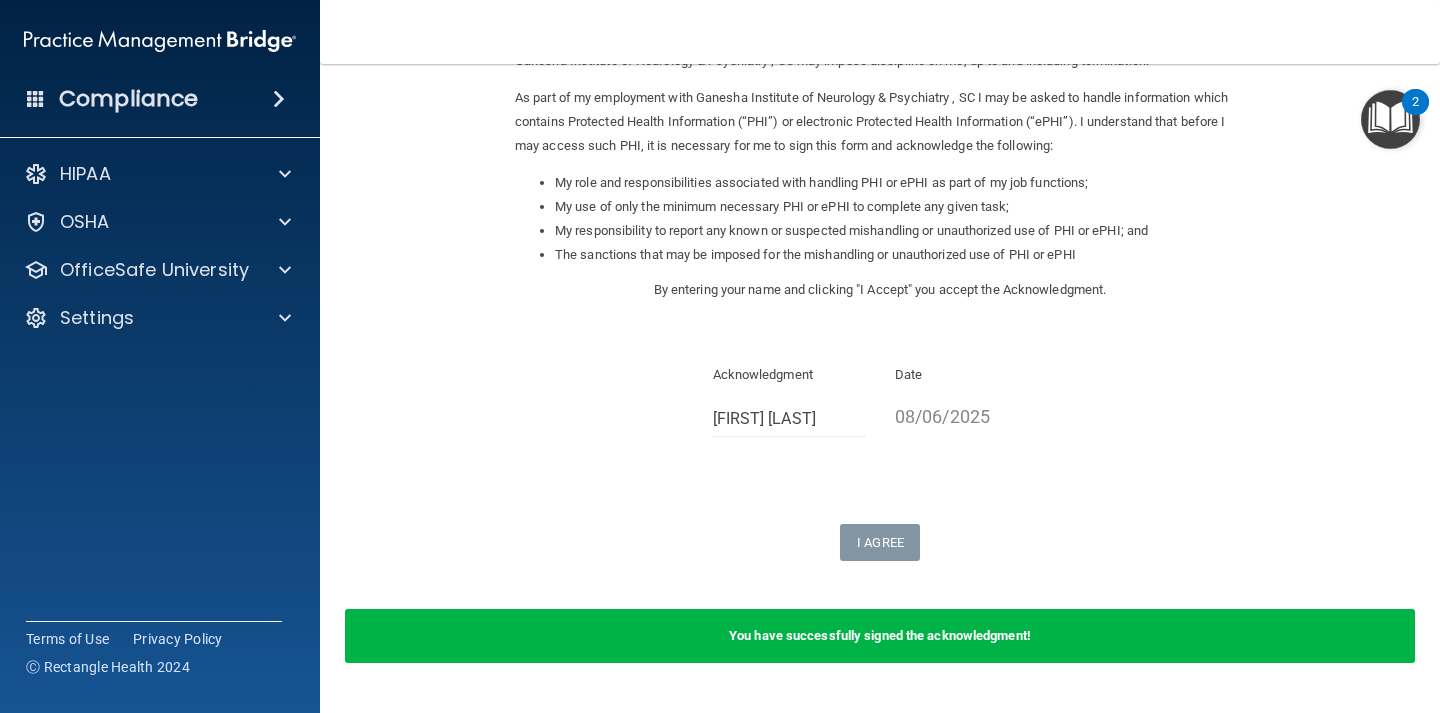 scroll, scrollTop: 305, scrollLeft: 0, axis: vertical 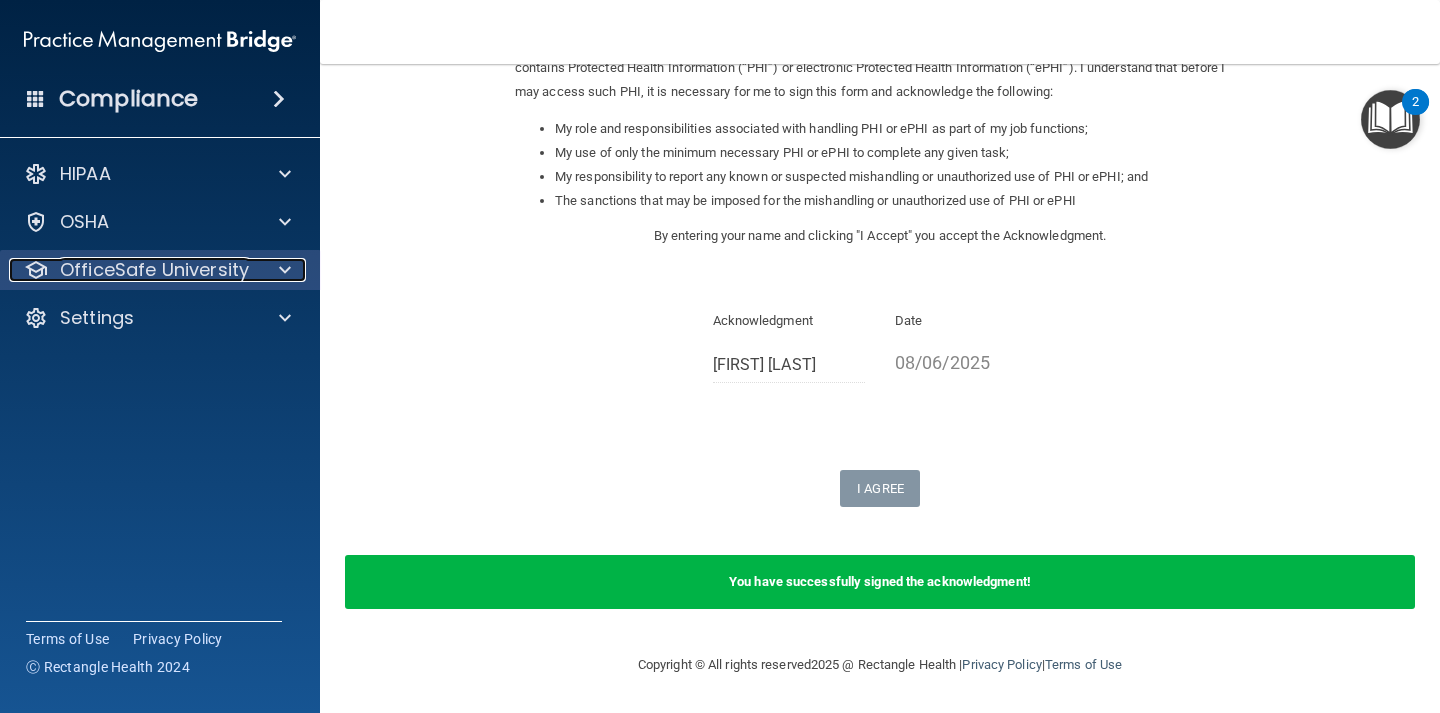 click on "OfficeSafe University" at bounding box center (154, 270) 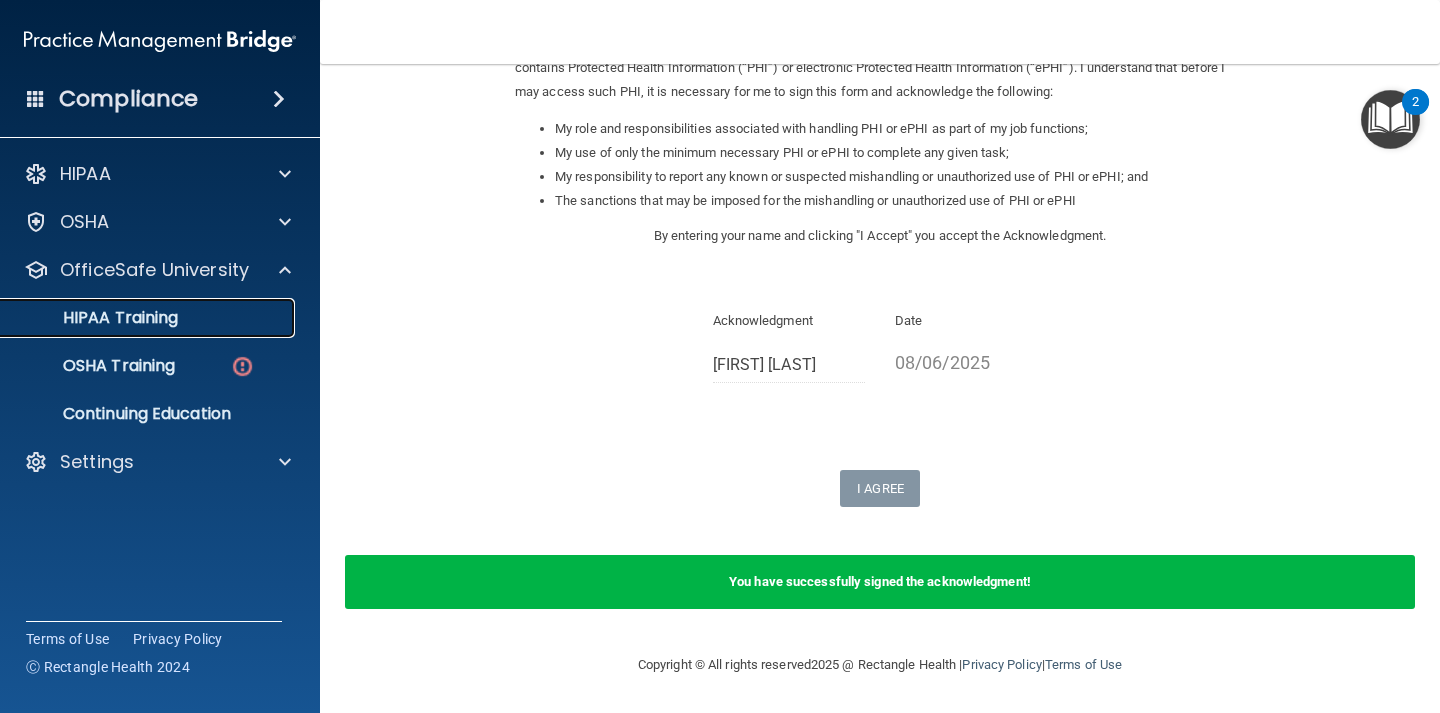 click on "HIPAA Training" at bounding box center (95, 318) 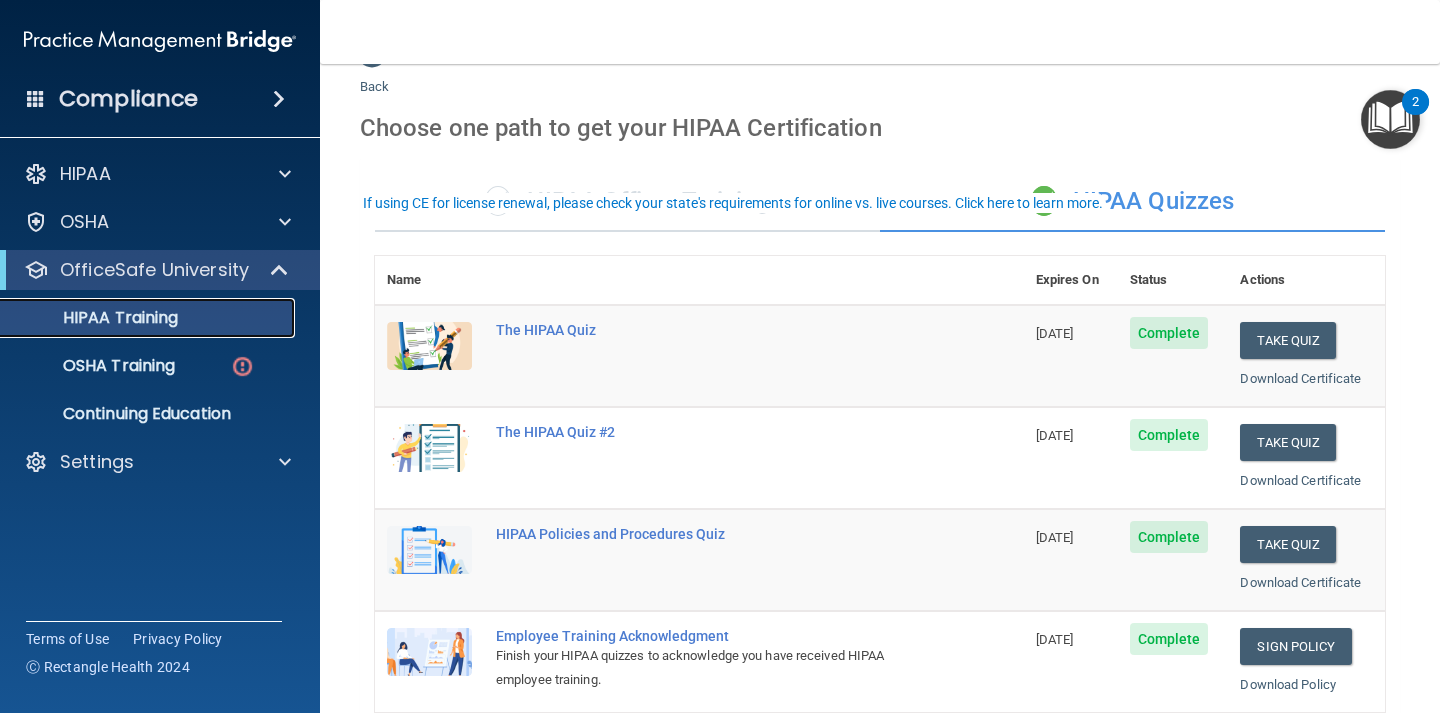 scroll, scrollTop: 0, scrollLeft: 0, axis: both 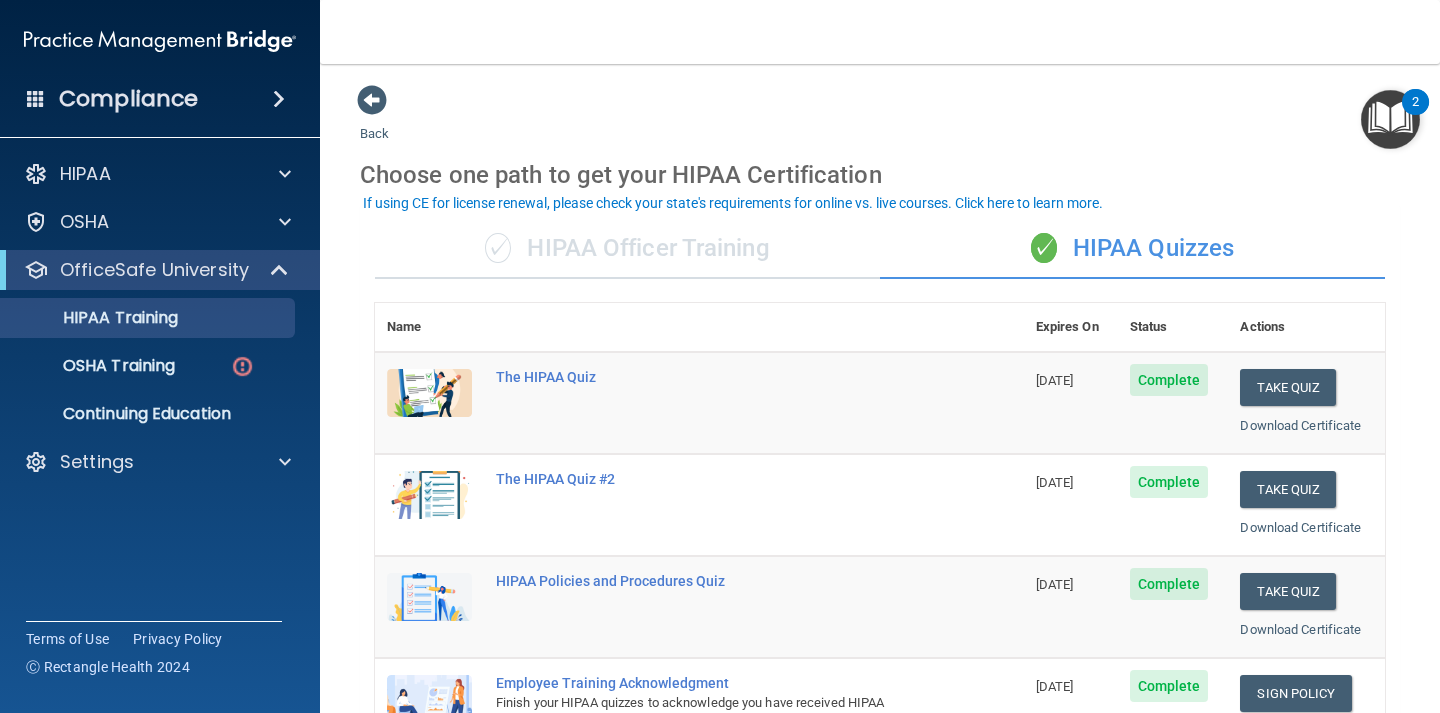 click on "✓   HIPAA Officer Training" at bounding box center (627, 249) 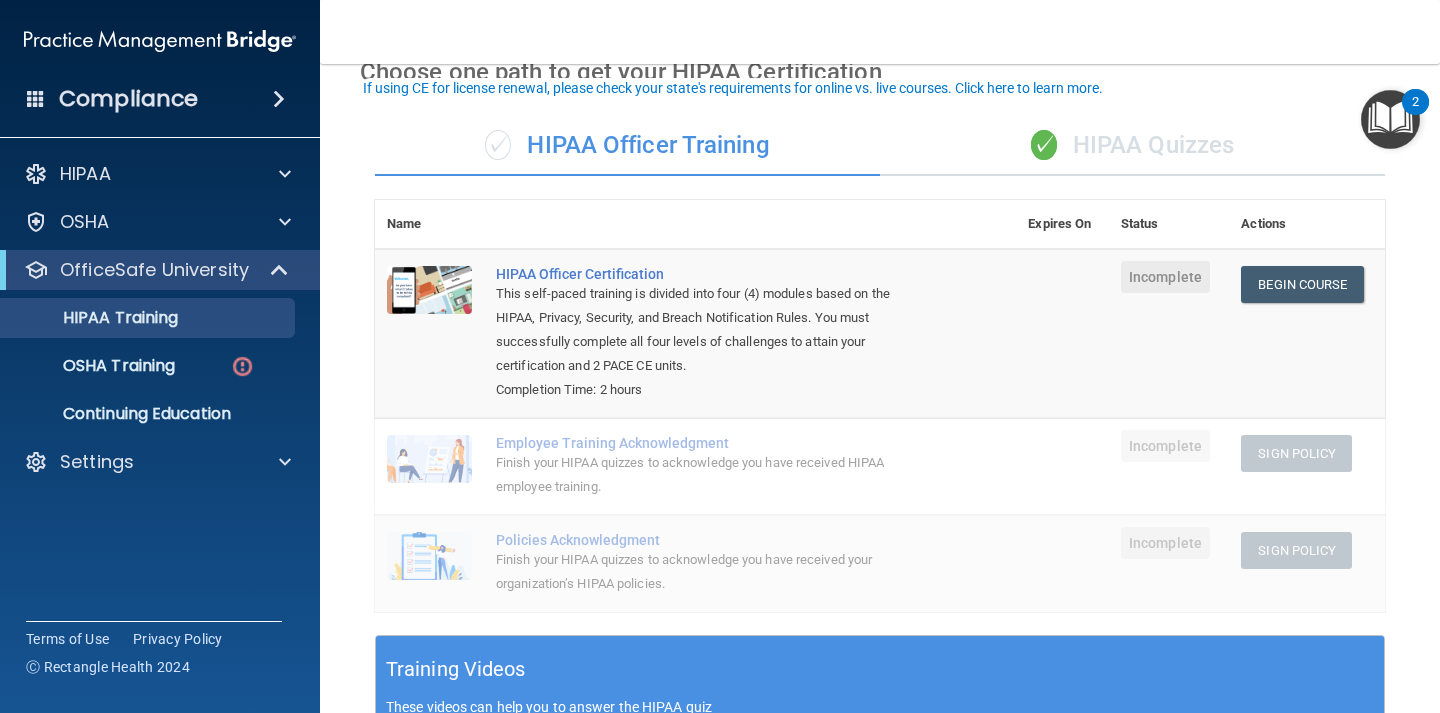 scroll, scrollTop: 121, scrollLeft: 0, axis: vertical 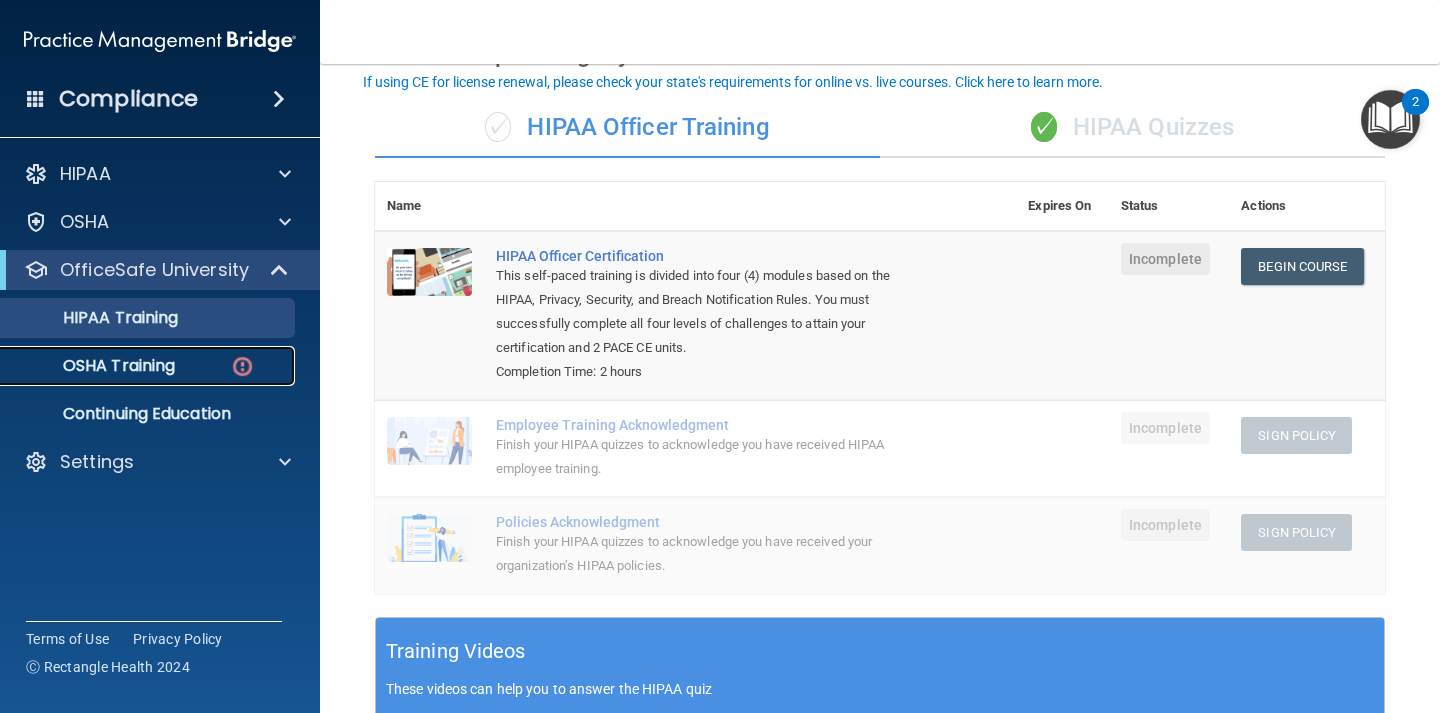 click on "OSHA Training" at bounding box center (137, 366) 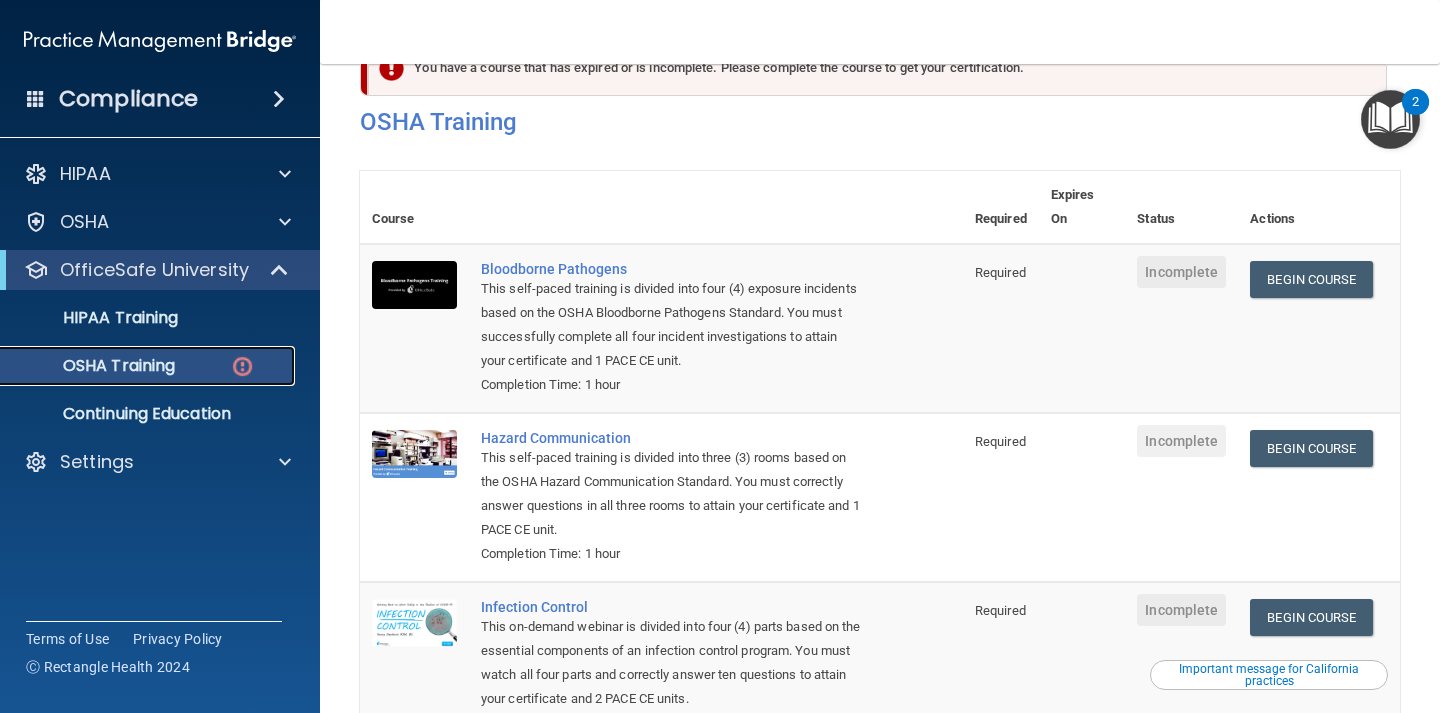 scroll, scrollTop: 0, scrollLeft: 0, axis: both 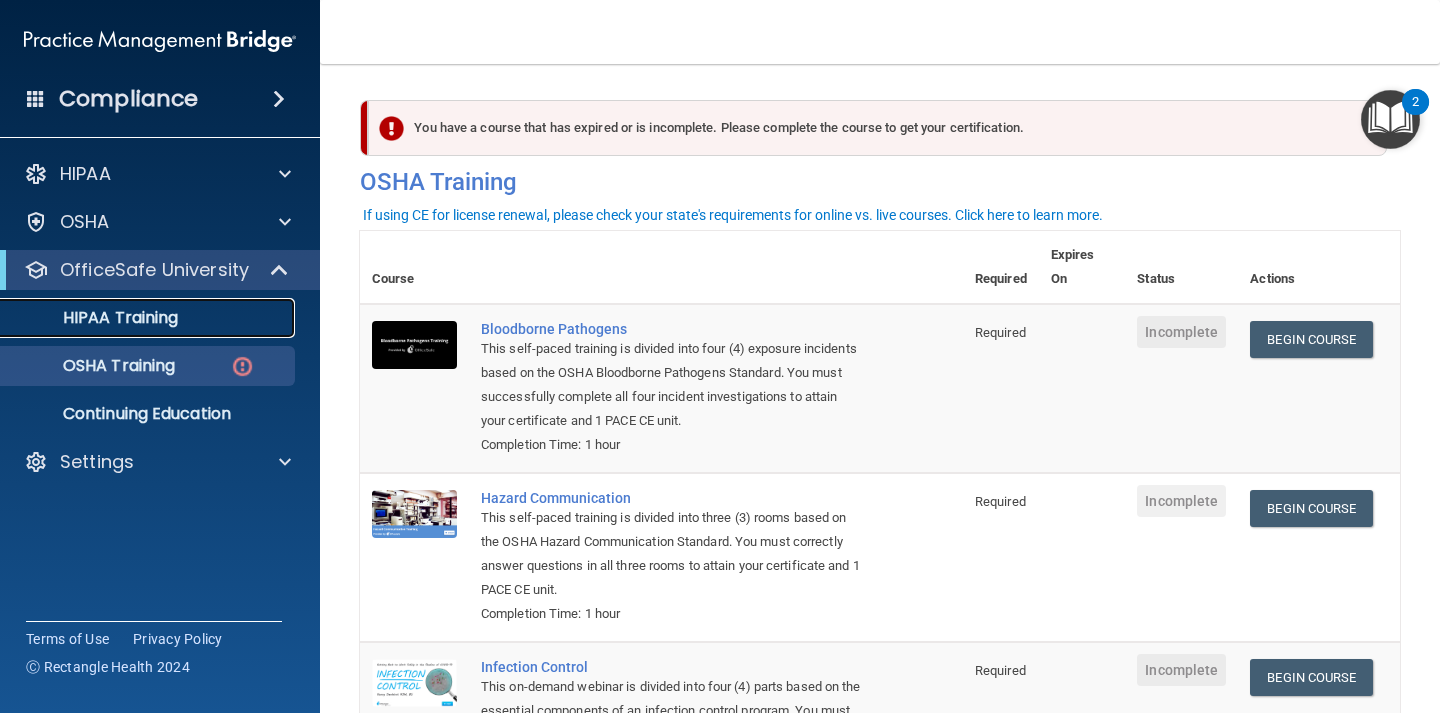click on "HIPAA Training" at bounding box center (149, 318) 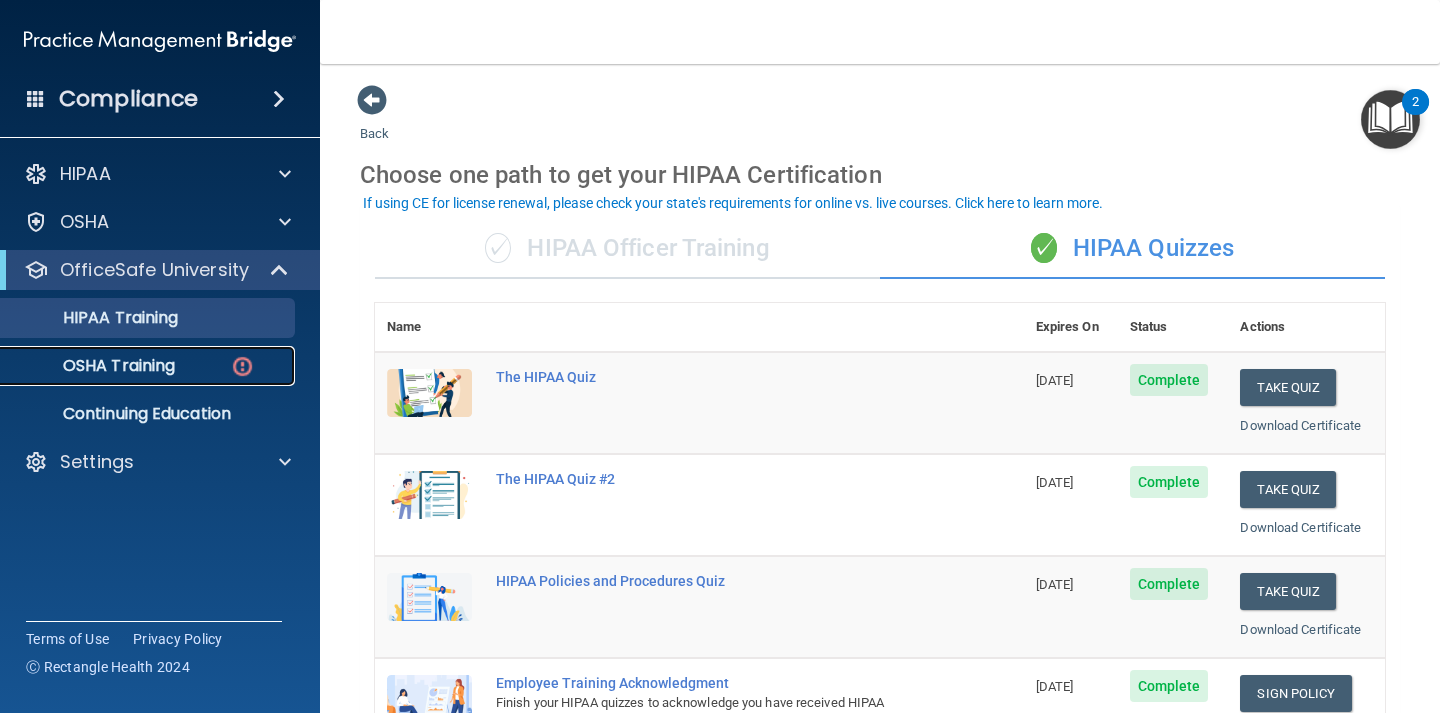 click on "OSHA Training" at bounding box center [94, 366] 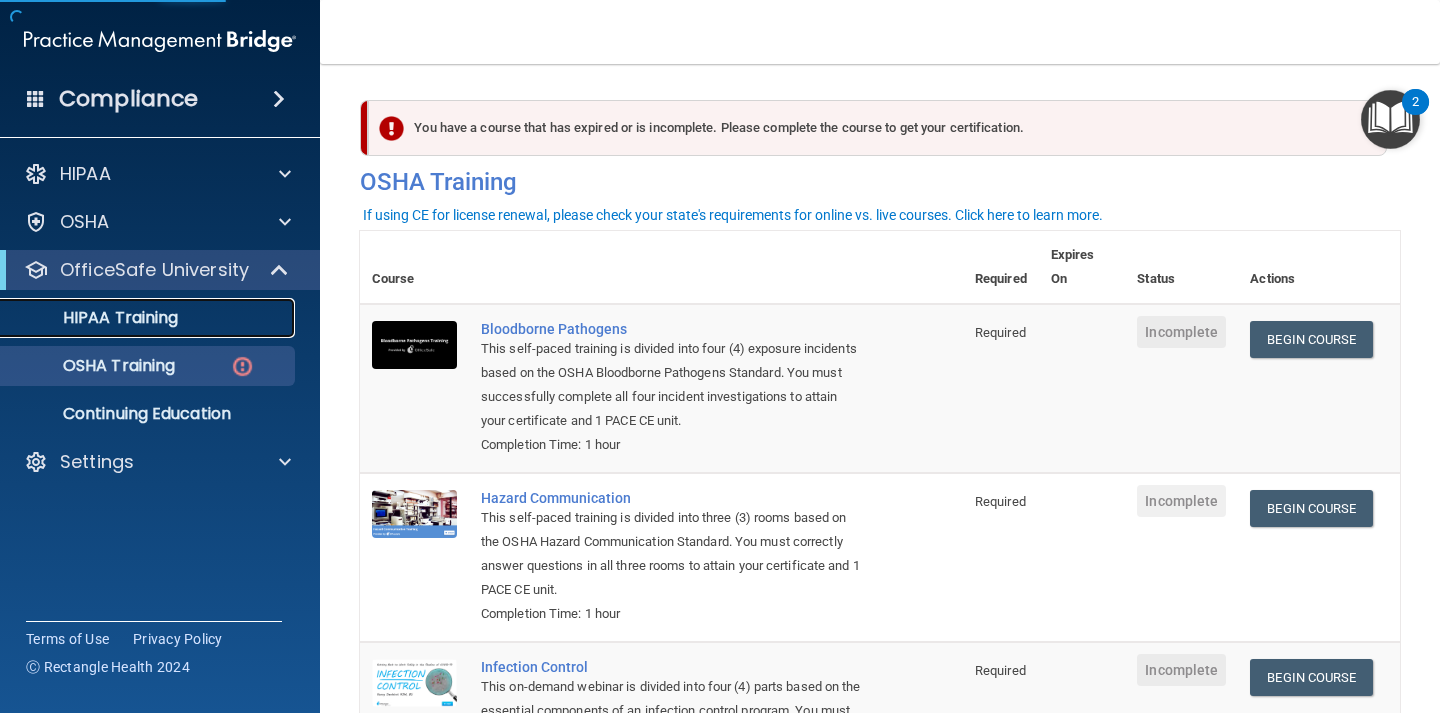 click on "HIPAA Training" at bounding box center (95, 318) 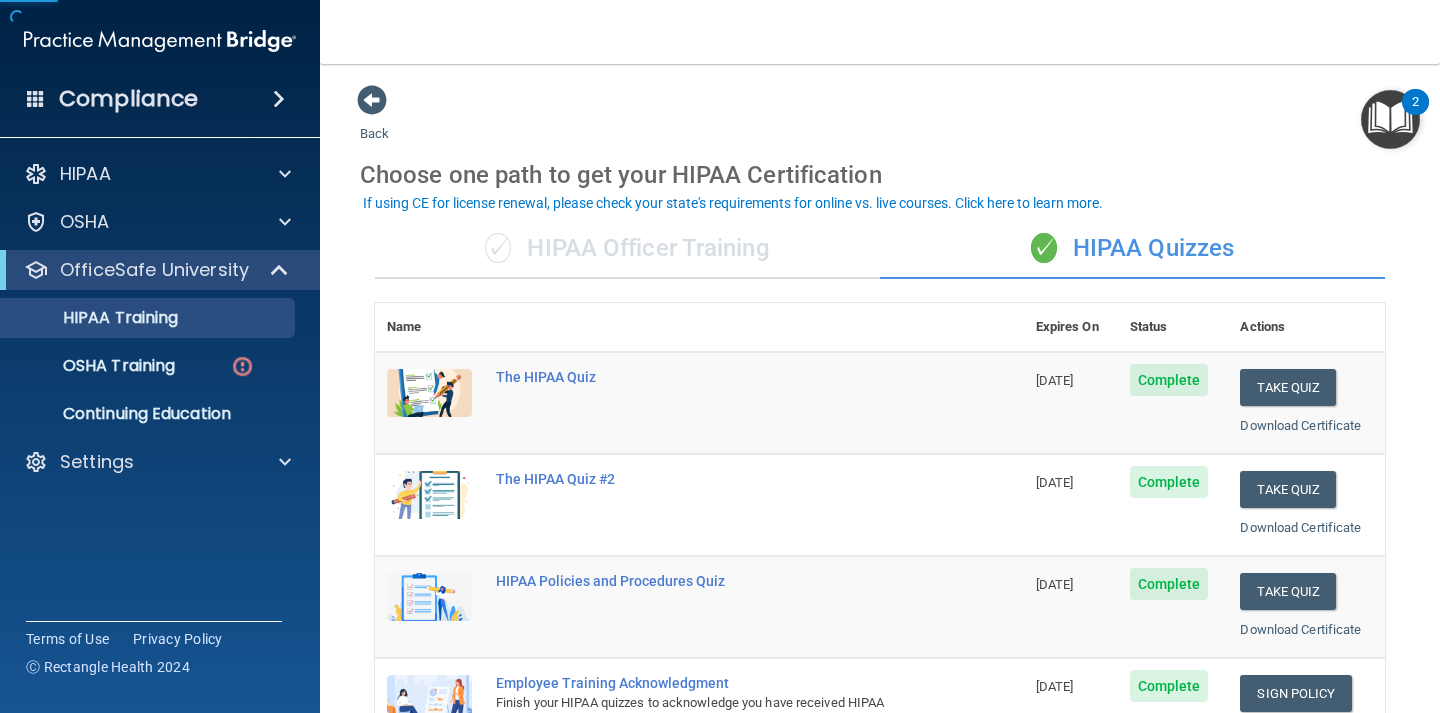 click on "✓   HIPAA Officer Training" at bounding box center (627, 249) 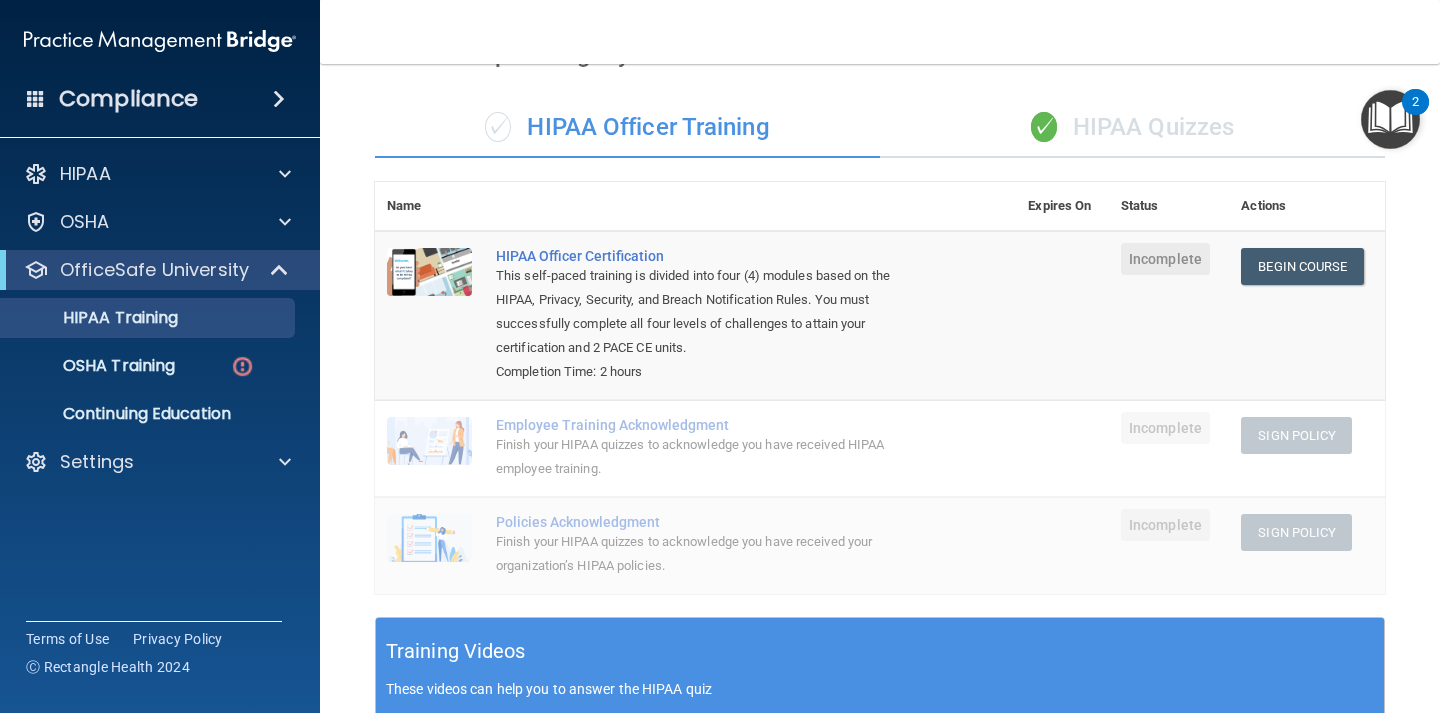 scroll, scrollTop: 0, scrollLeft: 0, axis: both 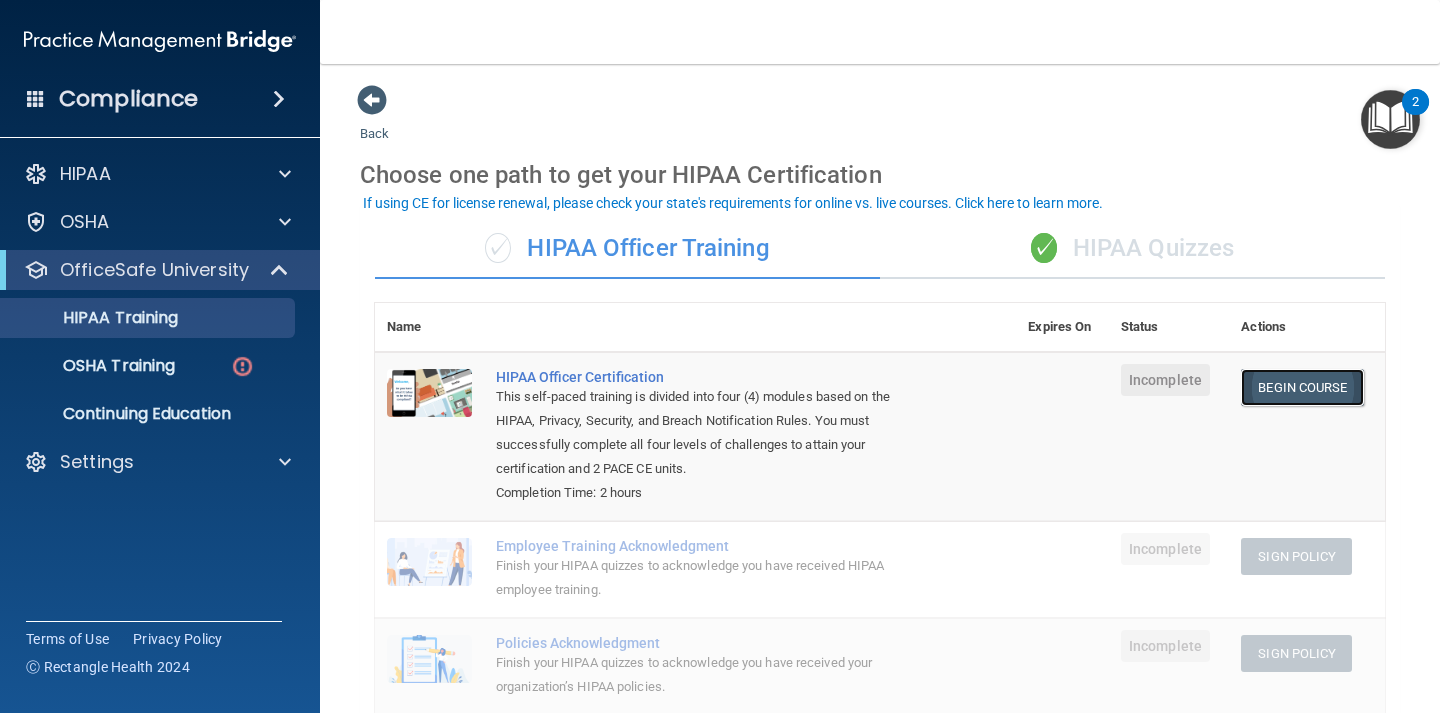 click on "Begin Course" at bounding box center (1302, 387) 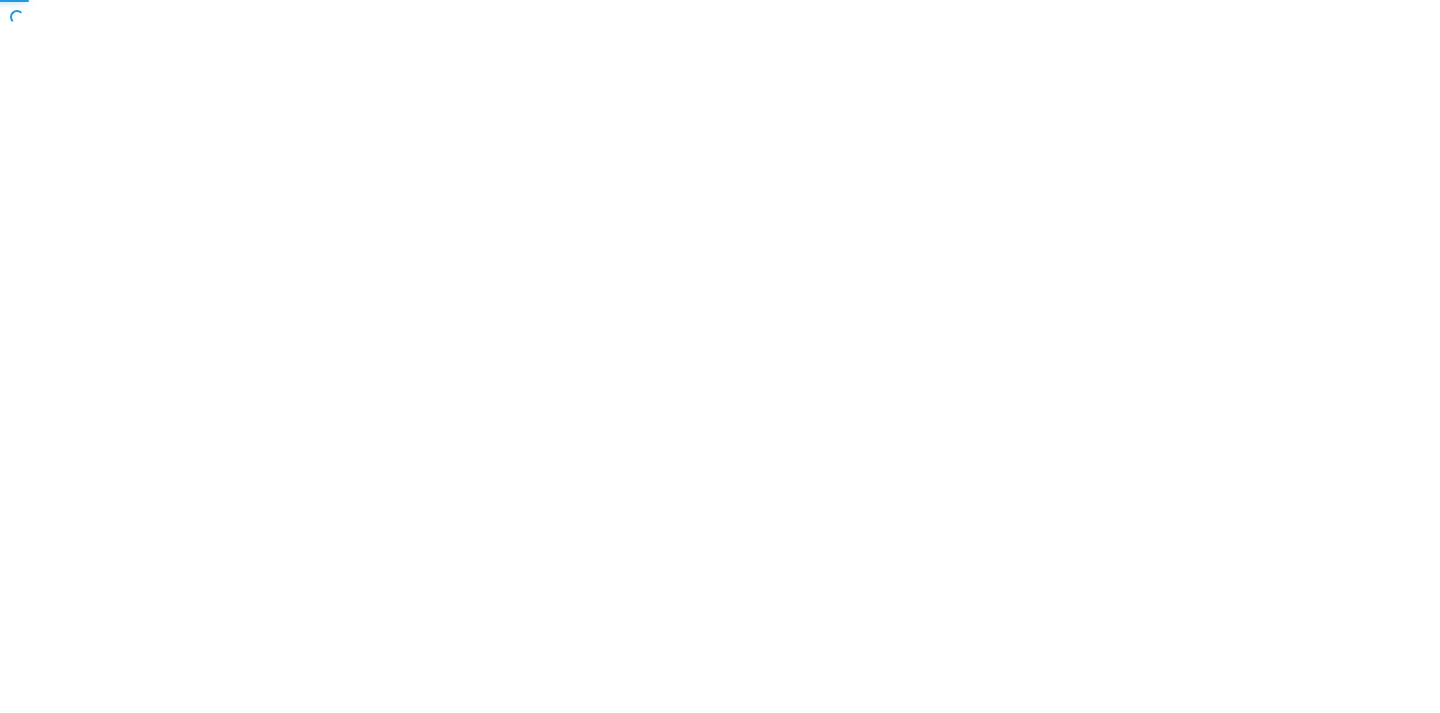 scroll, scrollTop: 0, scrollLeft: 0, axis: both 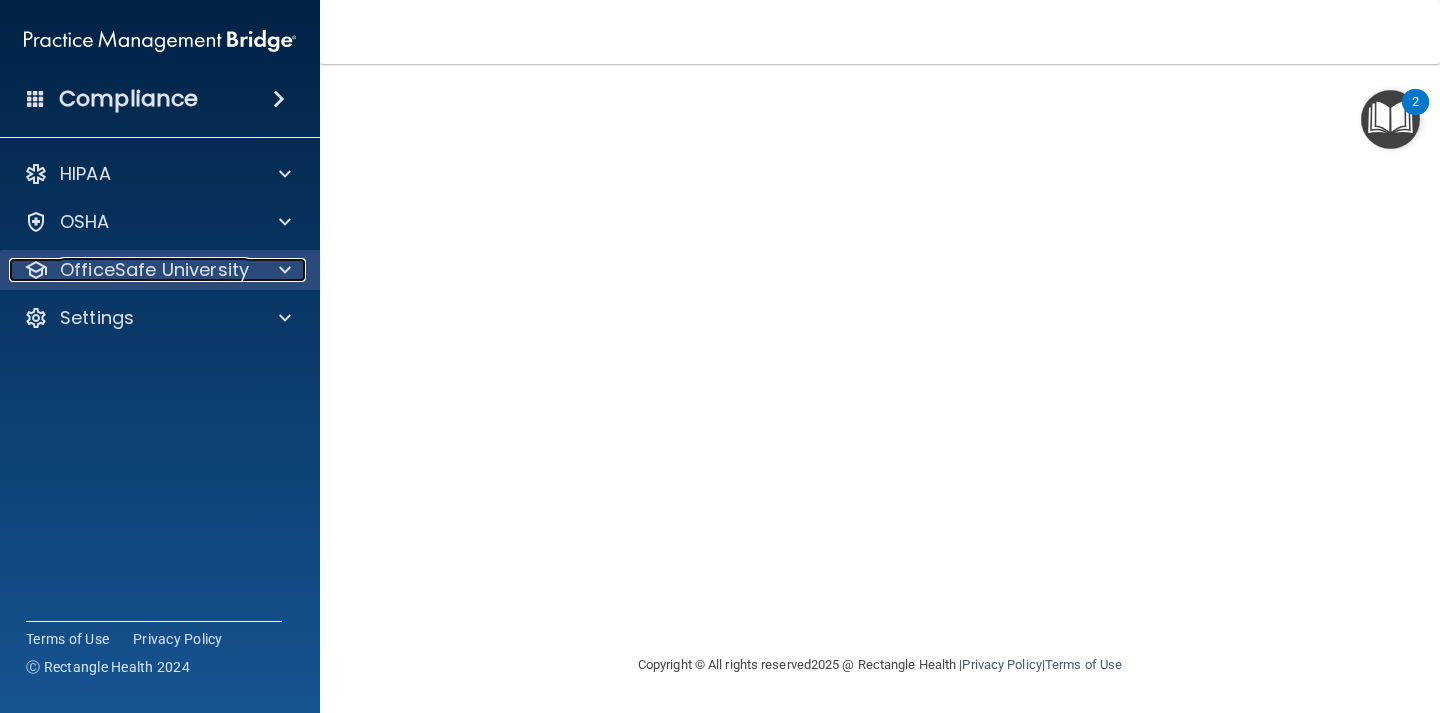 click at bounding box center [282, 270] 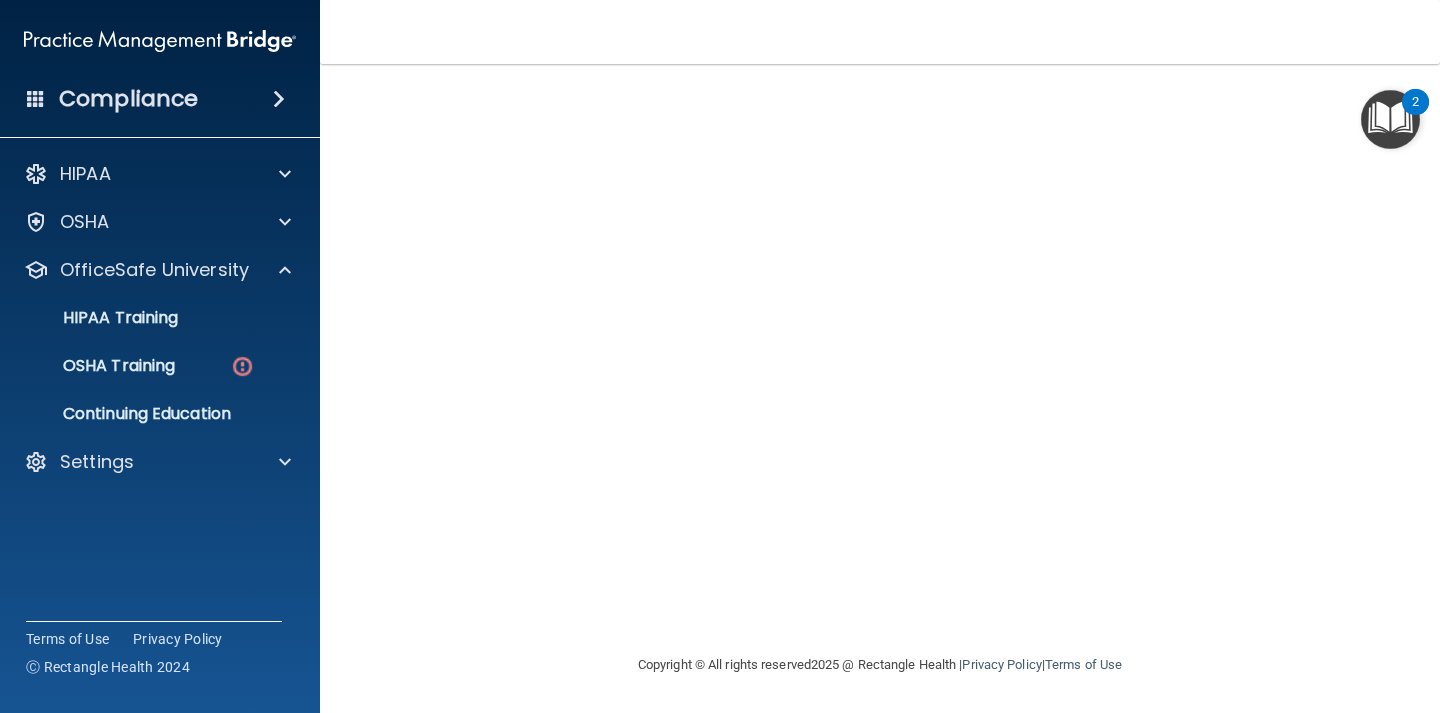 scroll, scrollTop: 23, scrollLeft: 0, axis: vertical 